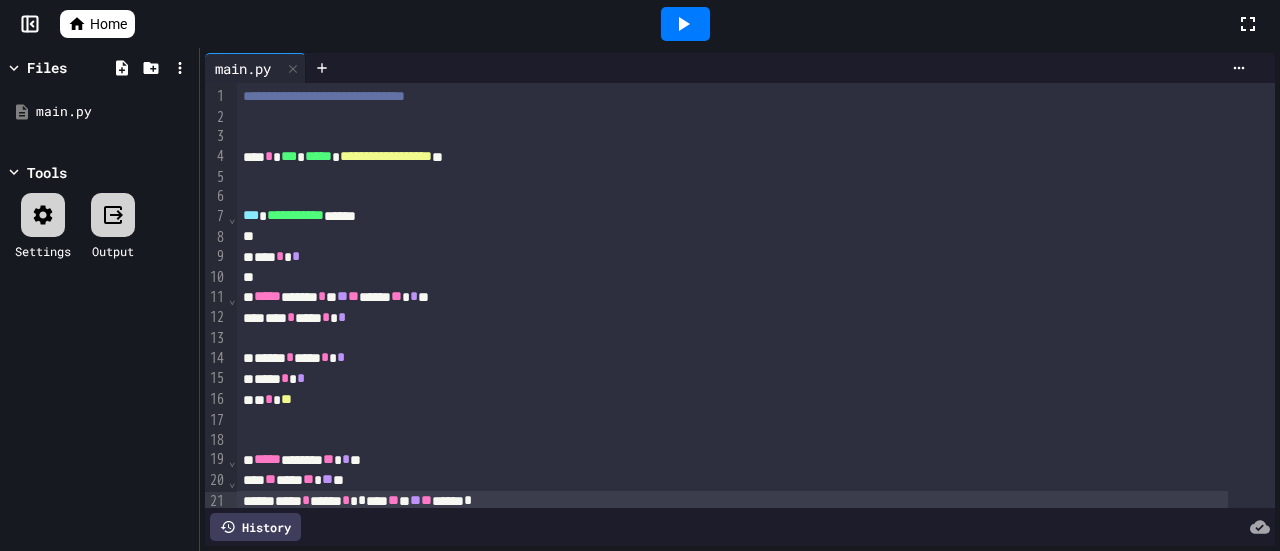 scroll, scrollTop: 0, scrollLeft: 0, axis: both 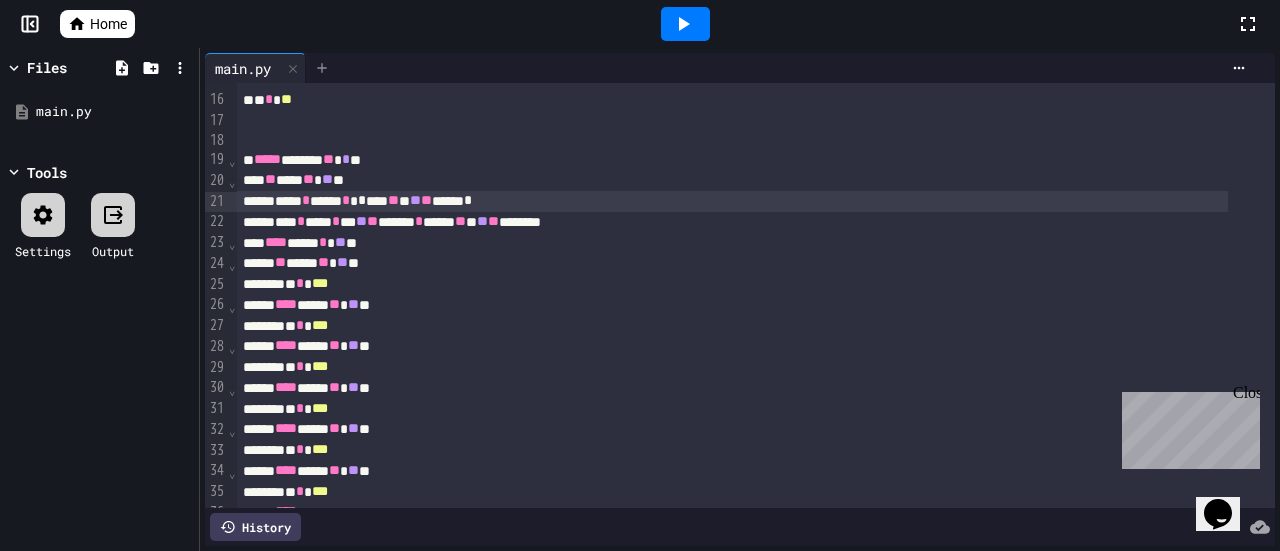 click 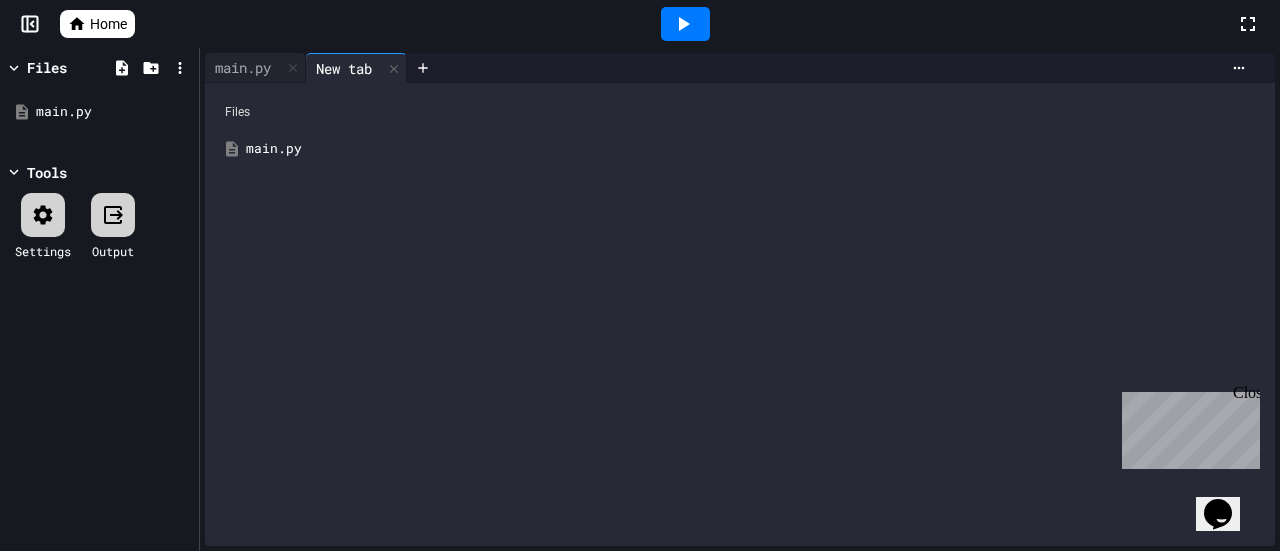 click on "Files main.py" at bounding box center (740, 314) 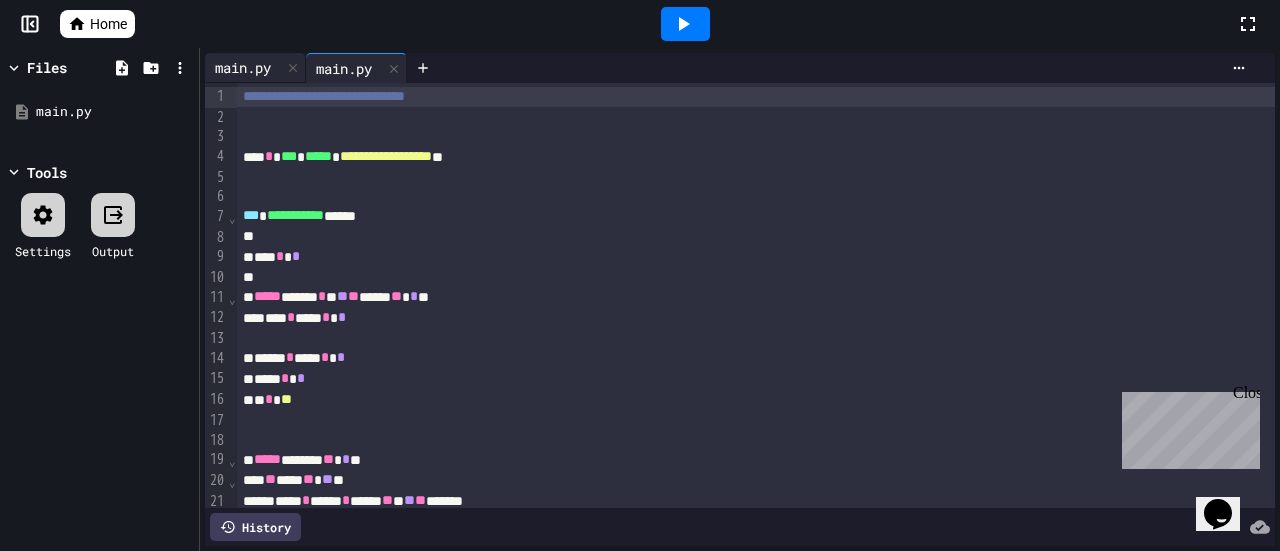 click on "main.py" at bounding box center (243, 67) 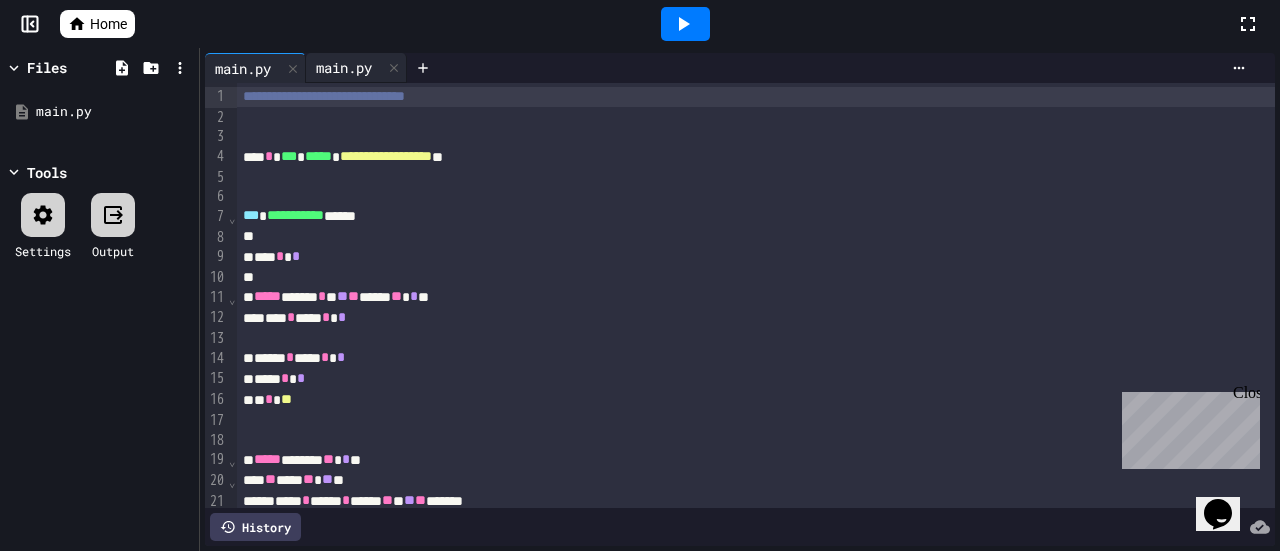 click on "main.py" at bounding box center (344, 67) 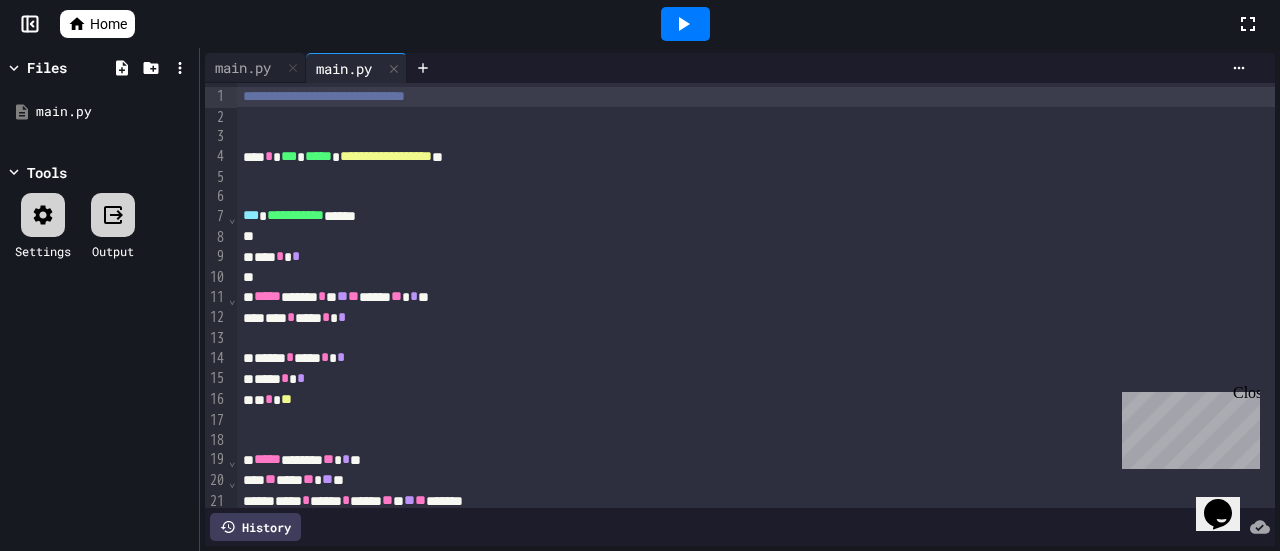 drag, startPoint x: 340, startPoint y: 65, endPoint x: 329, endPoint y: 65, distance: 11 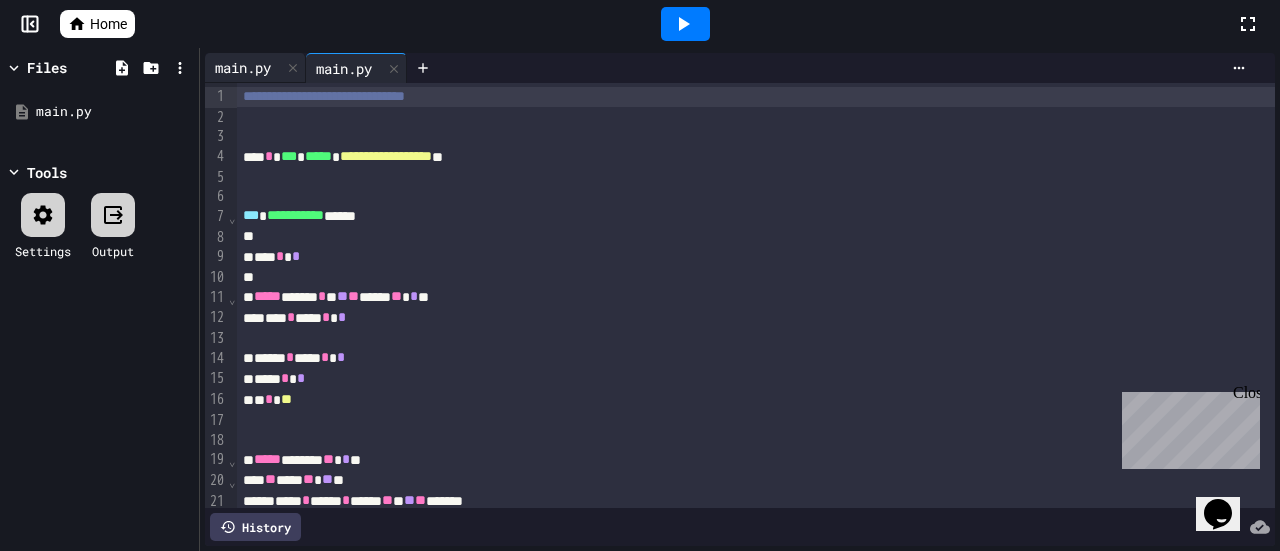 click on "main.py" at bounding box center (243, 67) 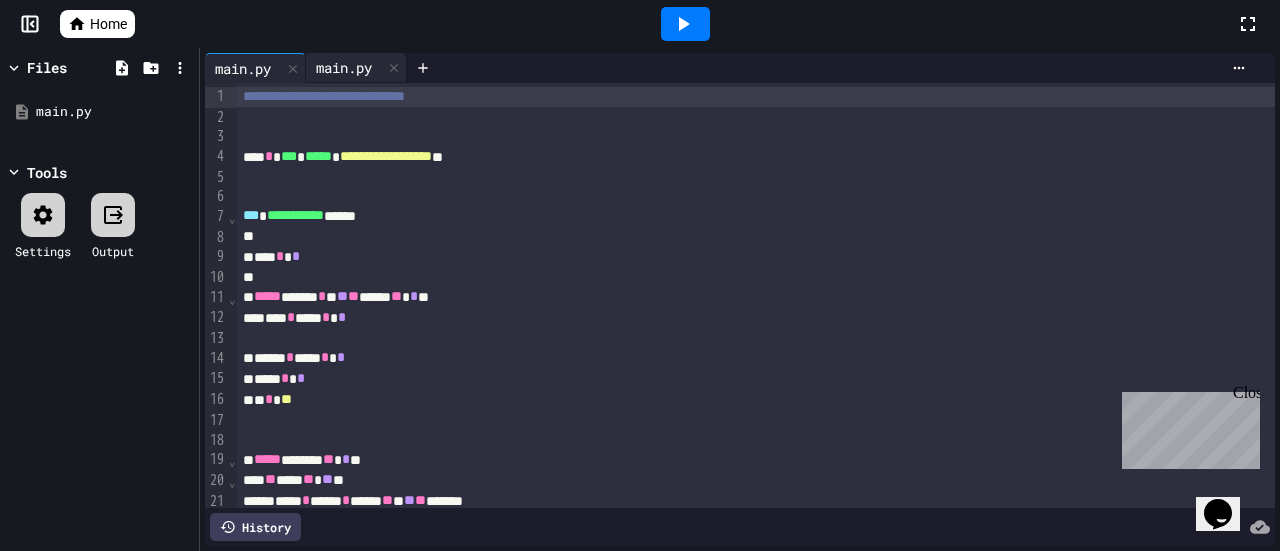 click on "main.py" at bounding box center [344, 67] 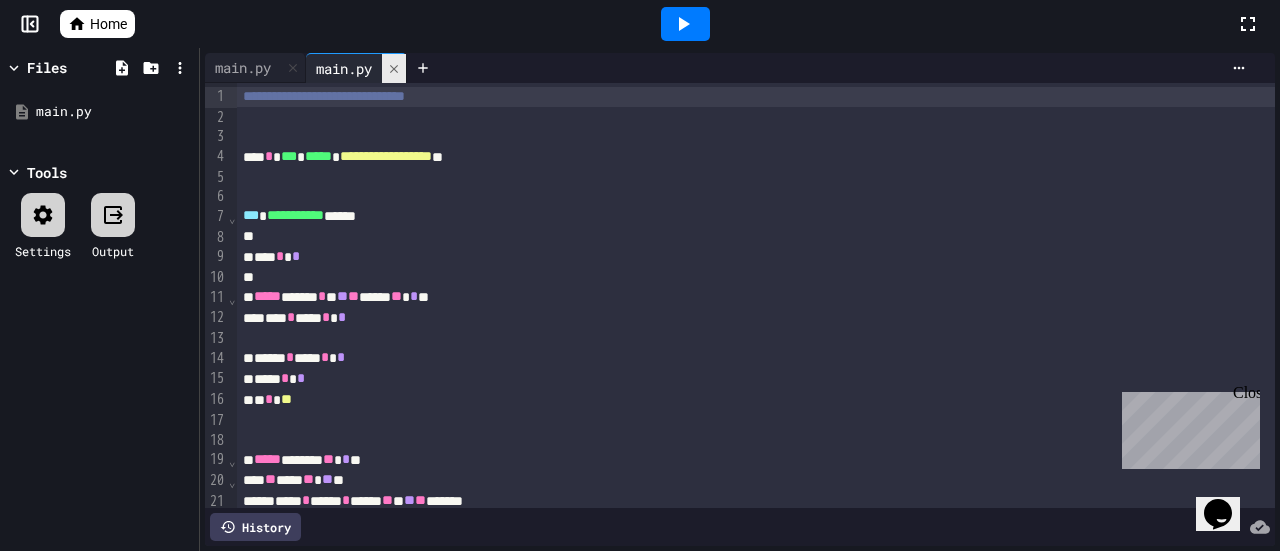 click 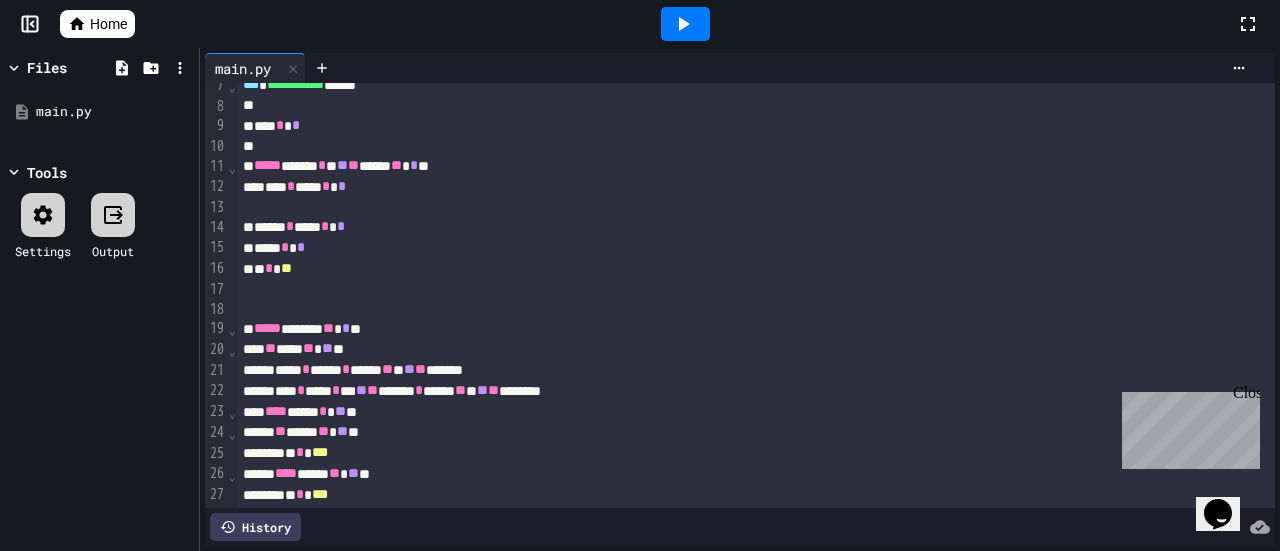 scroll, scrollTop: 231, scrollLeft: 0, axis: vertical 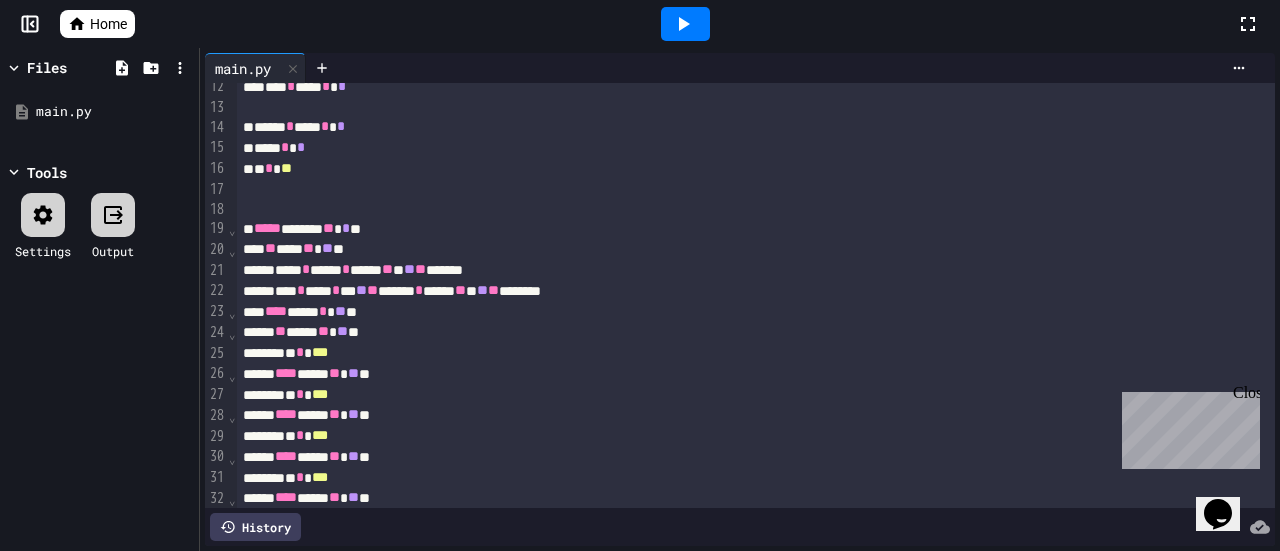 click on "**** *   *" at bounding box center (732, 148) 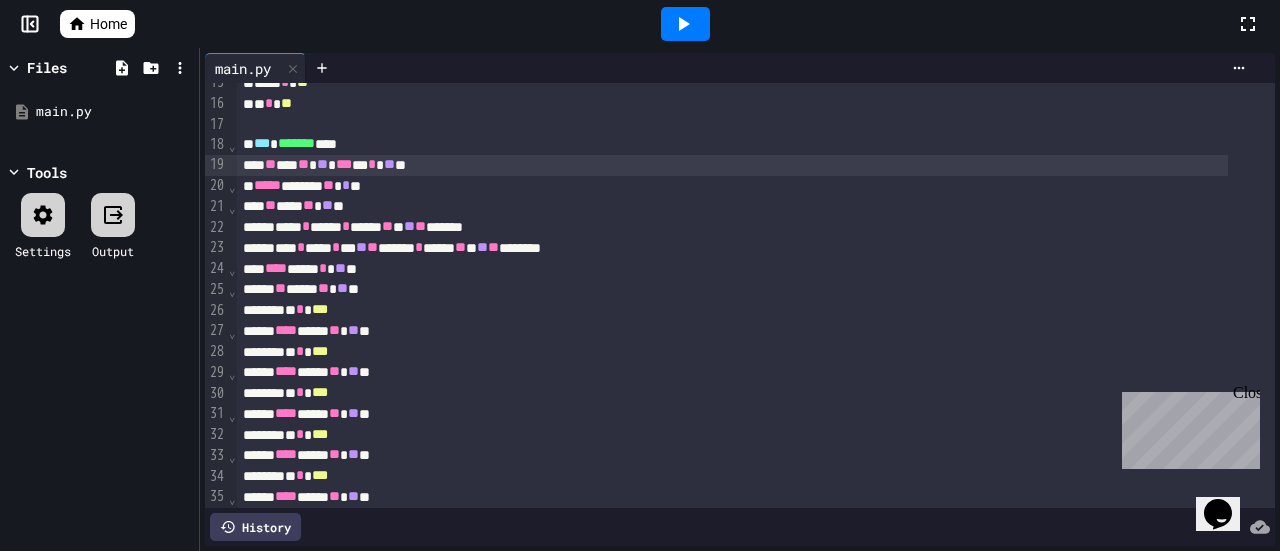 scroll, scrollTop: 331, scrollLeft: 0, axis: vertical 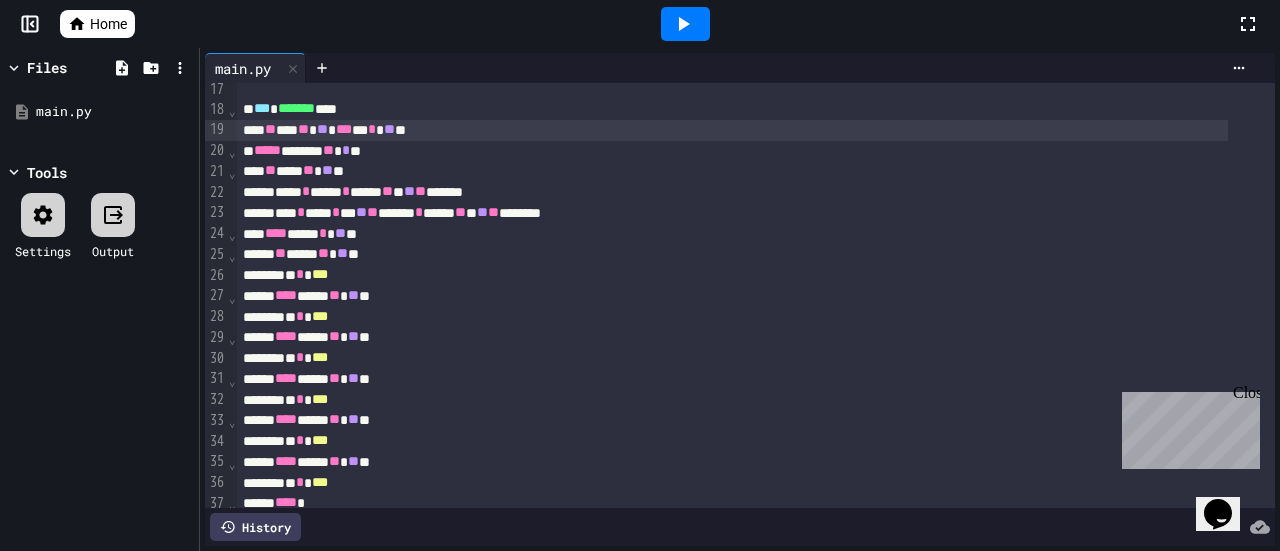 click on "** ** **   **   *** * *   ** **" at bounding box center [732, 130] 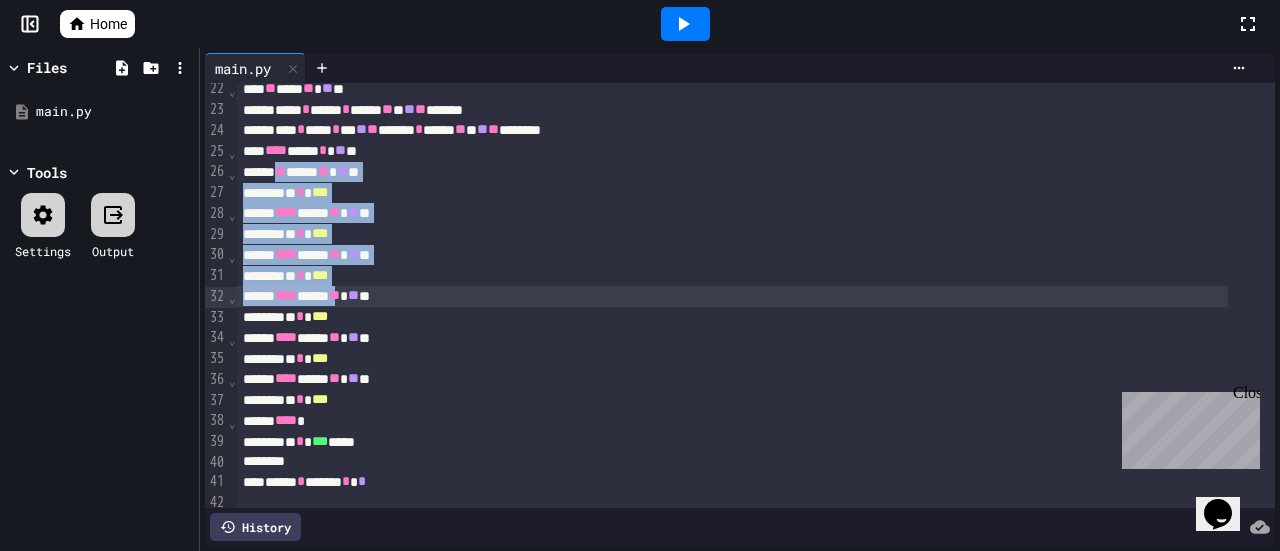 scroll, scrollTop: 531, scrollLeft: 0, axis: vertical 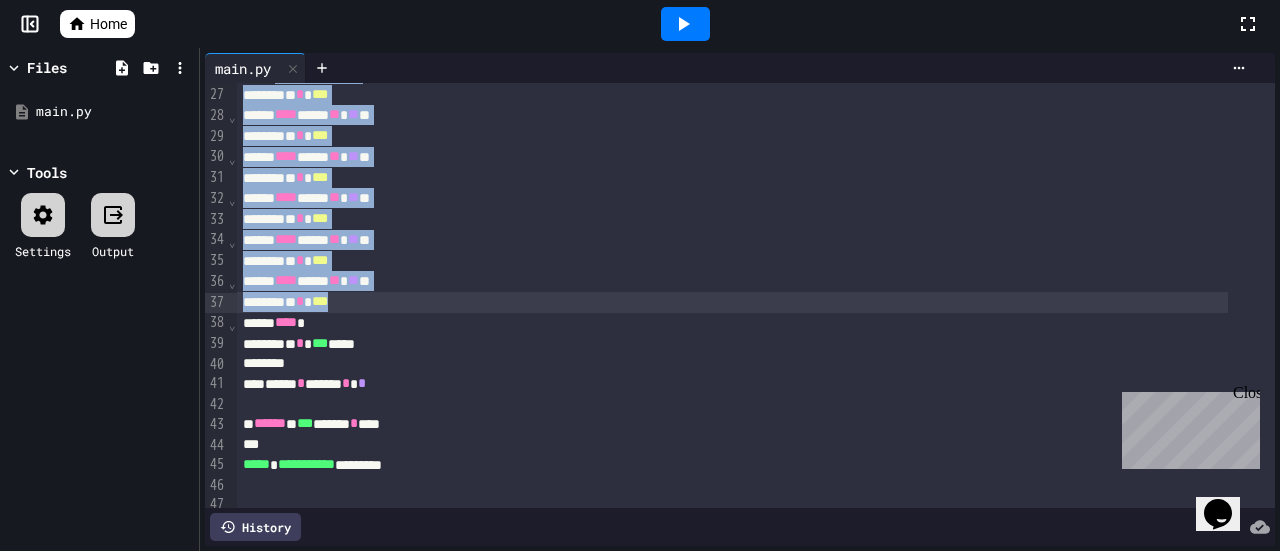 drag, startPoint x: 287, startPoint y: 274, endPoint x: 368, endPoint y: 299, distance: 84.77028 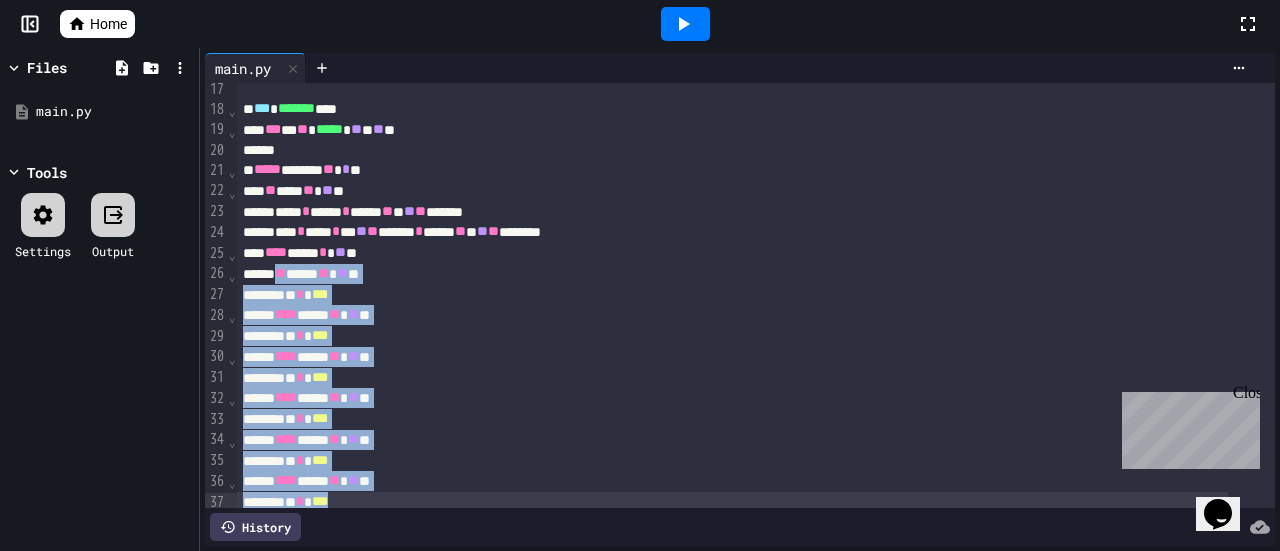 scroll, scrollTop: 231, scrollLeft: 0, axis: vertical 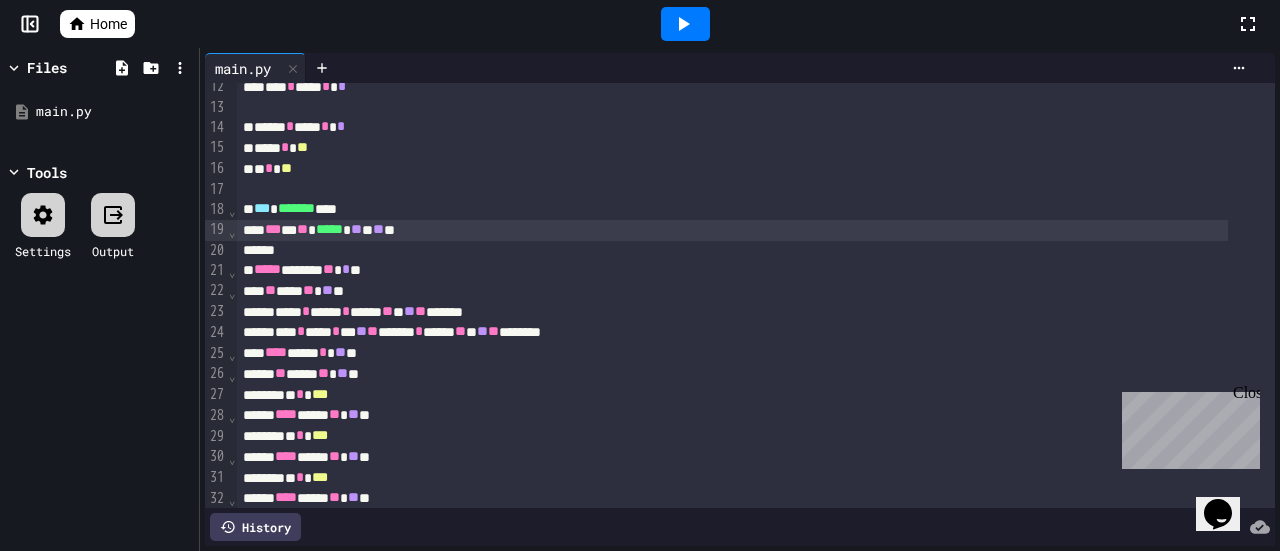 click on "*** * **   ***** * ** * ** **" at bounding box center (732, 230) 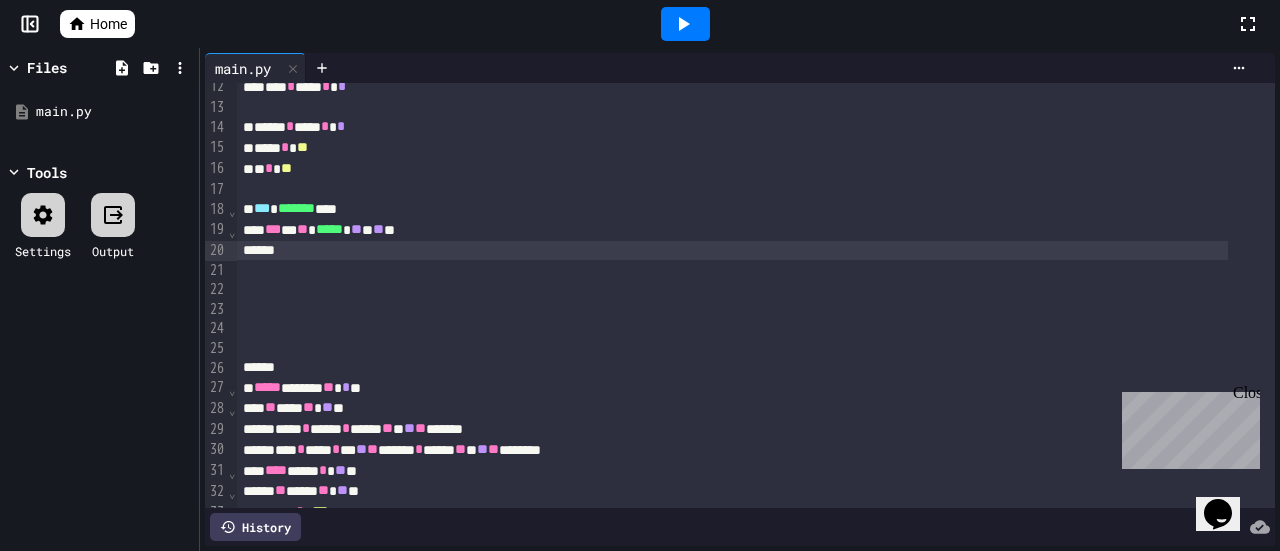scroll, scrollTop: 246, scrollLeft: 0, axis: vertical 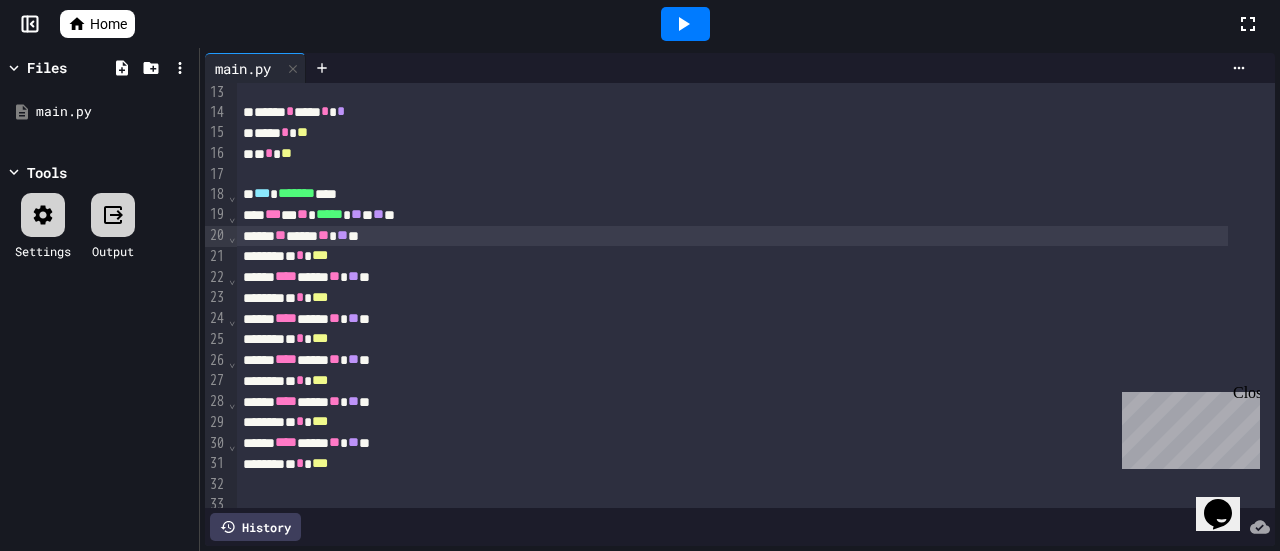 click on "** **** **   ** **" at bounding box center [732, 236] 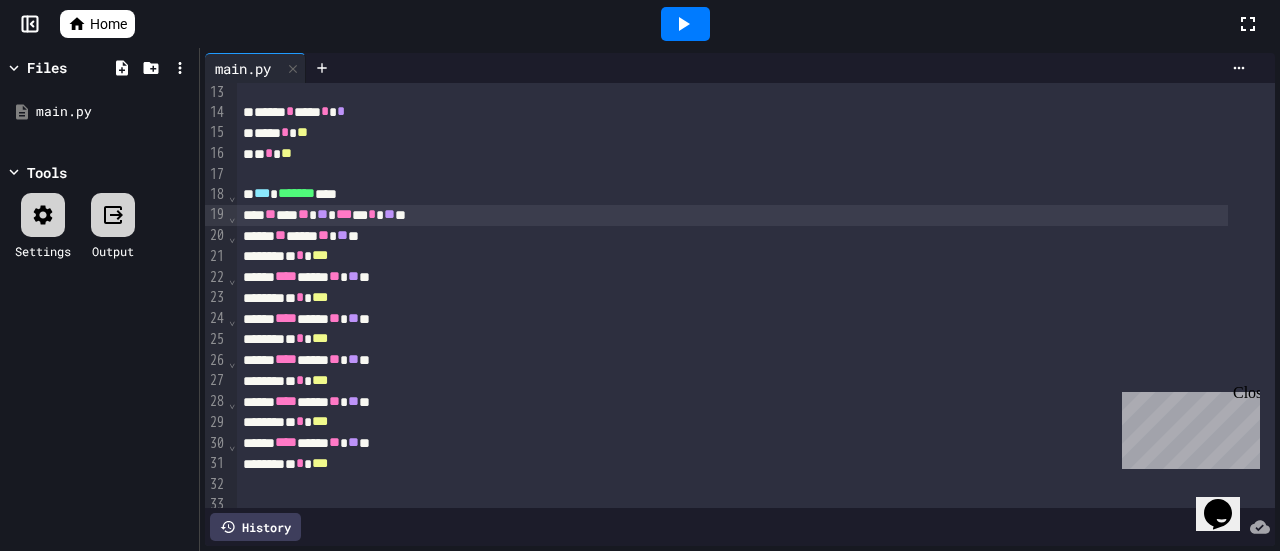 scroll, scrollTop: 346, scrollLeft: 0, axis: vertical 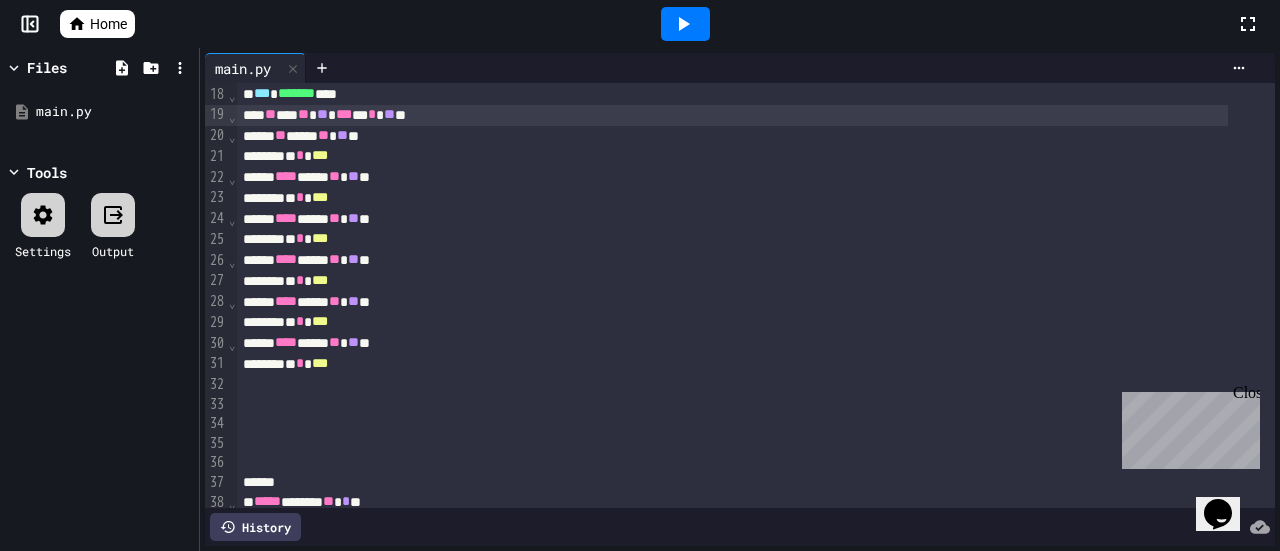 click on "**** **** **   ** **" at bounding box center (732, 343) 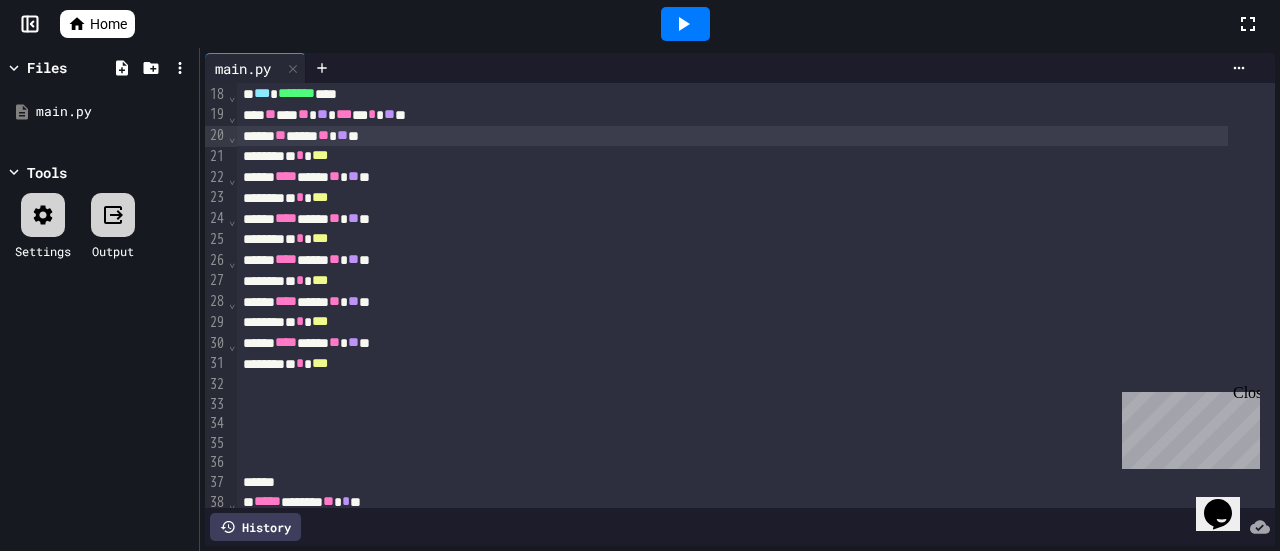 click on "** **** **   ** **" at bounding box center [732, 136] 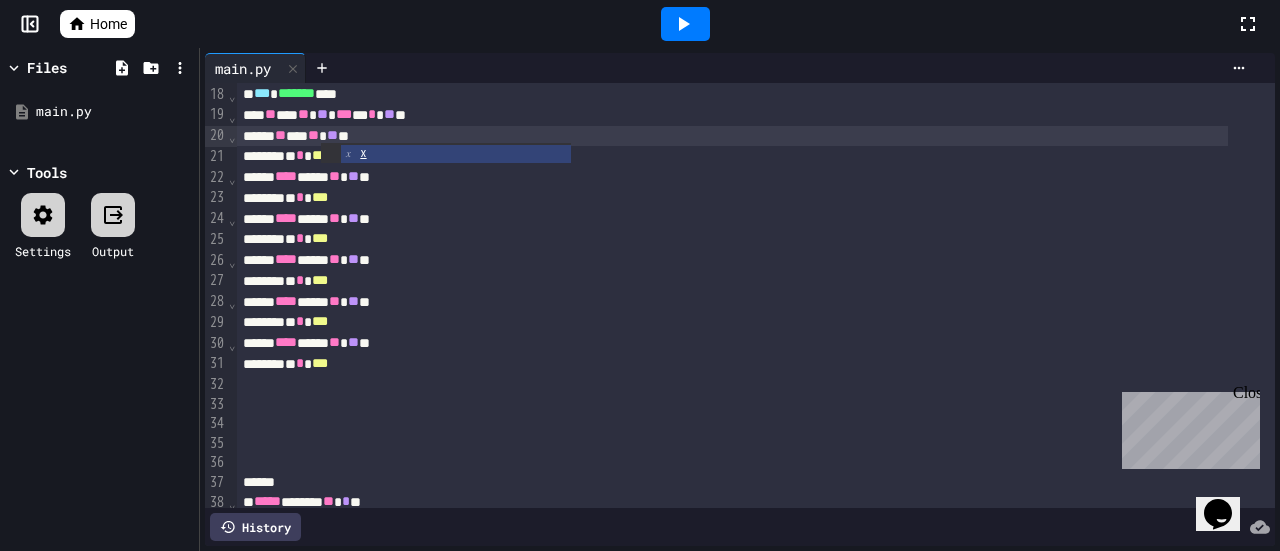 click on "* *   ***" at bounding box center [732, 156] 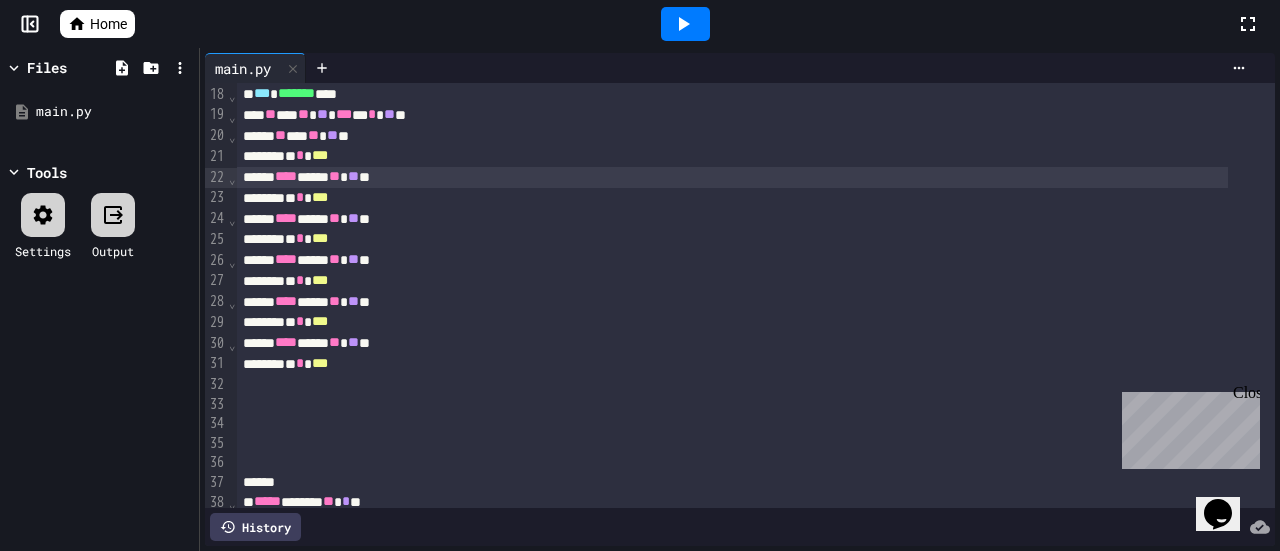 click on "**** **** **   ** **" at bounding box center (732, 177) 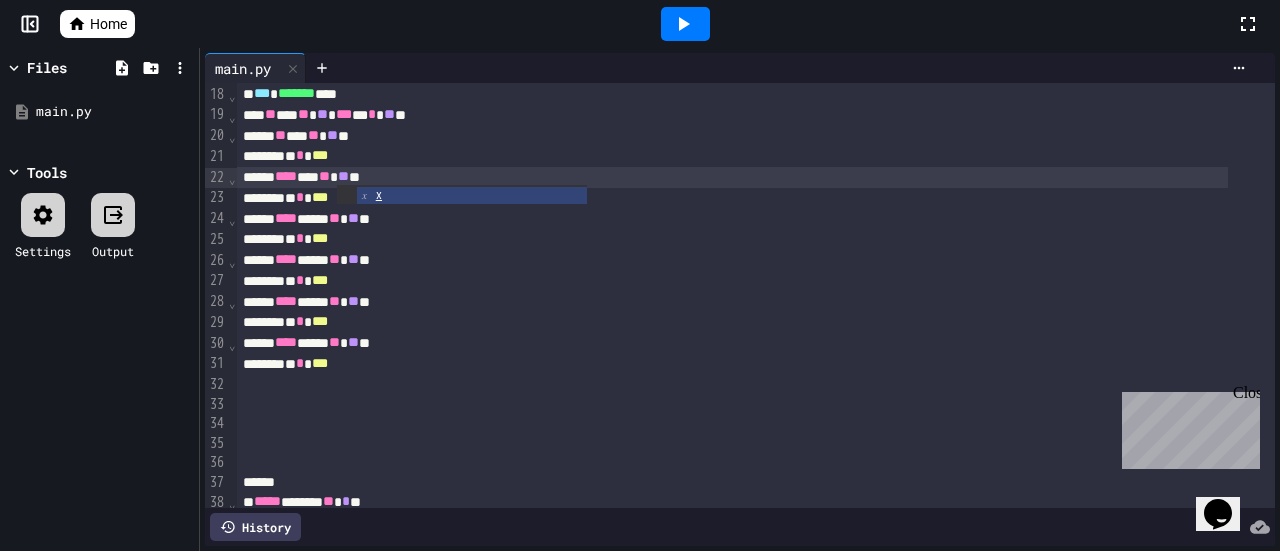 click on "**** **** **   ** **" at bounding box center (732, 219) 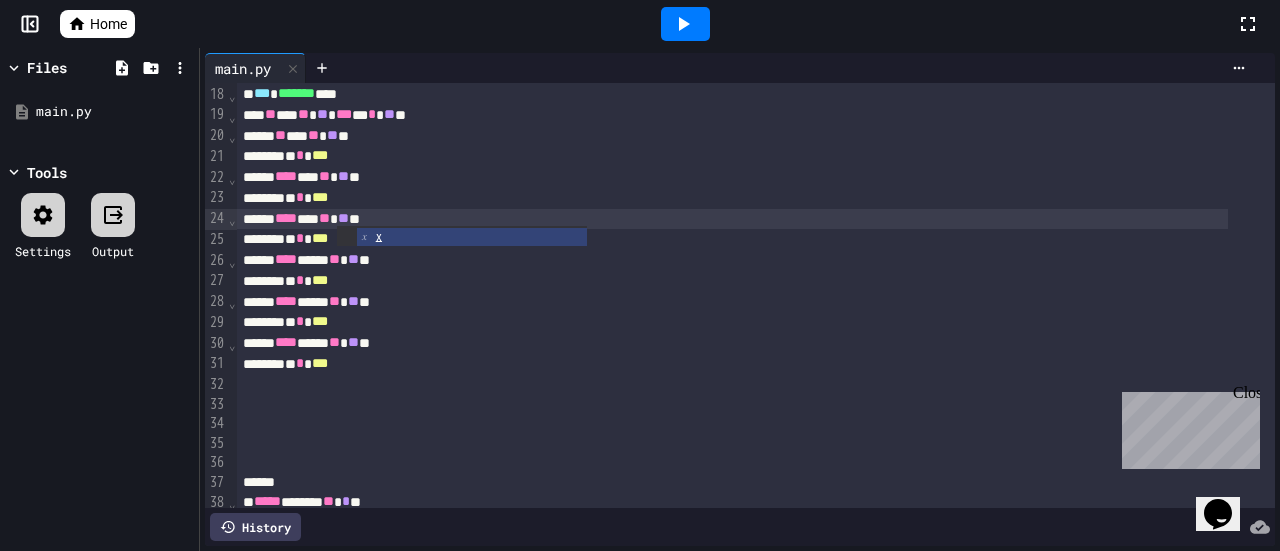 click on "**** **** **   ** **" at bounding box center (732, 260) 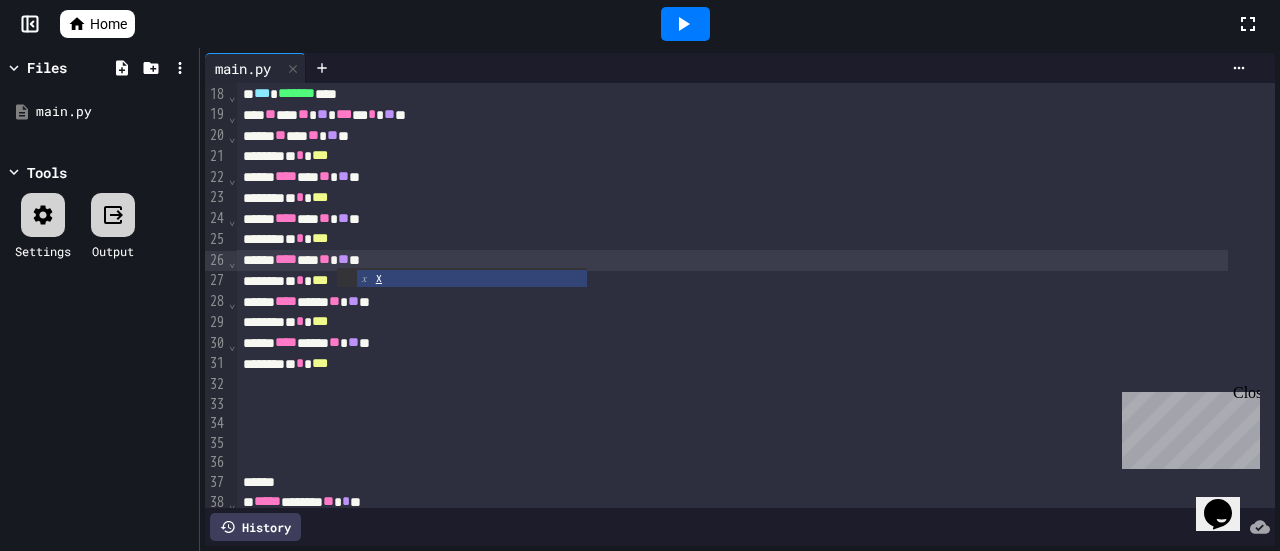 click on "****" at bounding box center (286, 301) 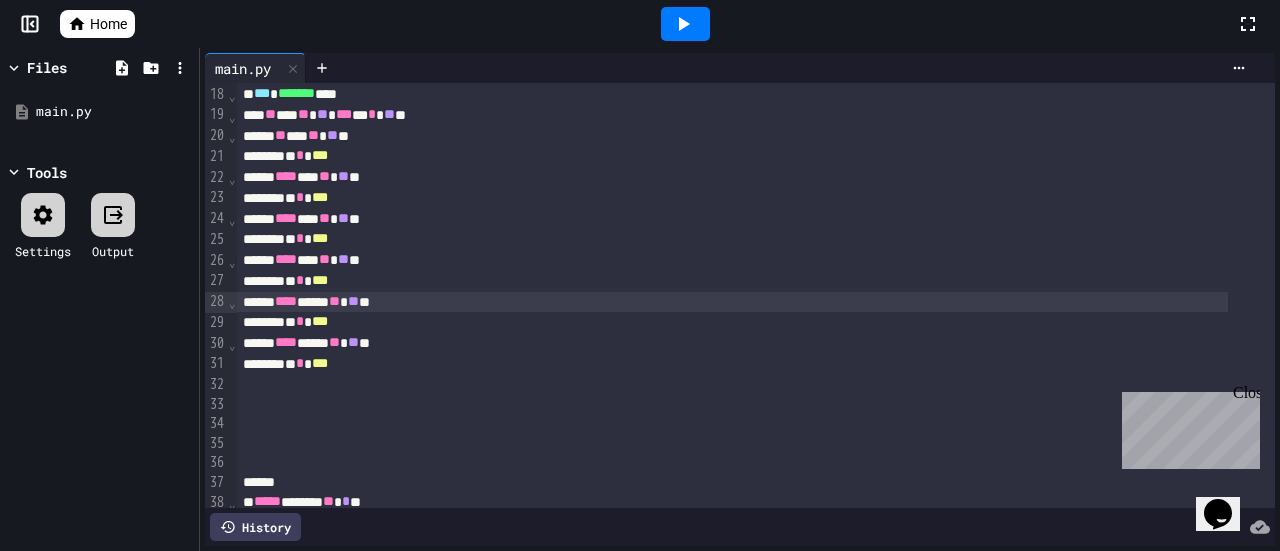 click on "**** **** **   ** **" at bounding box center (732, 302) 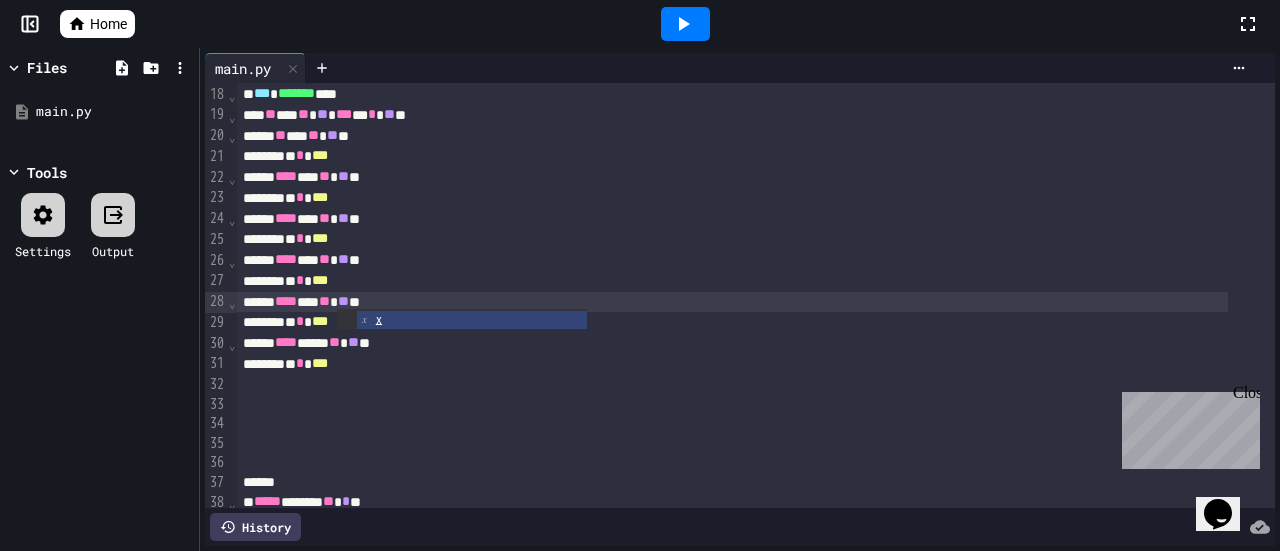click on "**** **** **   ** **" at bounding box center (732, 343) 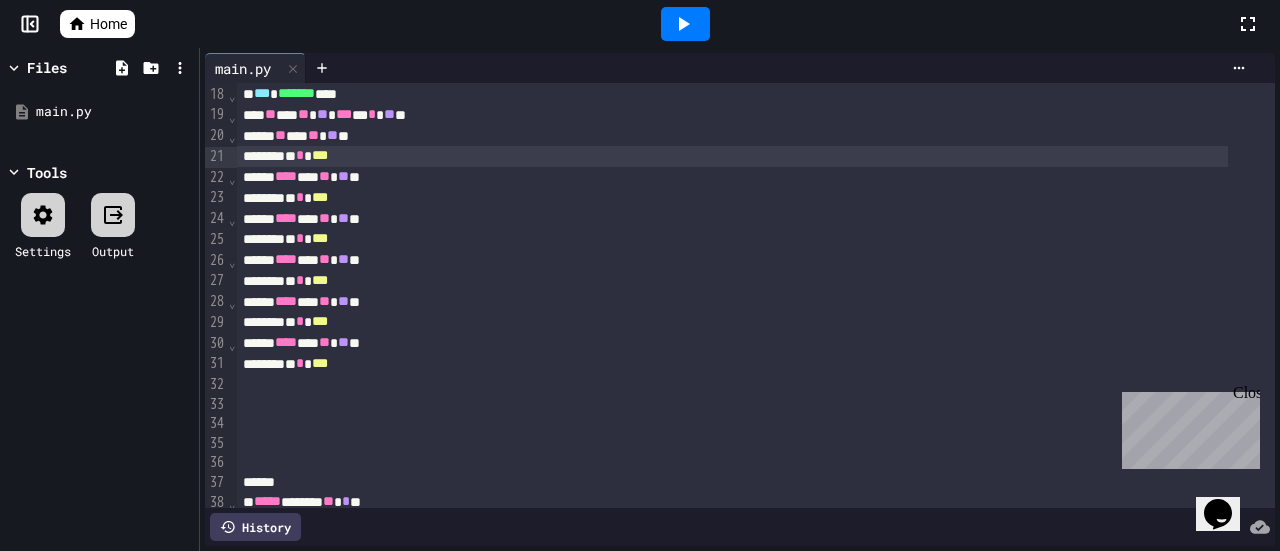 click on "* *   ***" at bounding box center (732, 156) 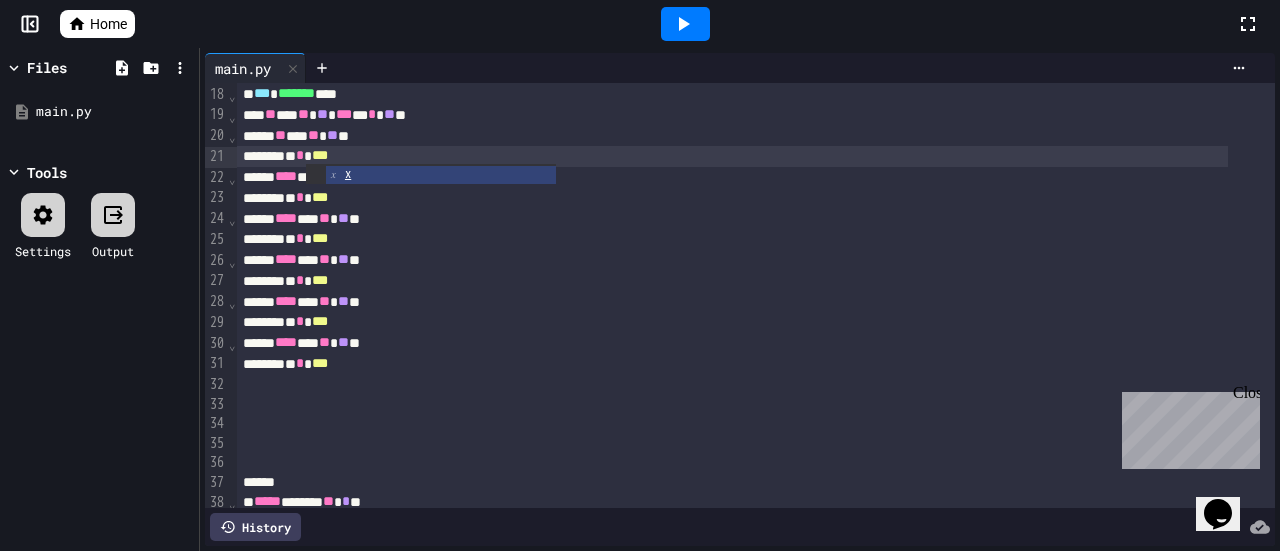 click on "* *   ***" at bounding box center [732, 198] 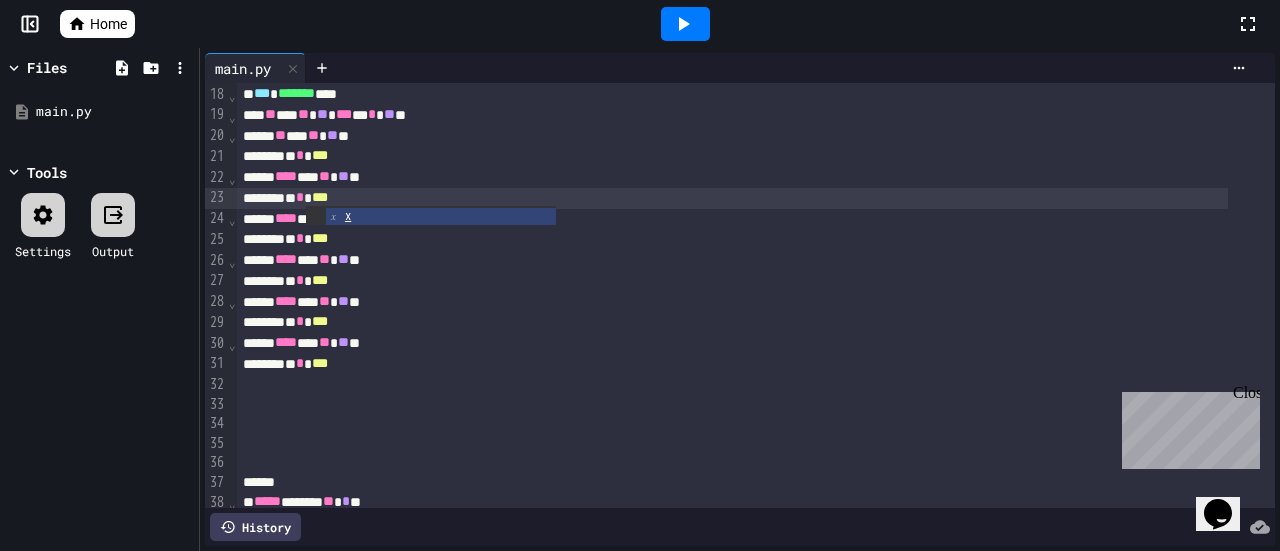click on "* *   ***" at bounding box center [732, 239] 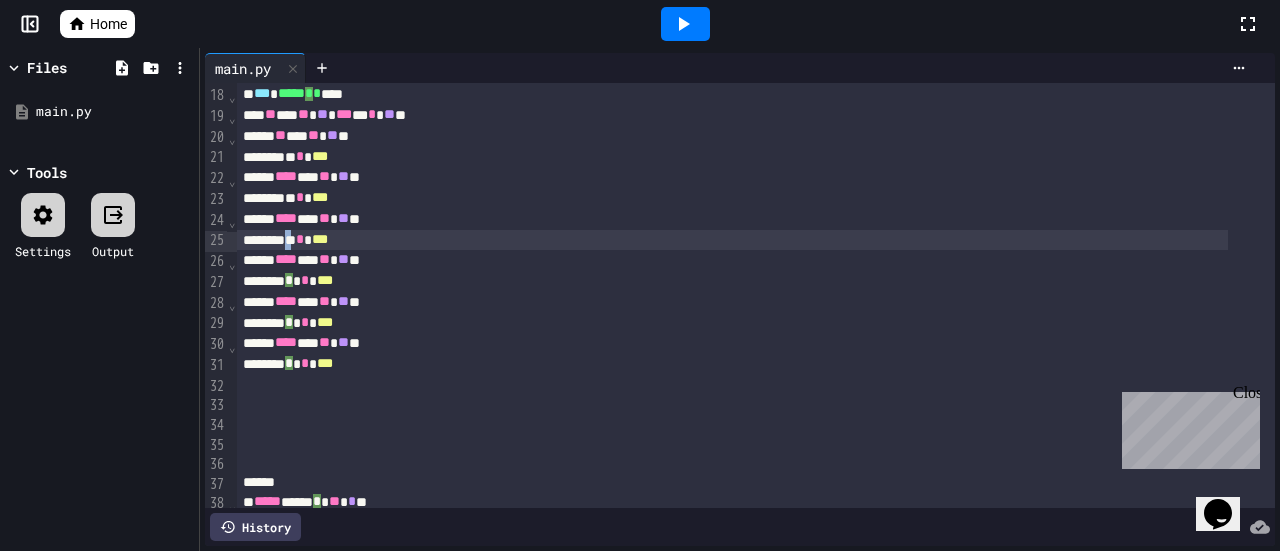 scroll, scrollTop: 347, scrollLeft: 0, axis: vertical 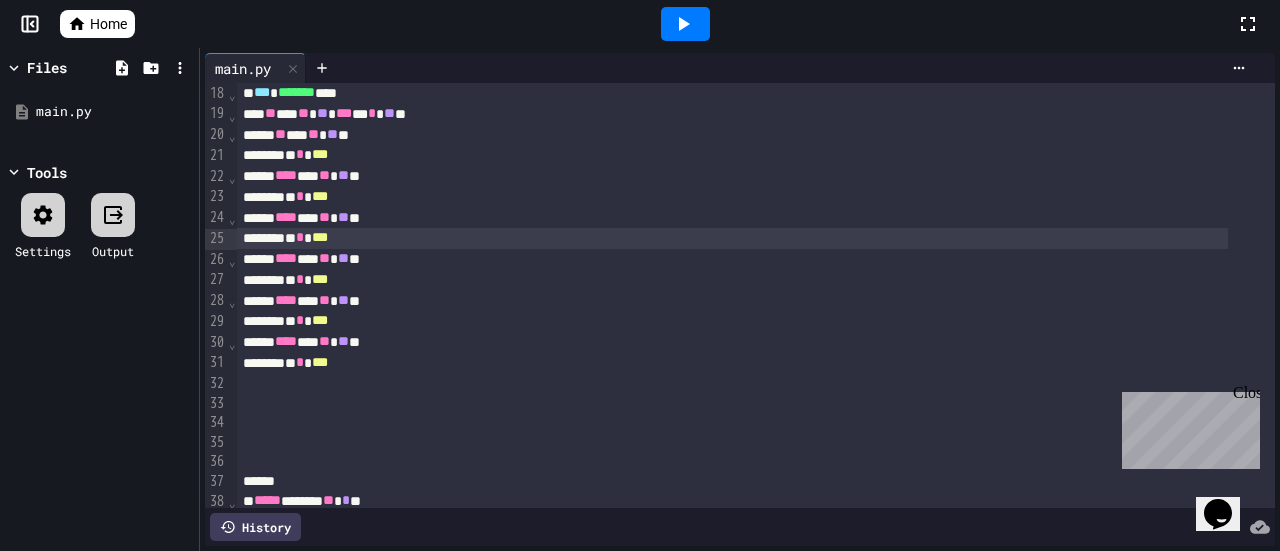 click on "* *   ***" at bounding box center (732, 238) 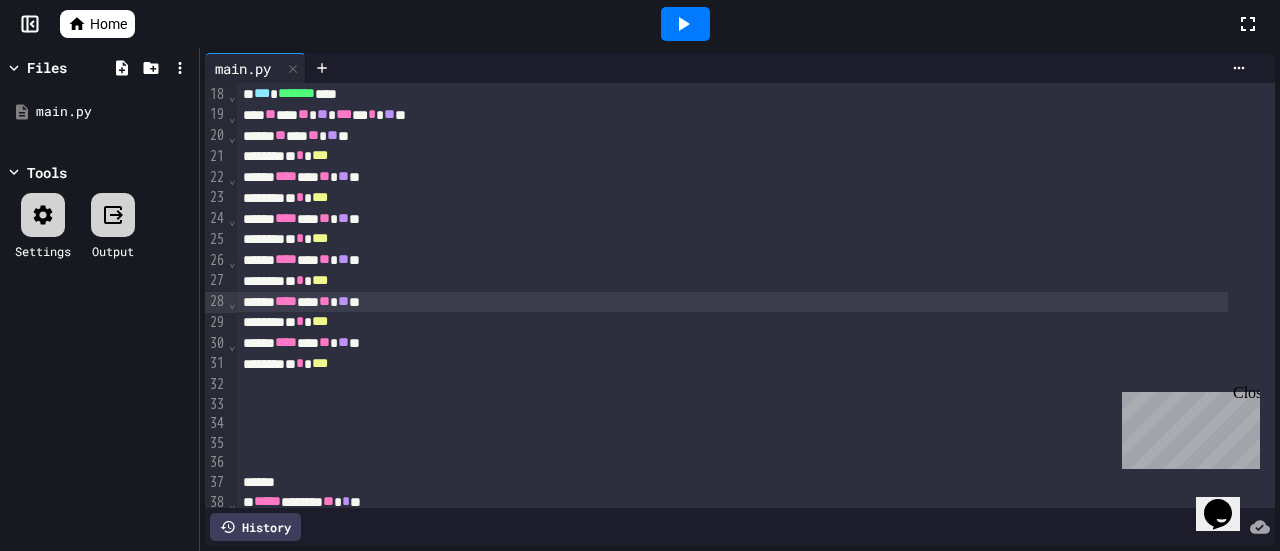 click on "**** ** **   ** **" at bounding box center (732, 302) 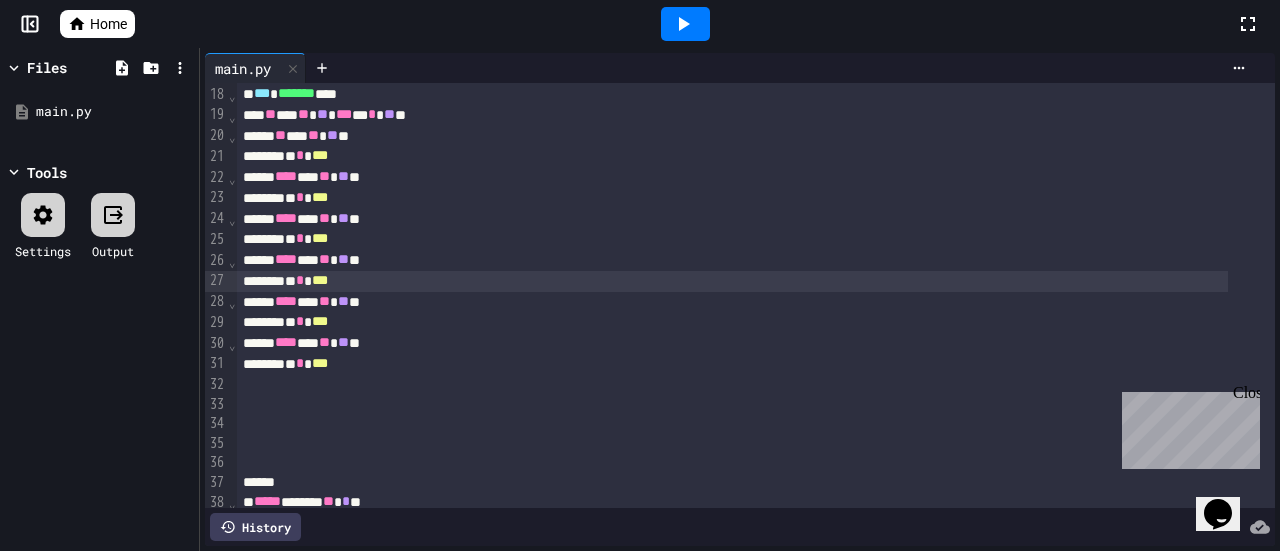 click on "* *   ***" at bounding box center (732, 281) 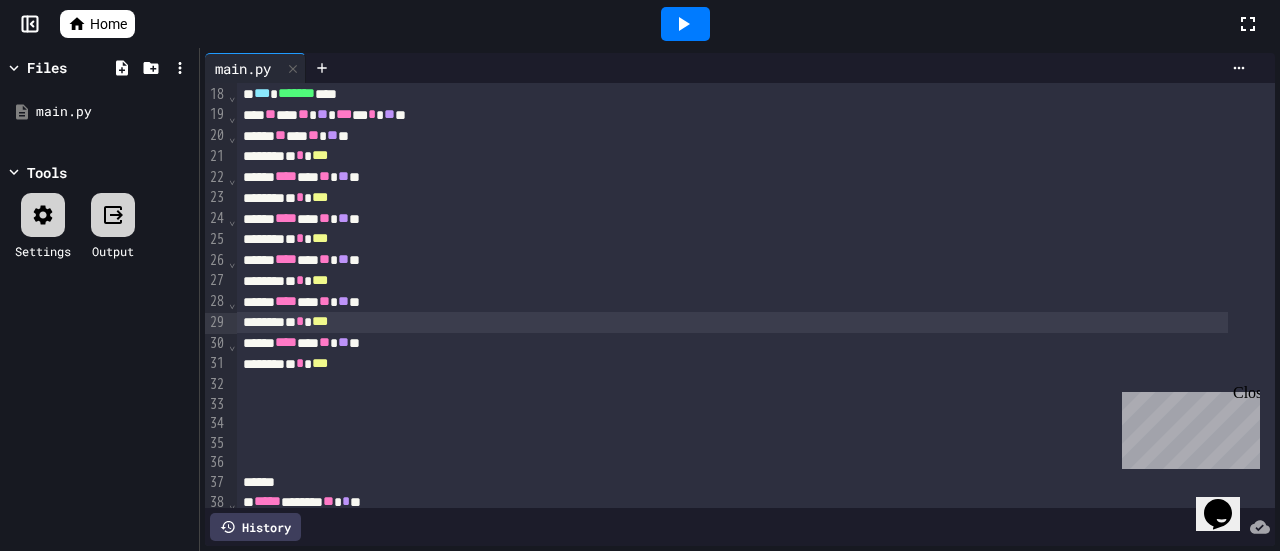 click on "* *   ***" at bounding box center (732, 322) 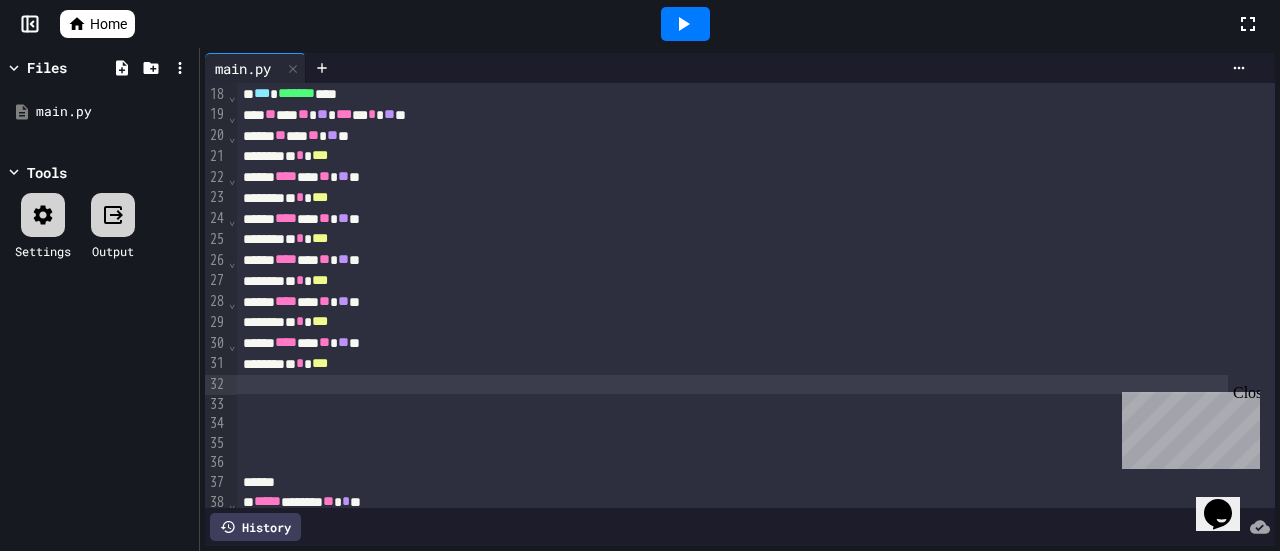 click at bounding box center [732, 385] 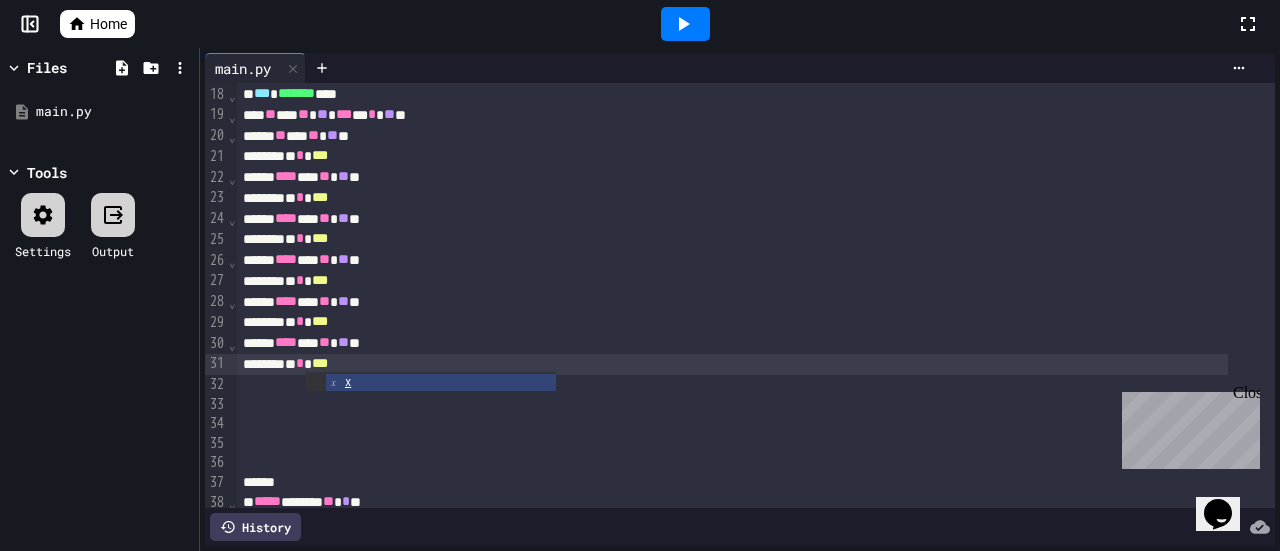click at bounding box center [756, 424] 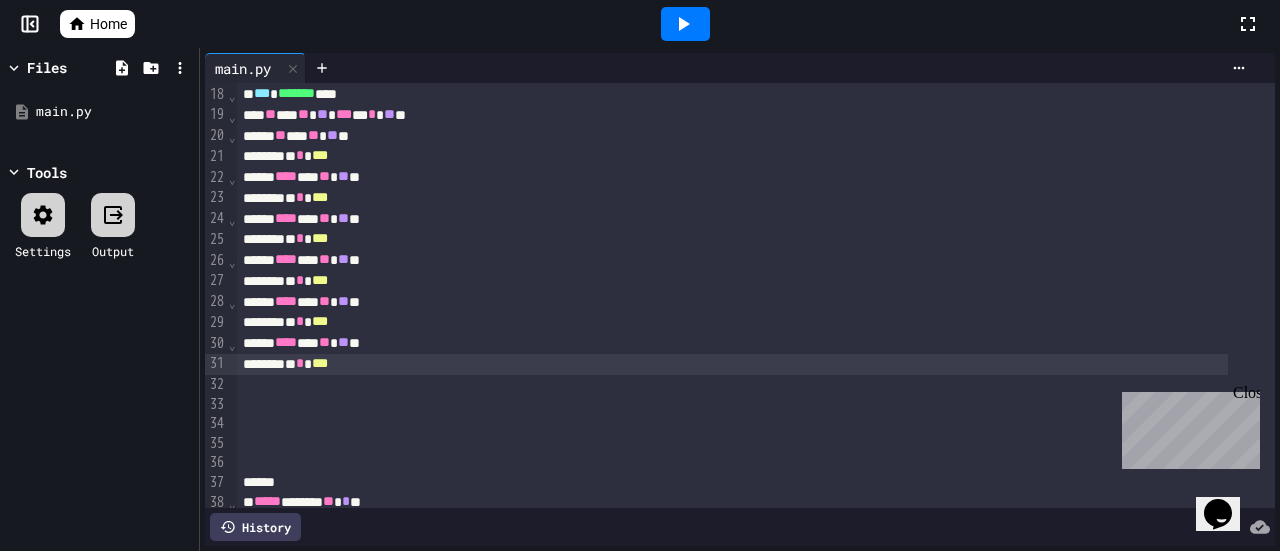 click on "* *   ***" at bounding box center (732, 364) 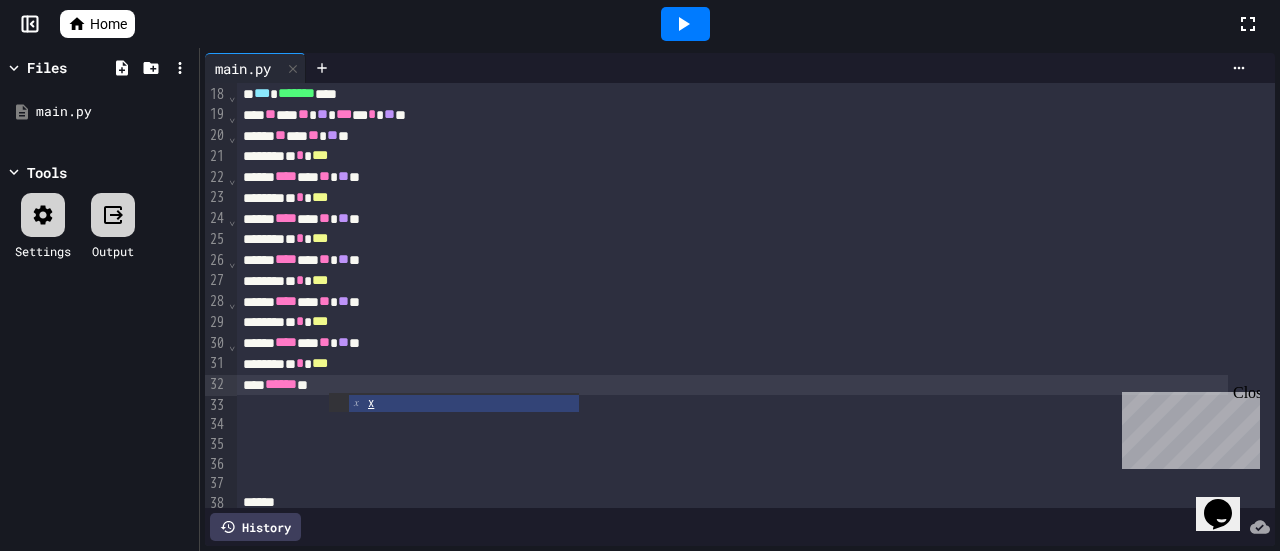 click at bounding box center (756, 445) 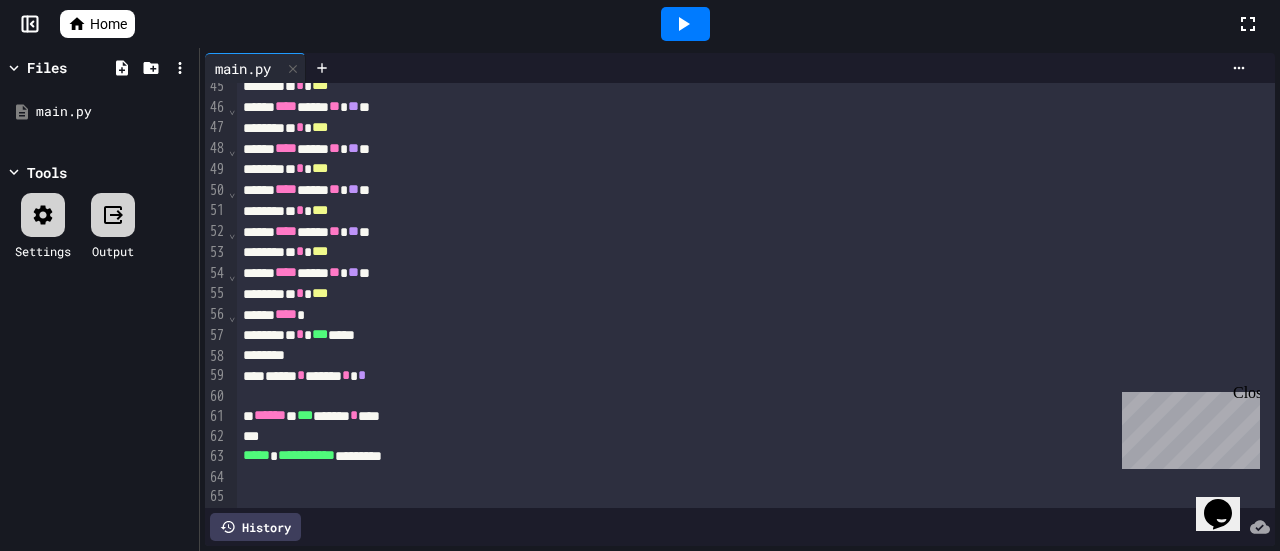 scroll, scrollTop: 940, scrollLeft: 0, axis: vertical 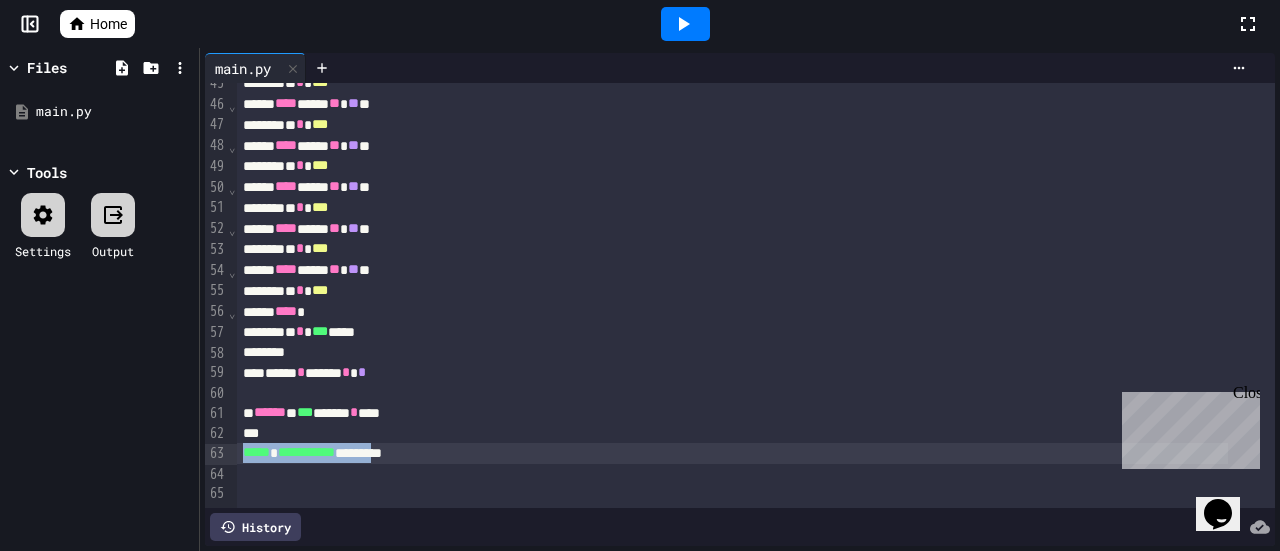 drag, startPoint x: 426, startPoint y: 427, endPoint x: 224, endPoint y: 423, distance: 202.0396 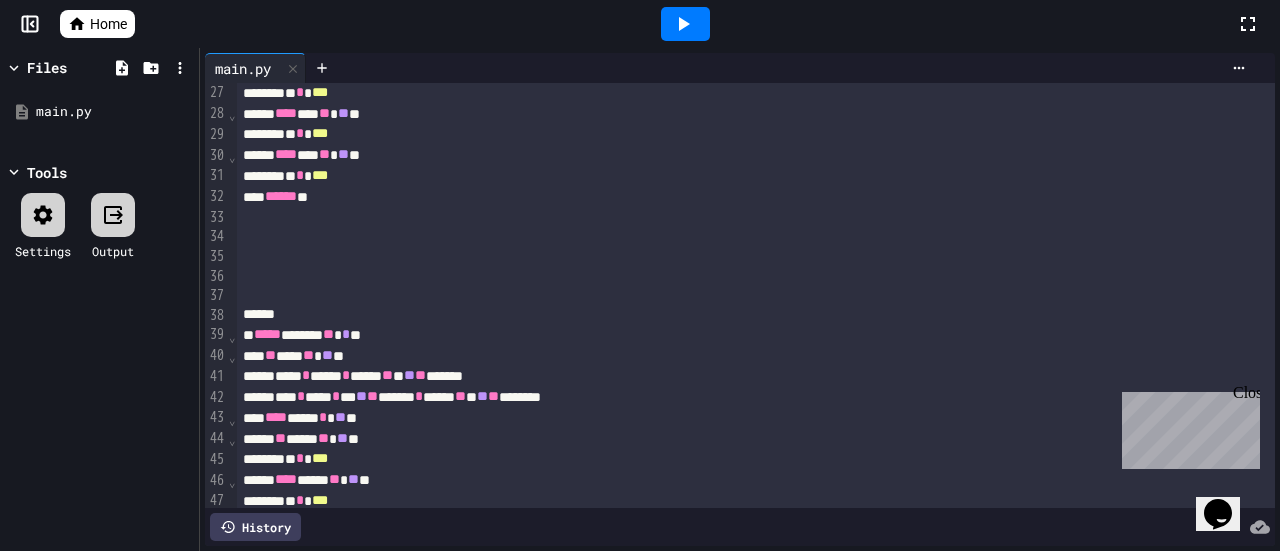 scroll, scrollTop: 340, scrollLeft: 0, axis: vertical 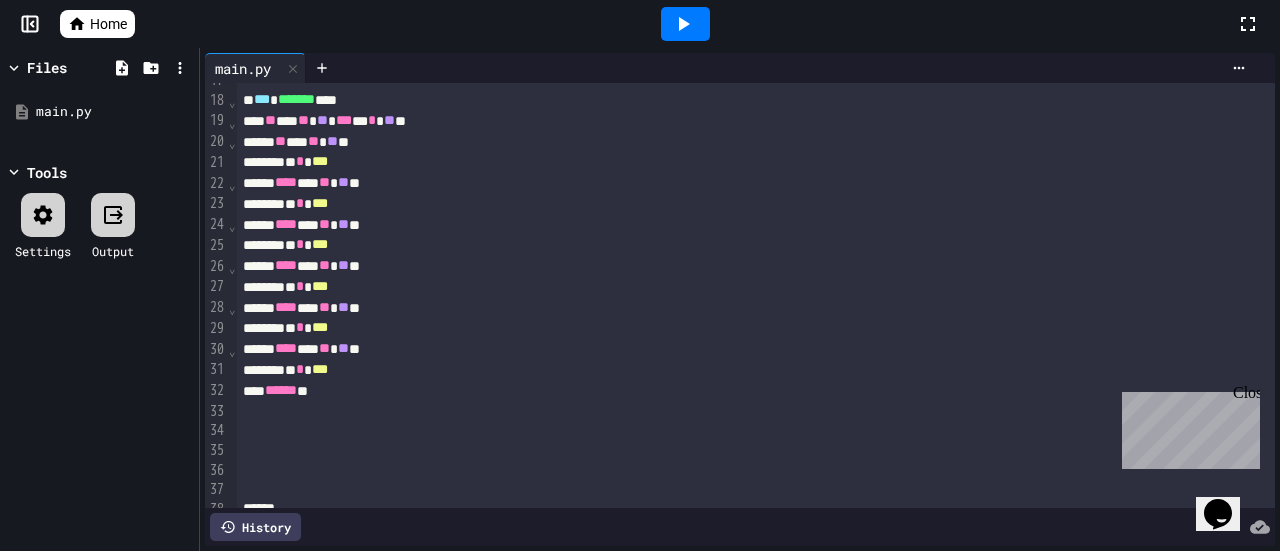 click at bounding box center [732, 431] 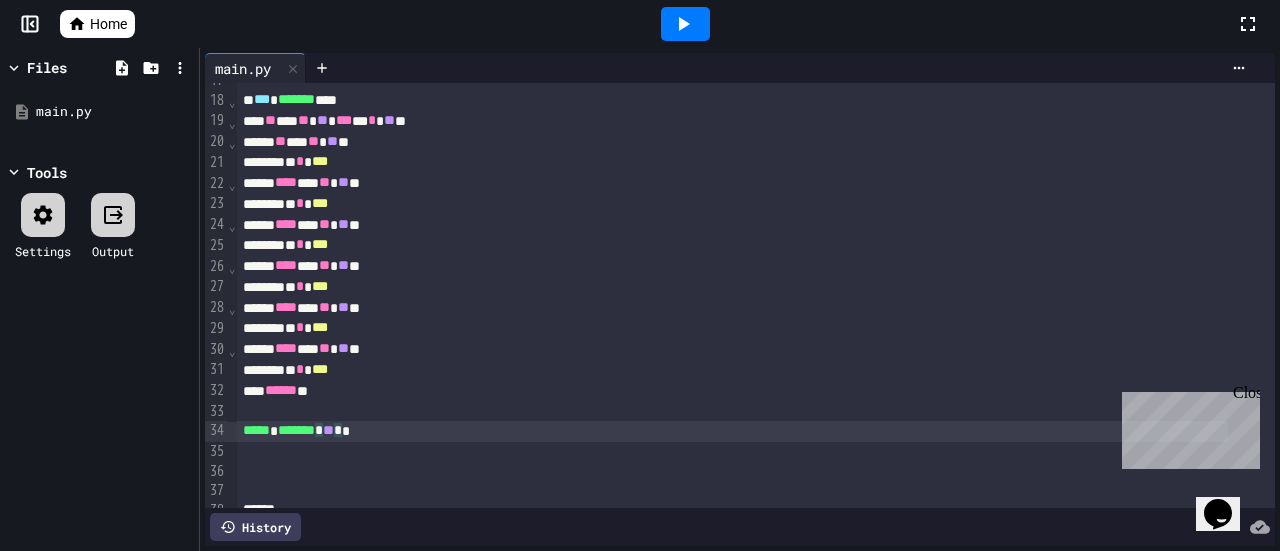 click 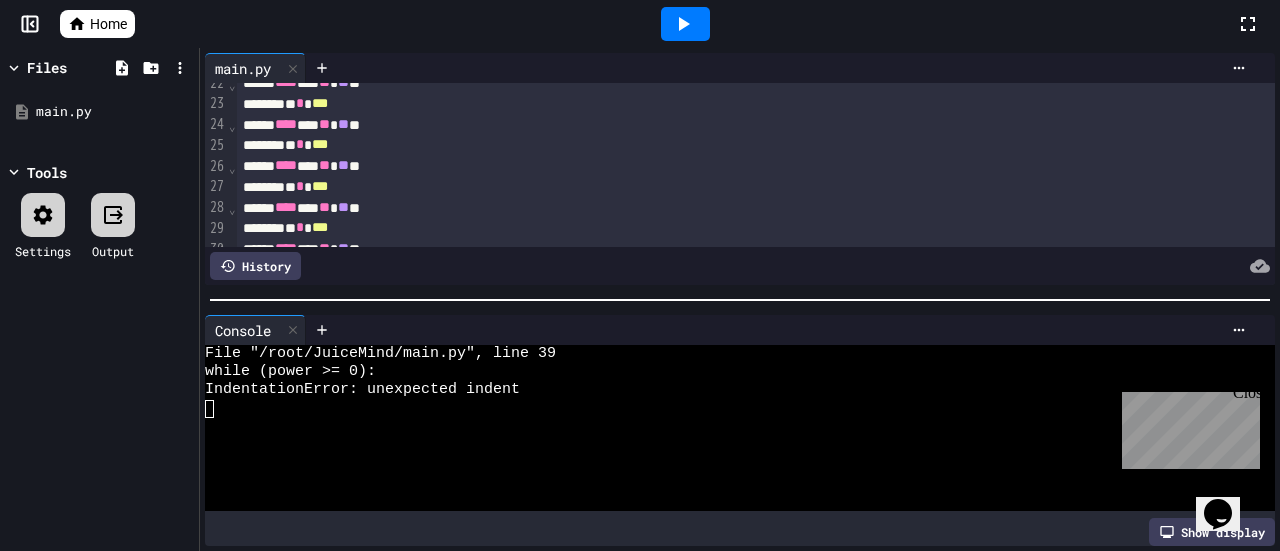 click on "**** ** **   ** **" at bounding box center [732, 125] 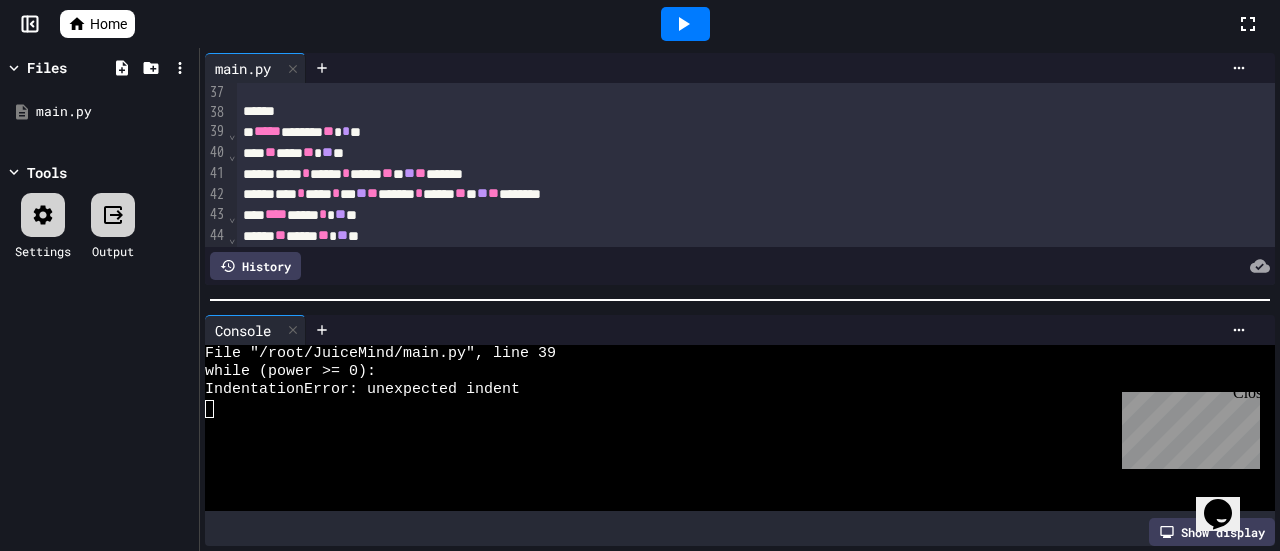 scroll, scrollTop: 740, scrollLeft: 0, axis: vertical 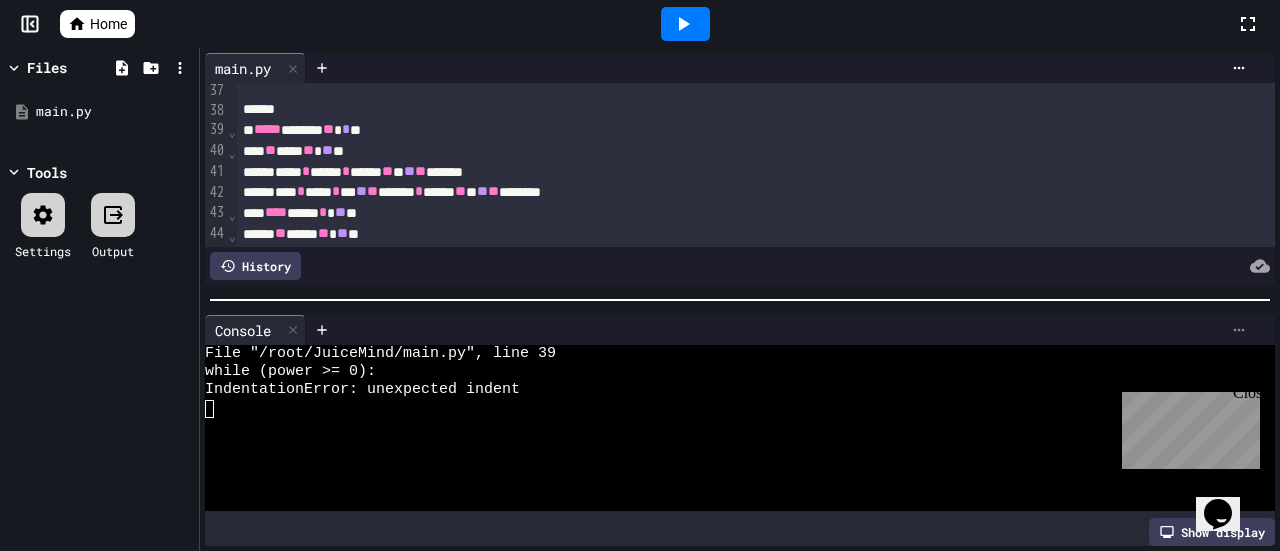 click 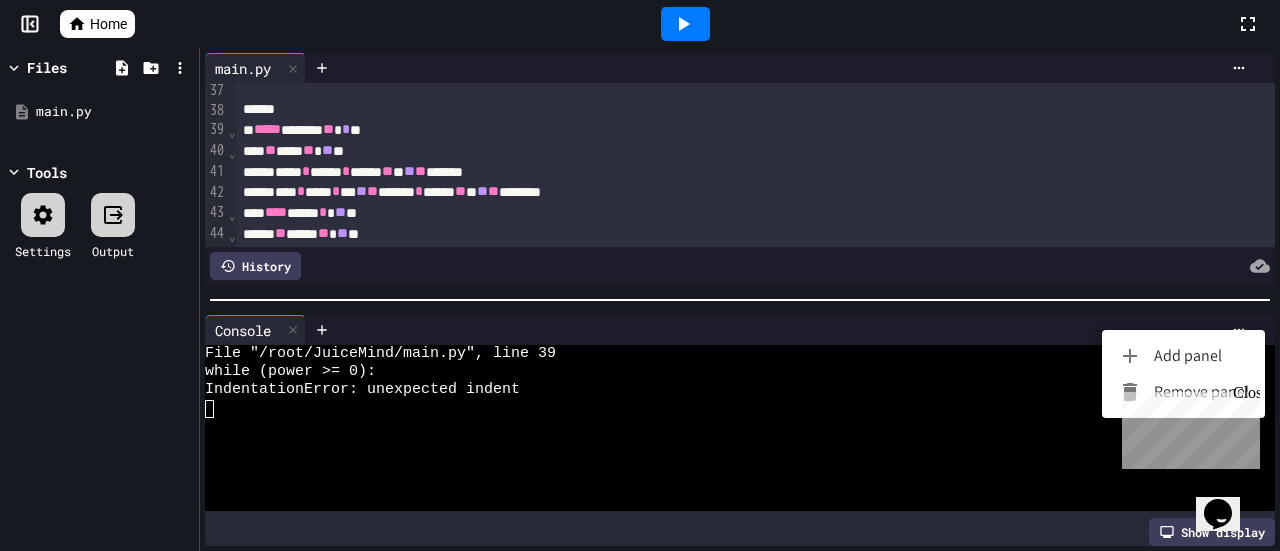 click on "Close" at bounding box center [1245, 396] 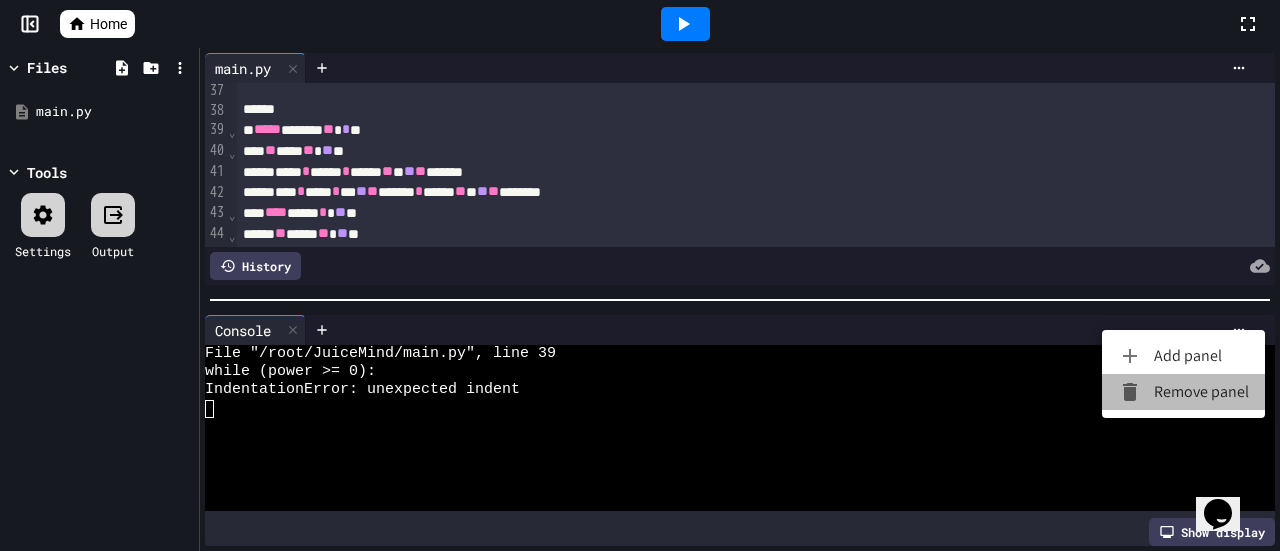 click on "Remove panel" at bounding box center [1183, 392] 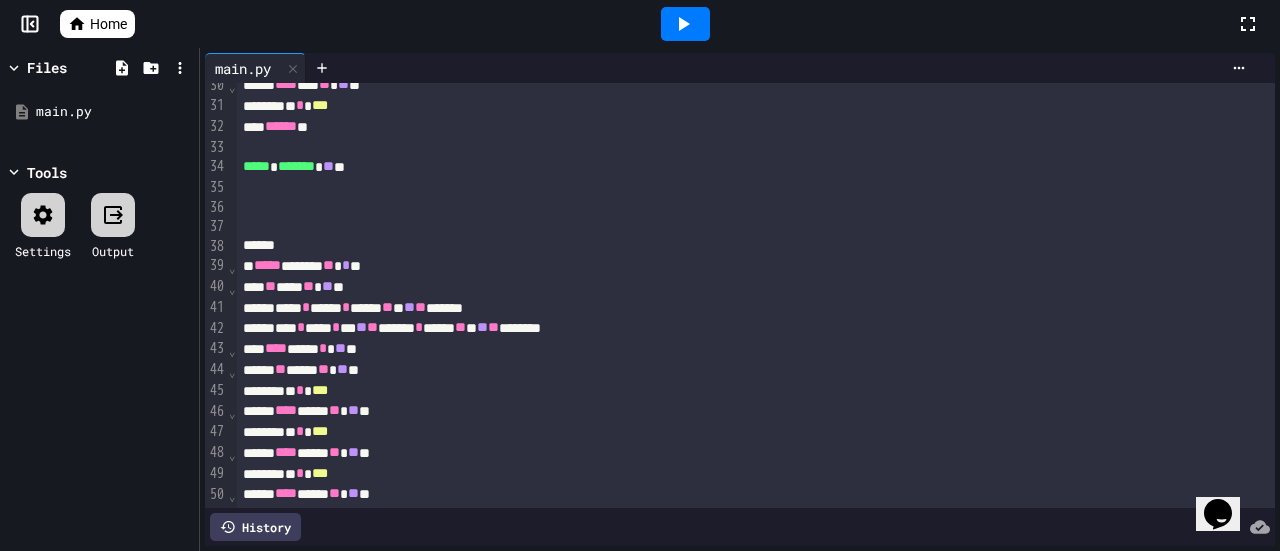 scroll, scrollTop: 640, scrollLeft: 0, axis: vertical 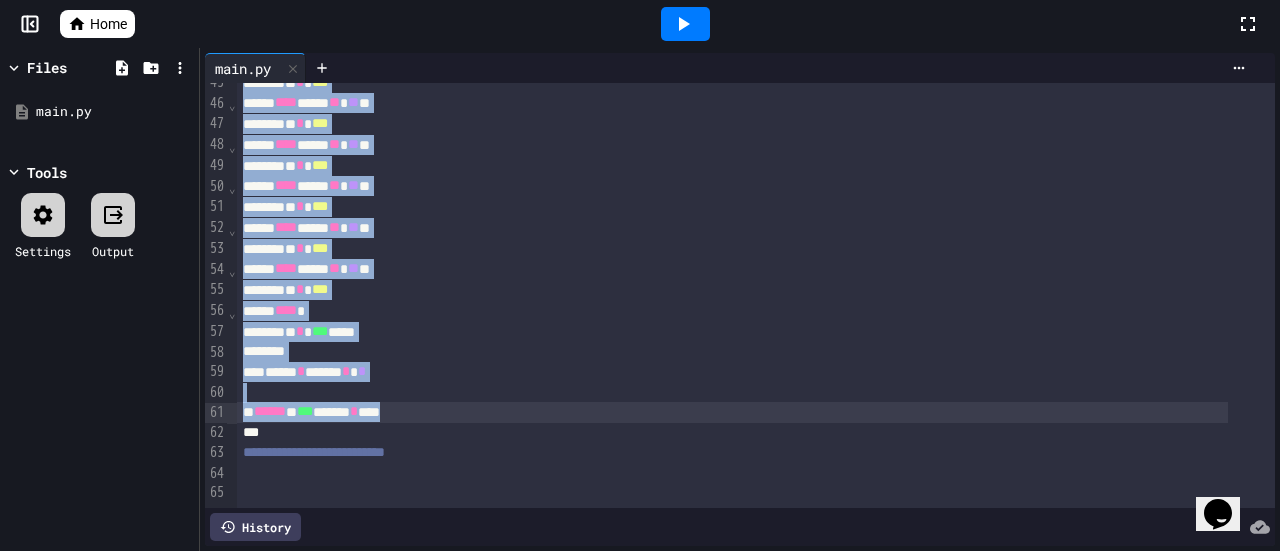 drag, startPoint x: 254, startPoint y: 231, endPoint x: 440, endPoint y: 383, distance: 240.20824 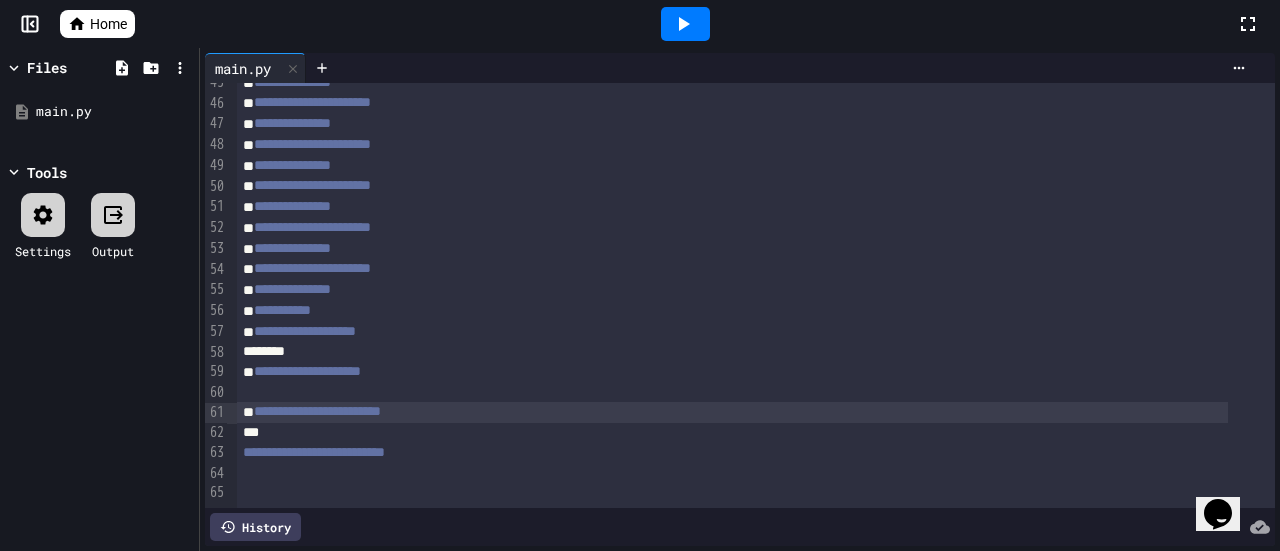 click on "**********" at bounding box center [732, 412] 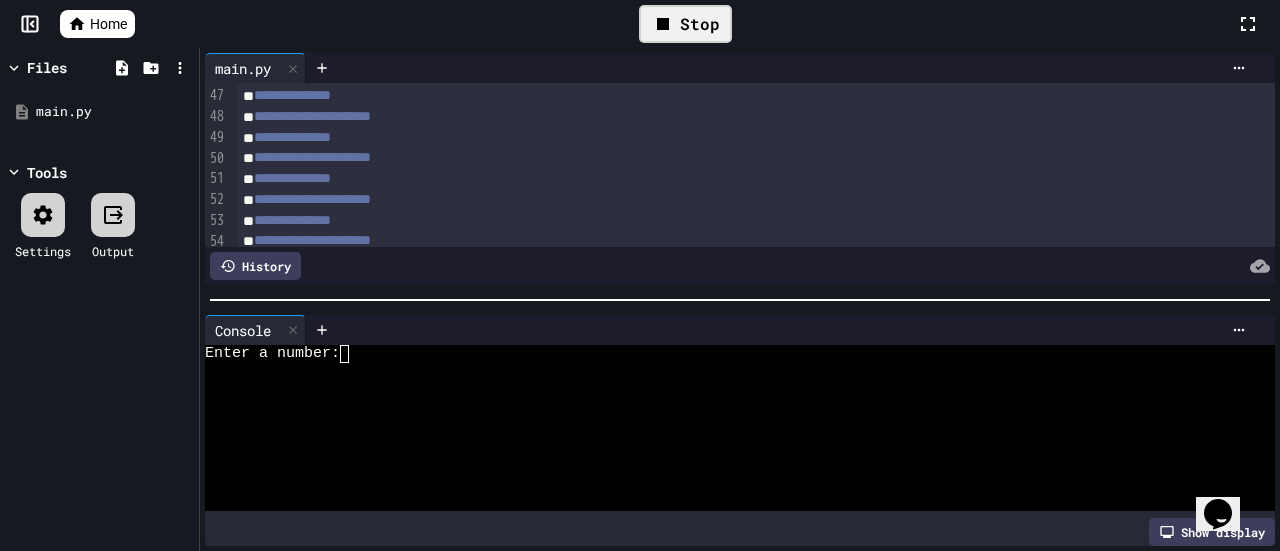 click at bounding box center (353, 354) 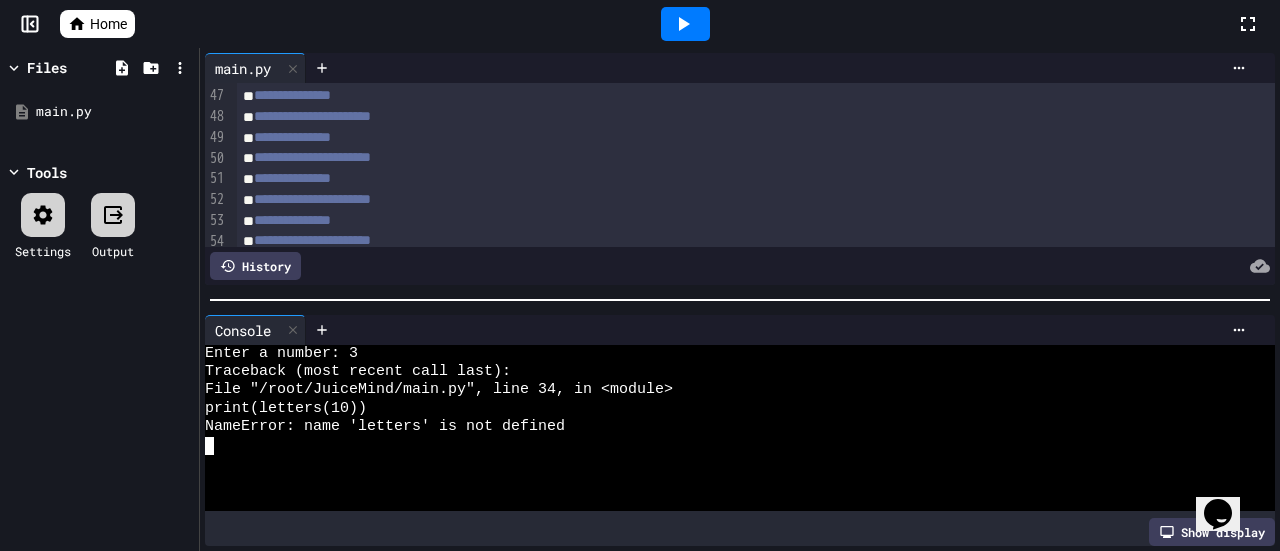click at bounding box center [780, 330] 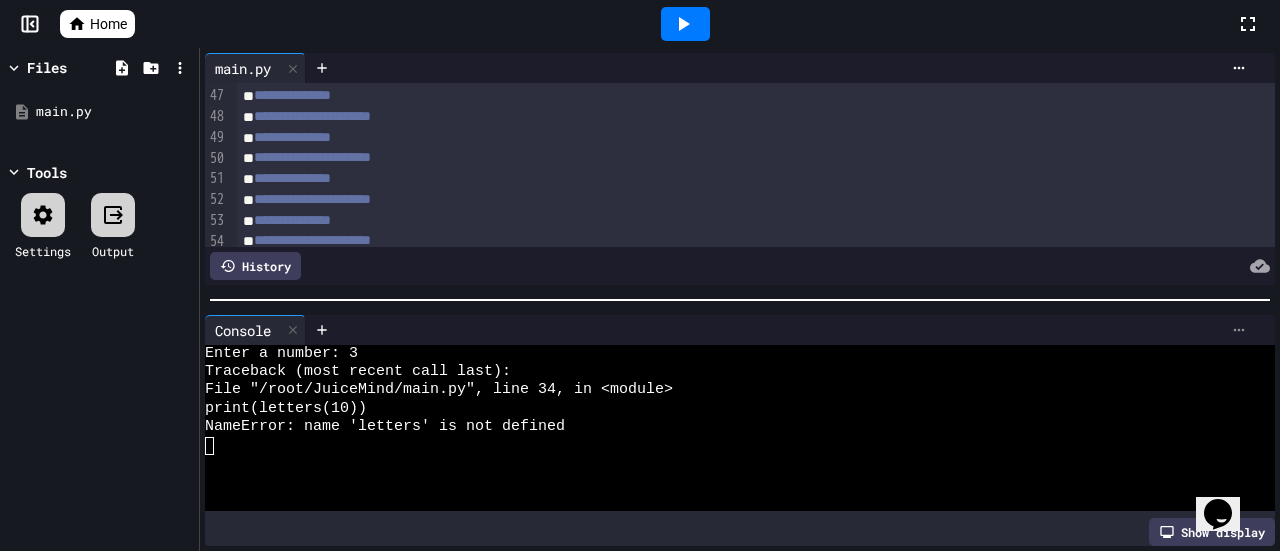 click 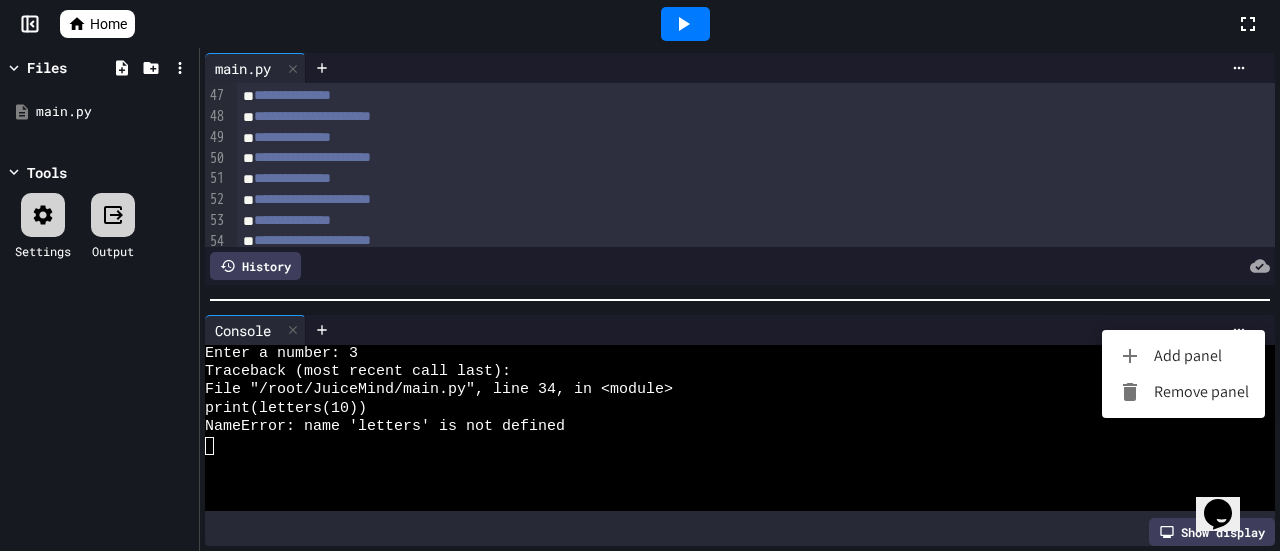 click on "Remove panel" at bounding box center [1183, 392] 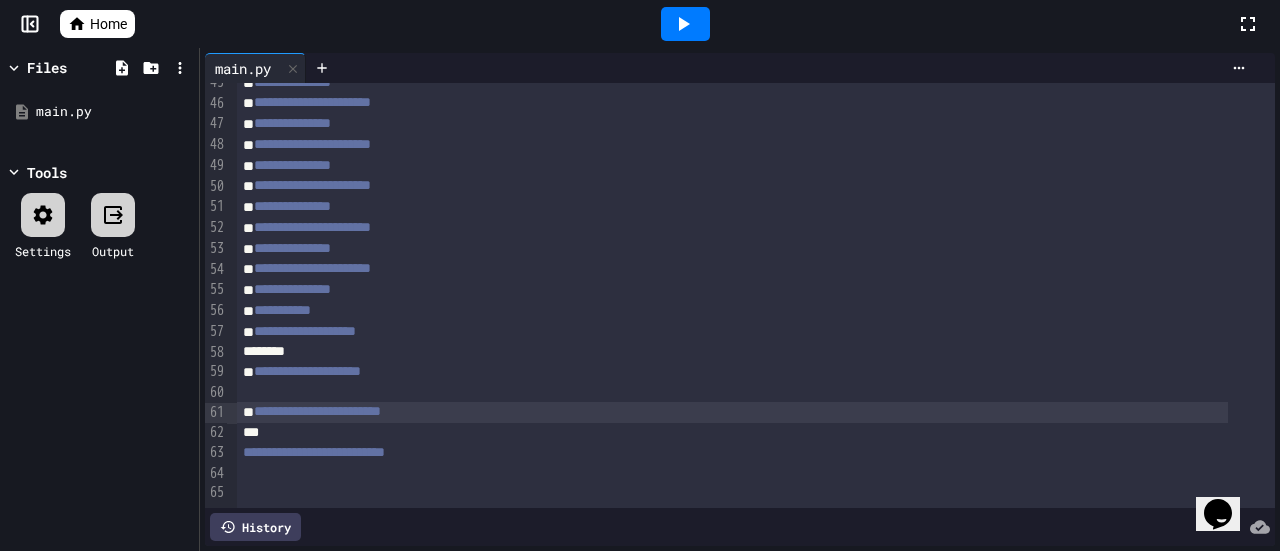 click at bounding box center (756, 393) 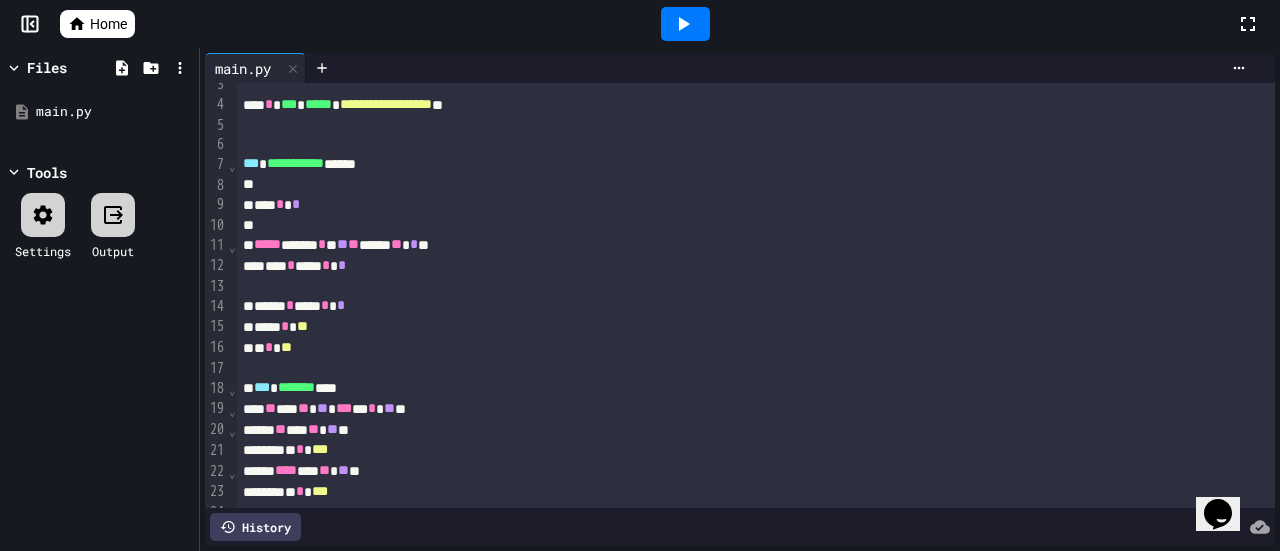 scroll, scrollTop: 40, scrollLeft: 0, axis: vertical 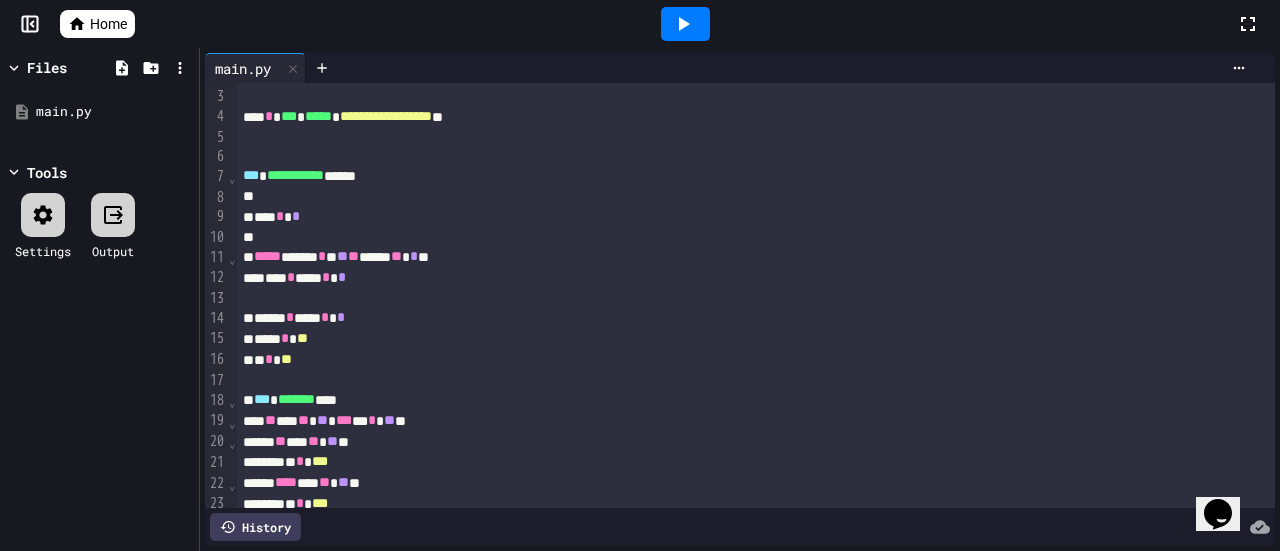click on "***   ******* ****" at bounding box center (732, 400) 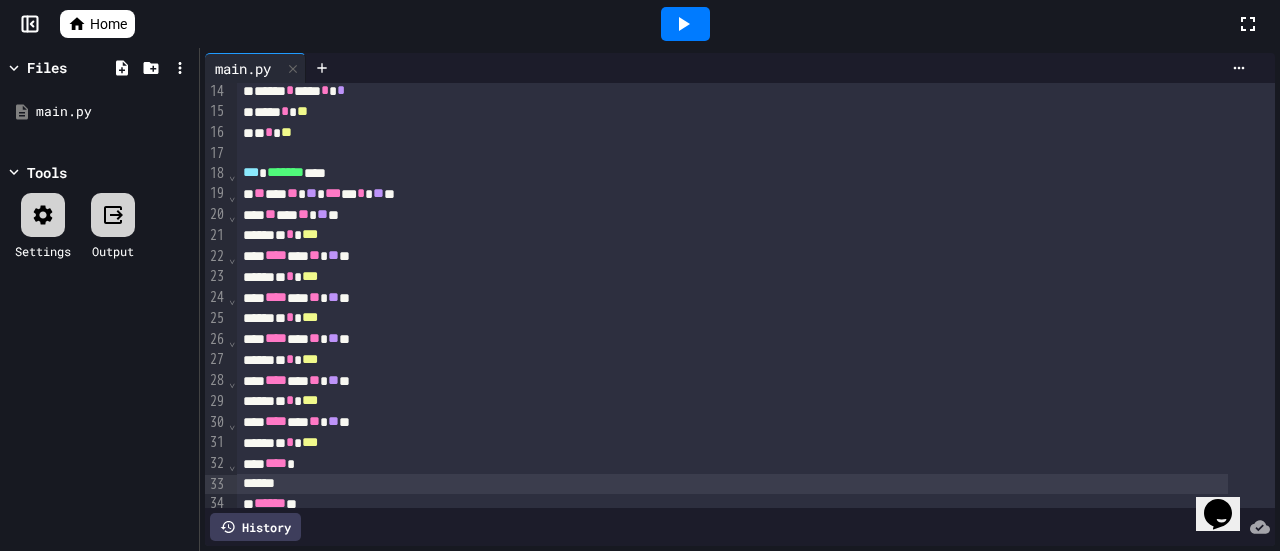 scroll, scrollTop: 286, scrollLeft: 0, axis: vertical 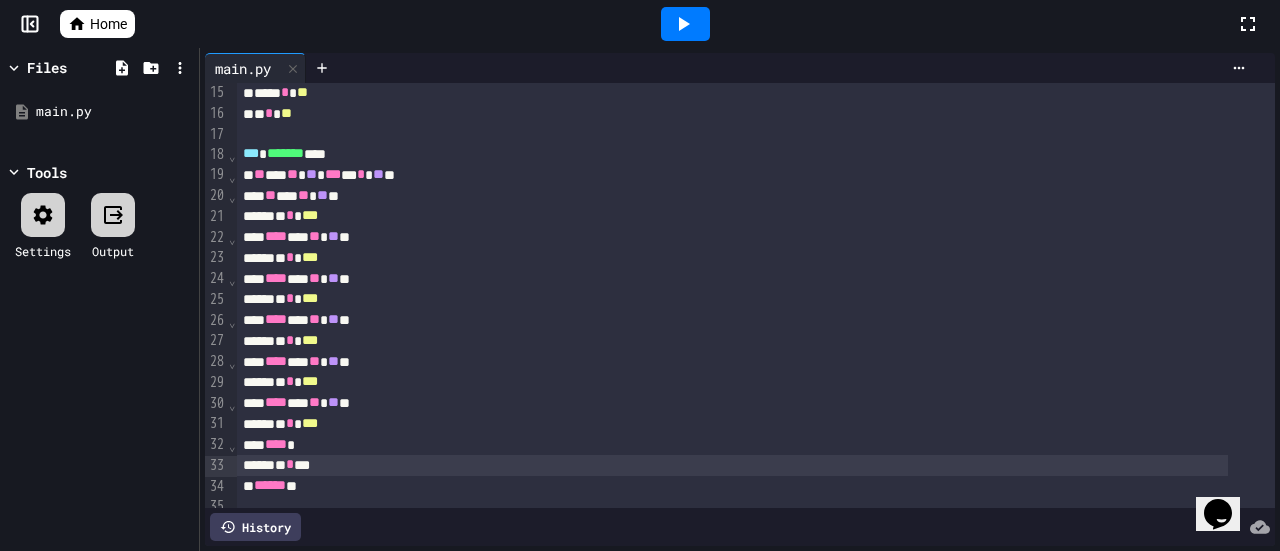 click on "* *   ***" at bounding box center [732, 341] 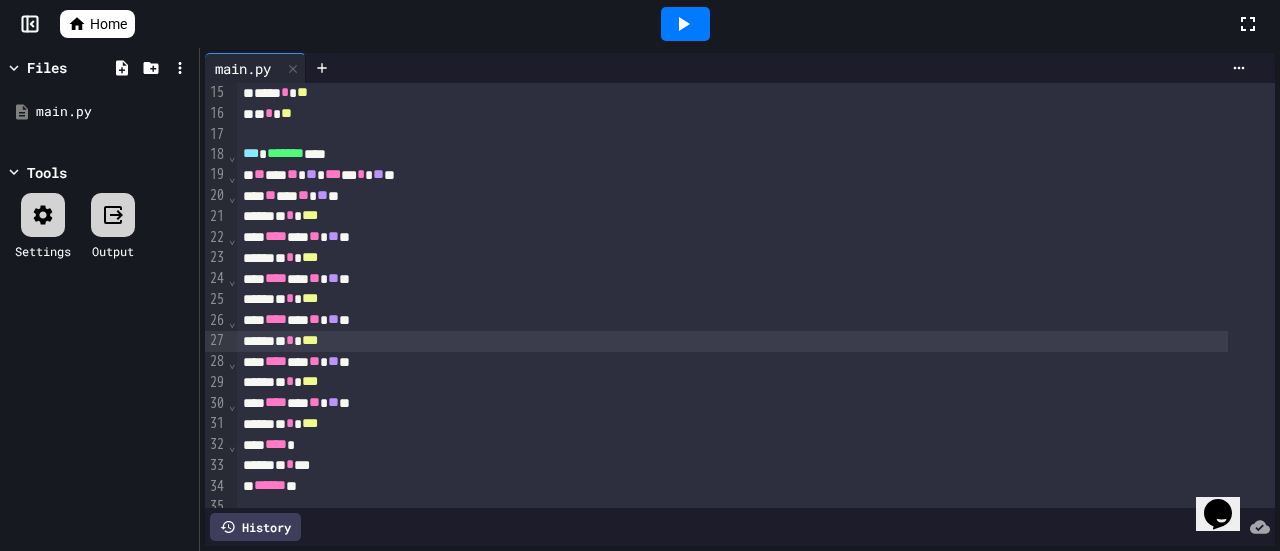 click 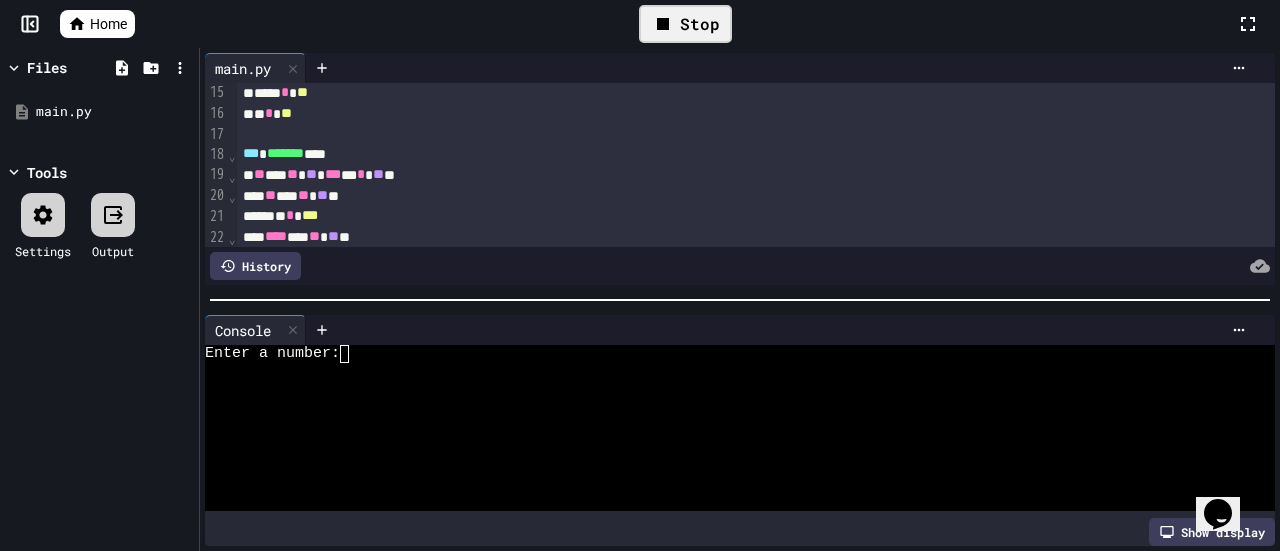 click at bounding box center (353, 354) 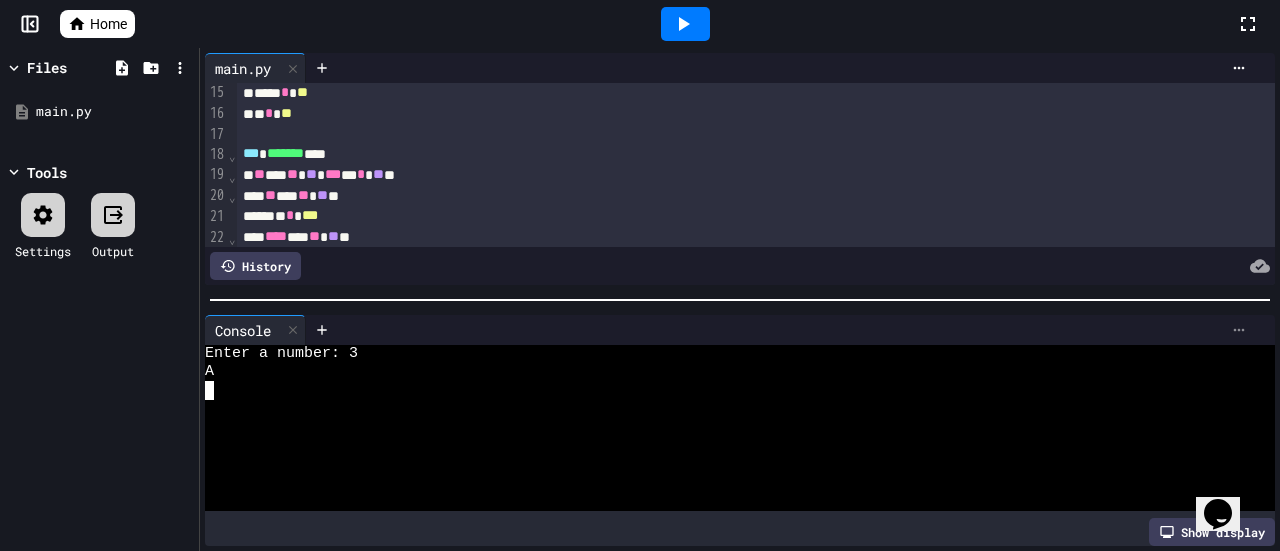 click 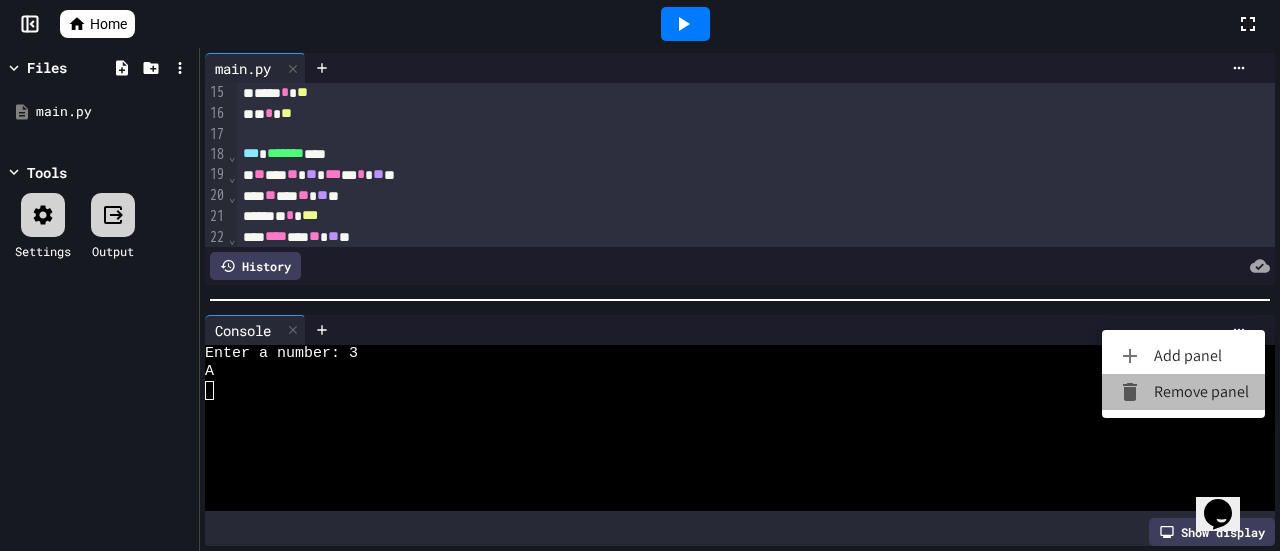 click on "Remove panel" at bounding box center [1183, 392] 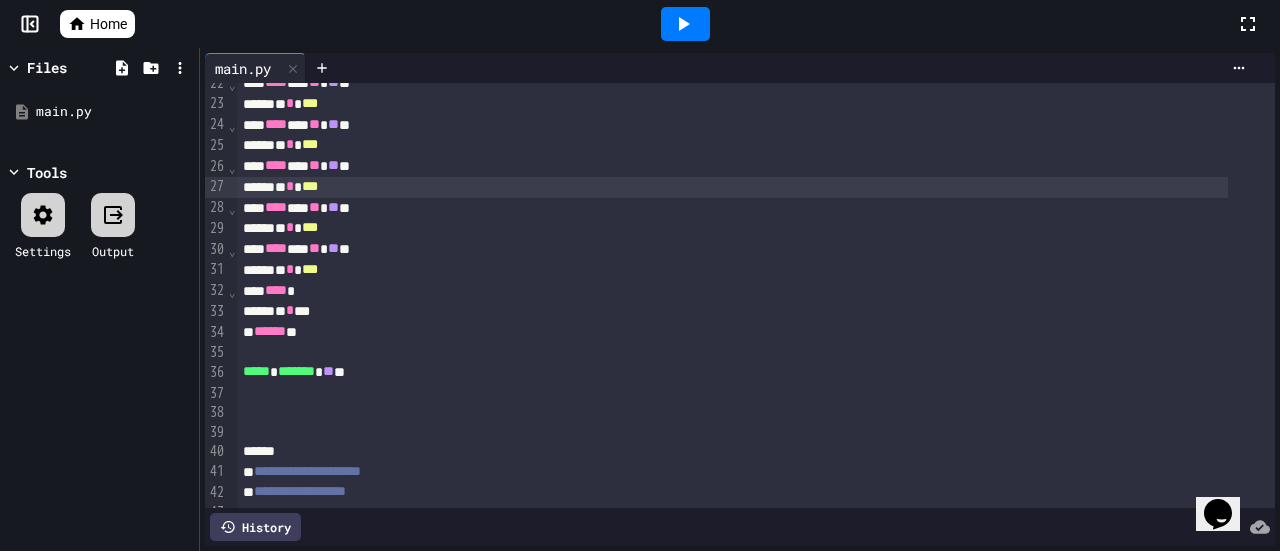 scroll, scrollTop: 486, scrollLeft: 0, axis: vertical 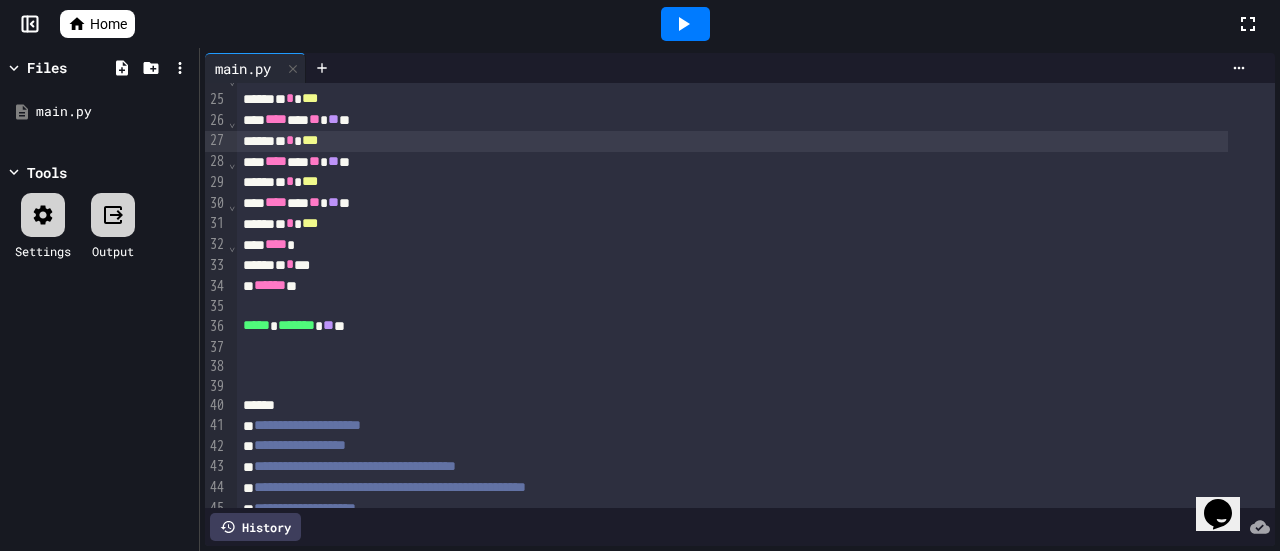 click 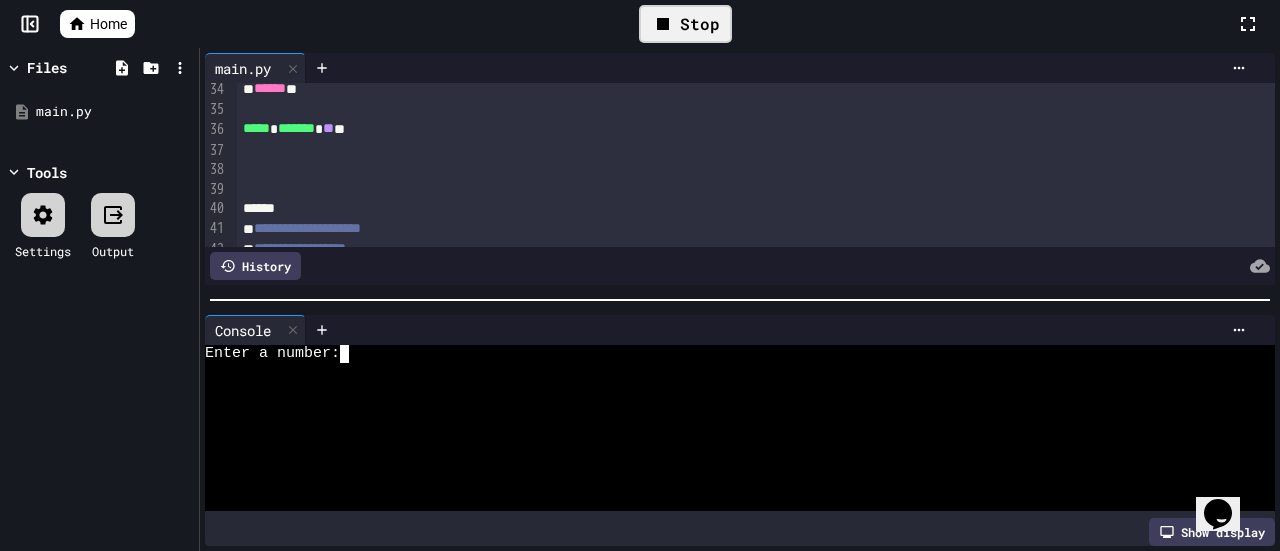 scroll, scrollTop: 686, scrollLeft: 0, axis: vertical 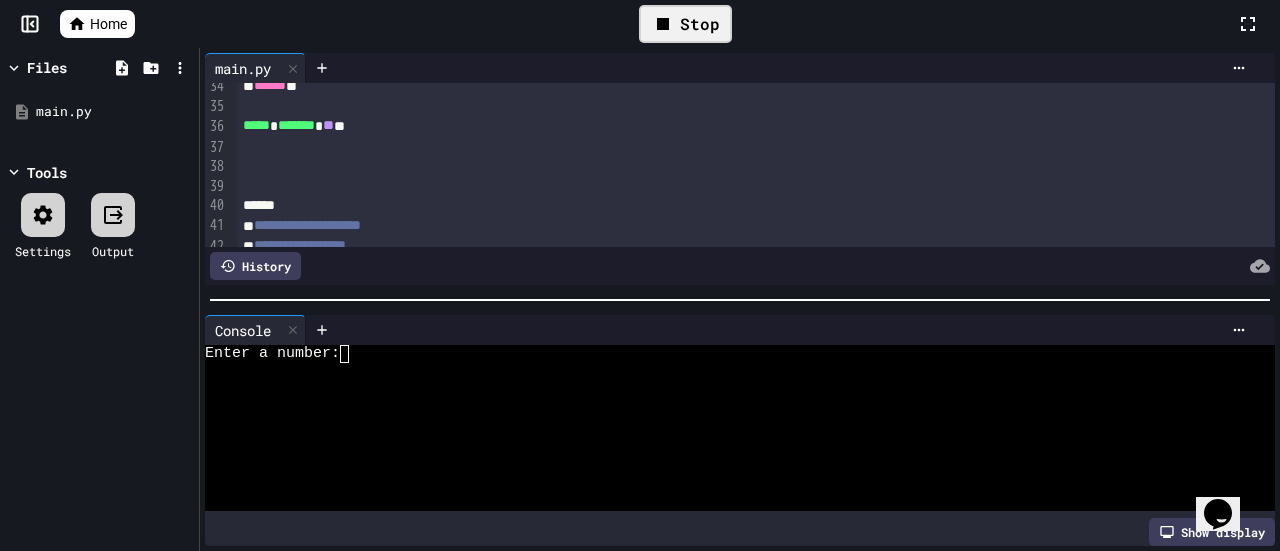 click on "Stop" at bounding box center [685, 24] 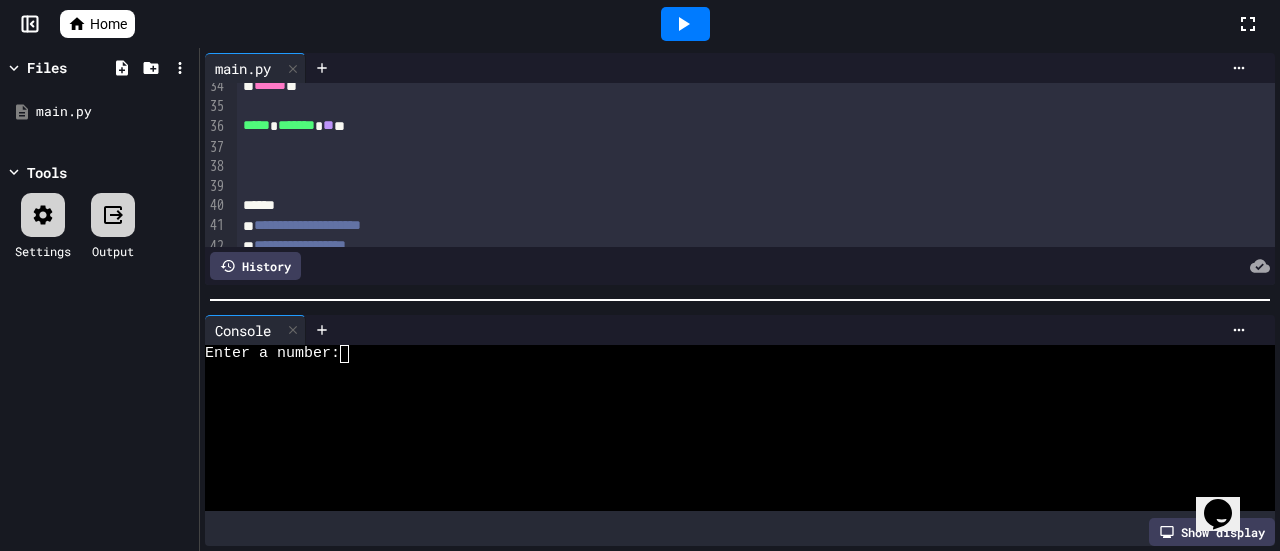 click on "**" at bounding box center (328, 125) 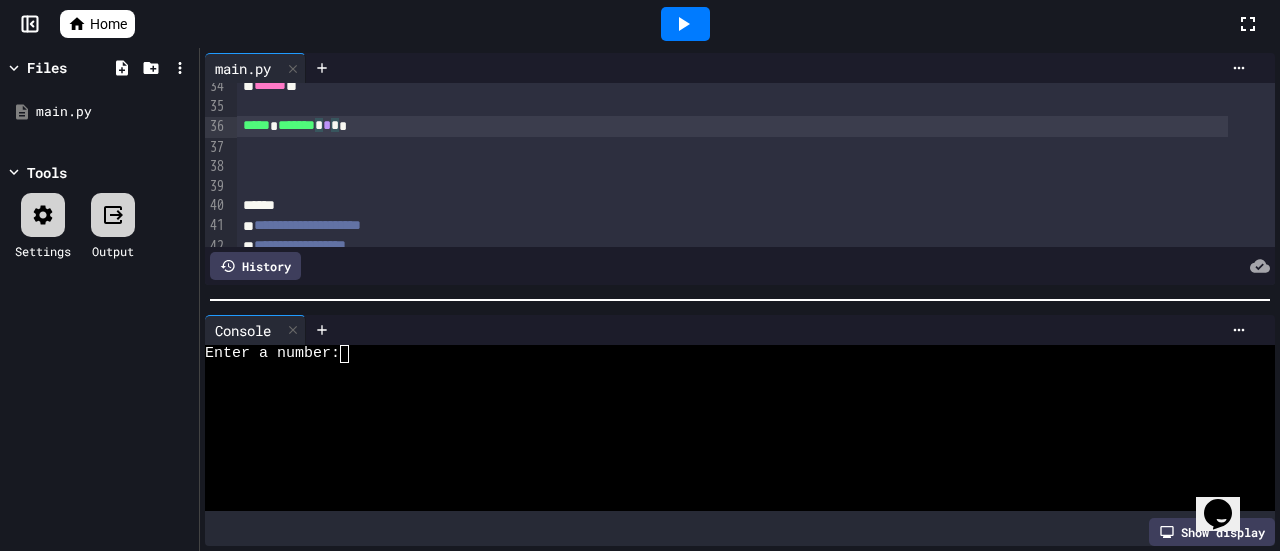 click 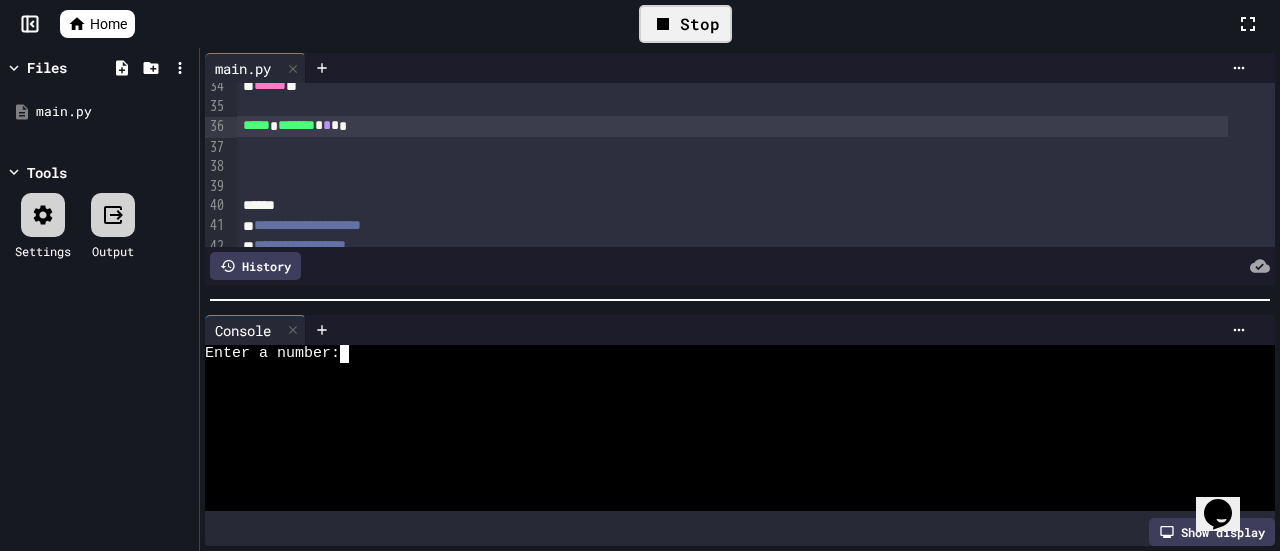 click at bounding box center [353, 354] 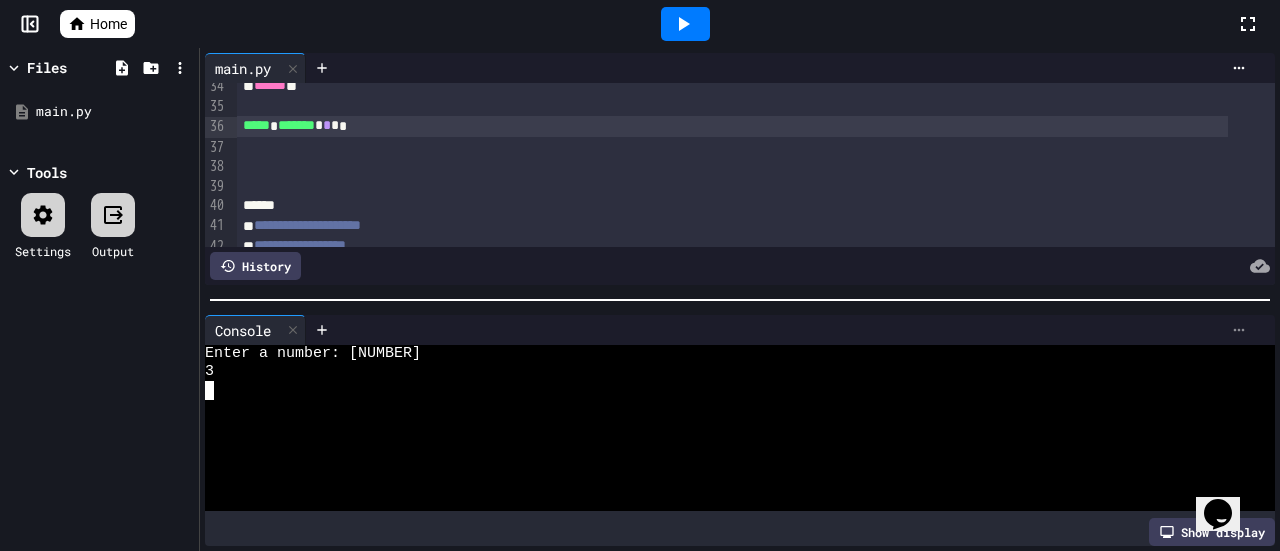 click 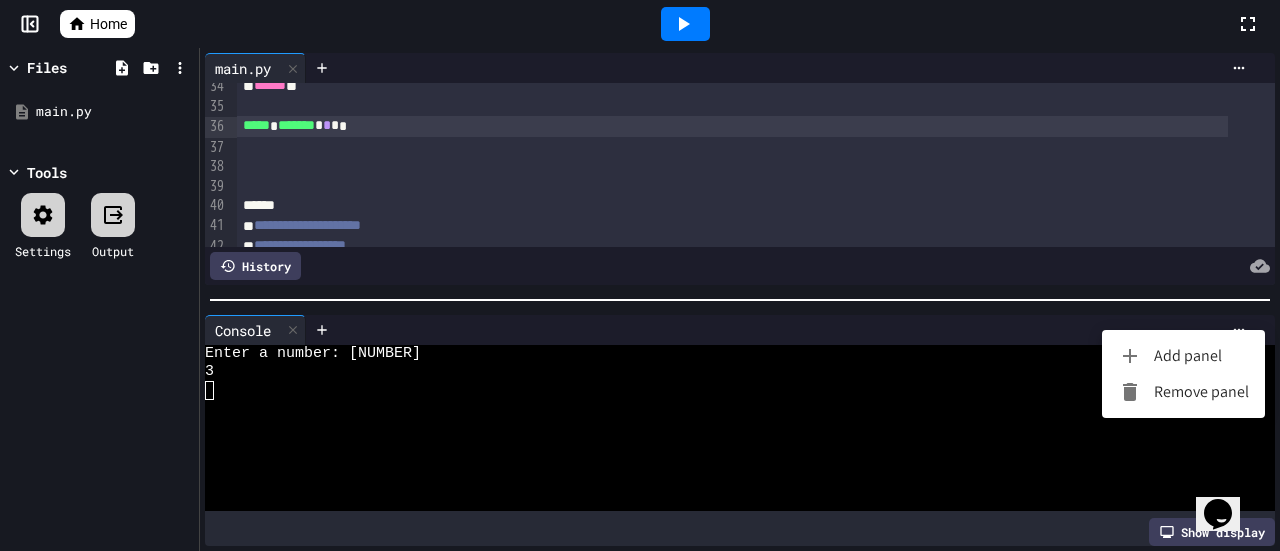 click on "Remove panel" at bounding box center (1183, 392) 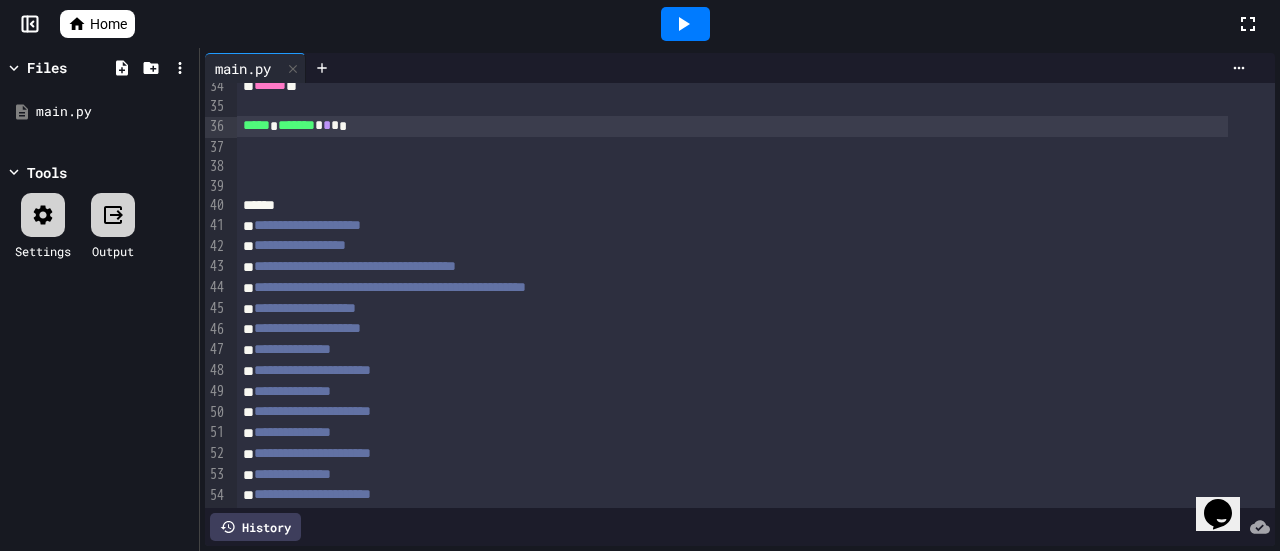scroll, scrollTop: 586, scrollLeft: 0, axis: vertical 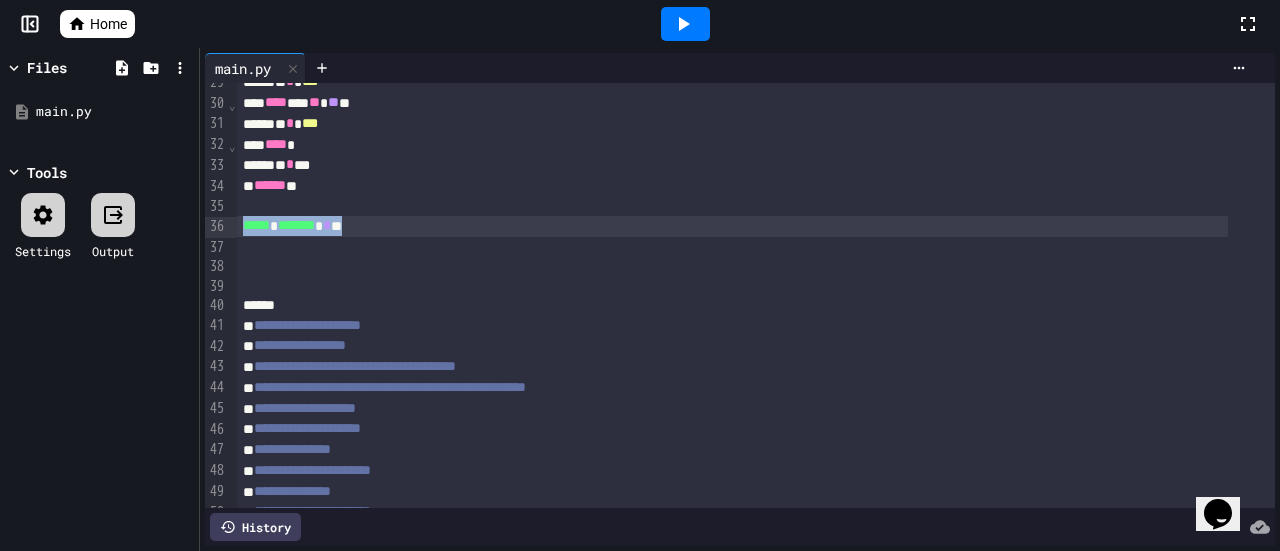 drag, startPoint x: 390, startPoint y: 231, endPoint x: 246, endPoint y: 227, distance: 144.05554 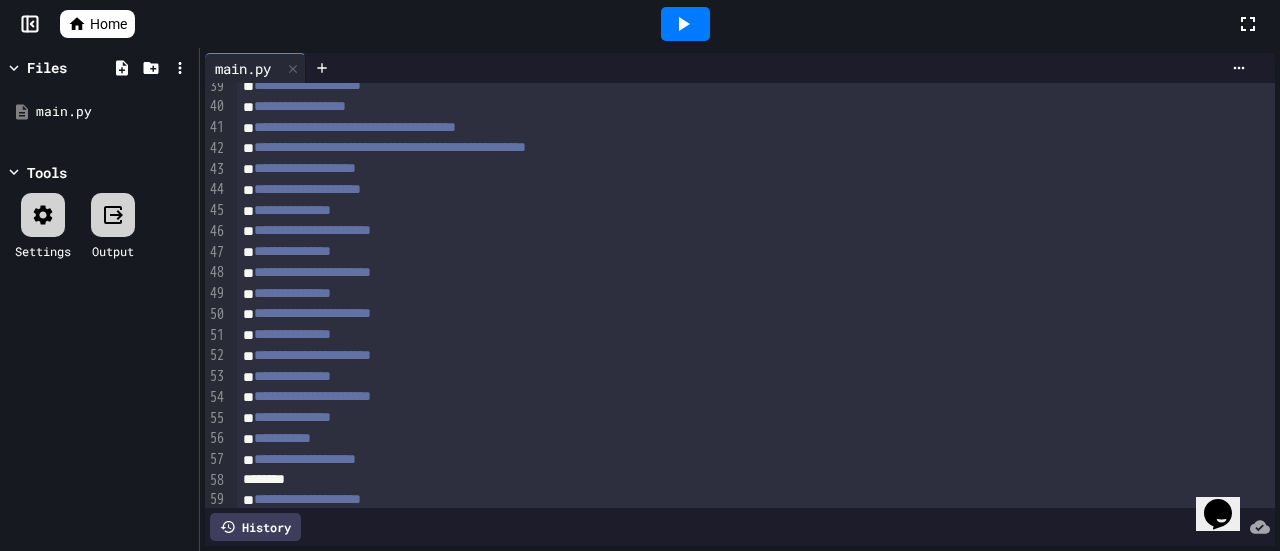 scroll, scrollTop: 786, scrollLeft: 0, axis: vertical 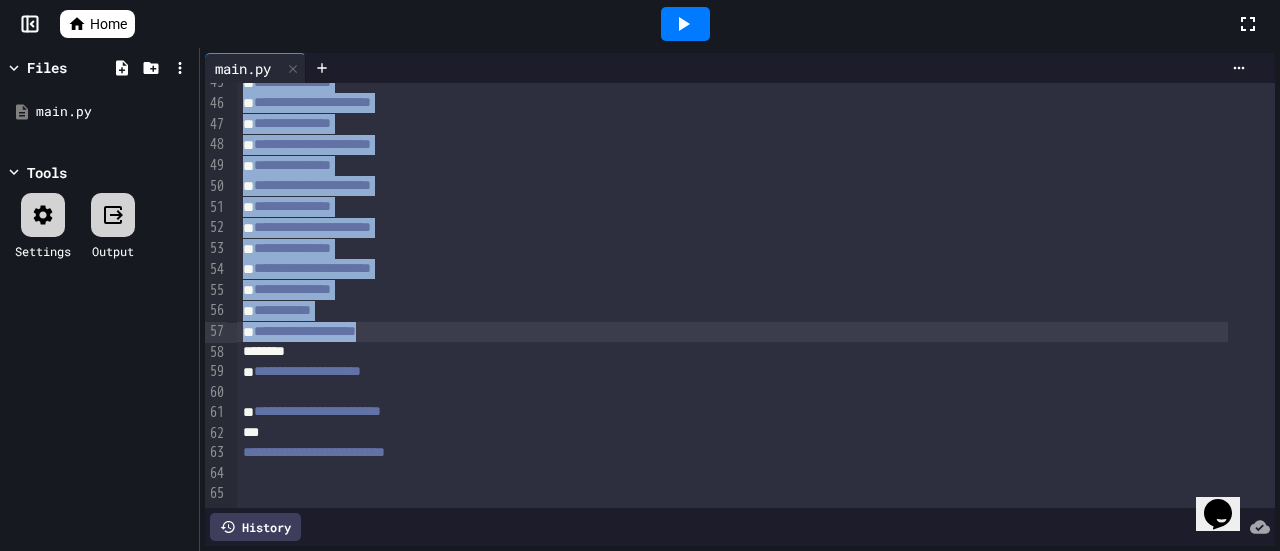 drag, startPoint x: 304, startPoint y: 187, endPoint x: 424, endPoint y: 300, distance: 164.83022 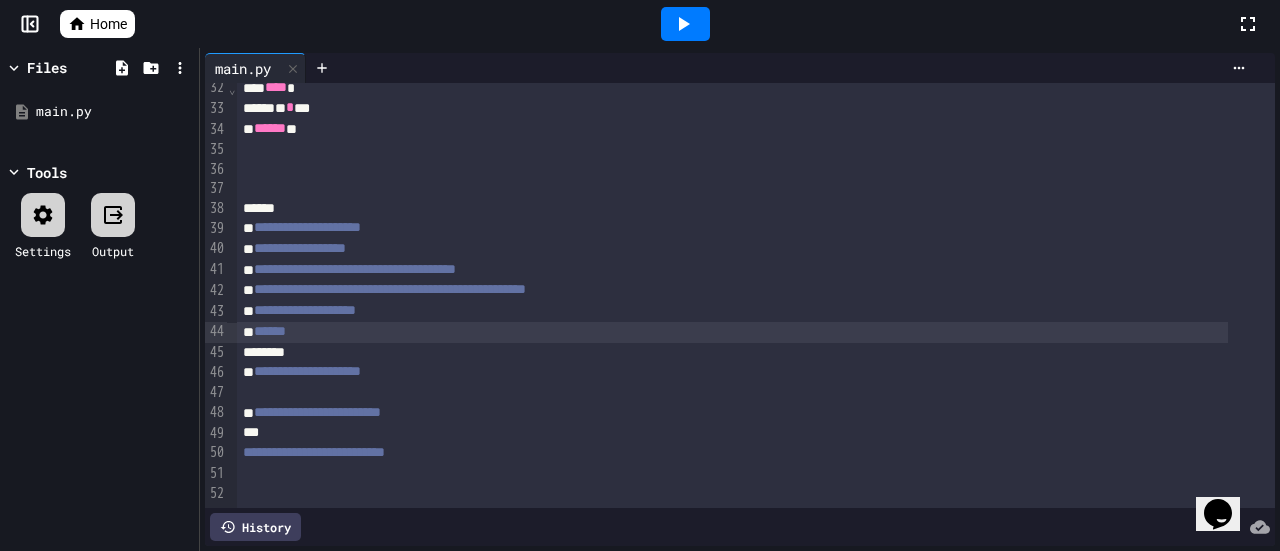 scroll, scrollTop: 472, scrollLeft: 0, axis: vertical 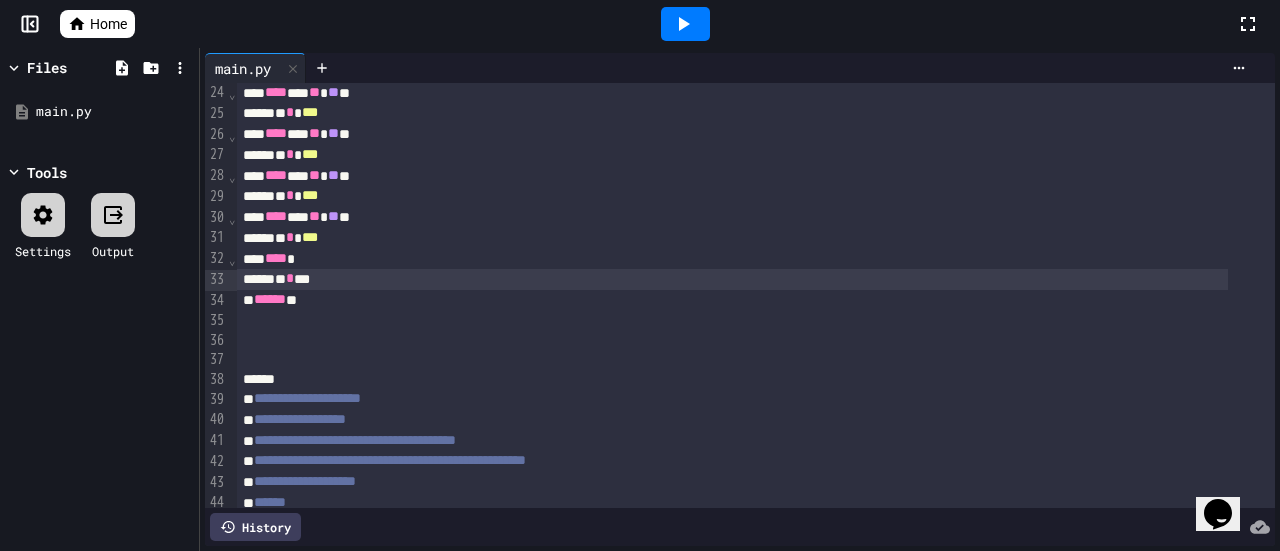 click on "* * *" at bounding box center [732, 279] 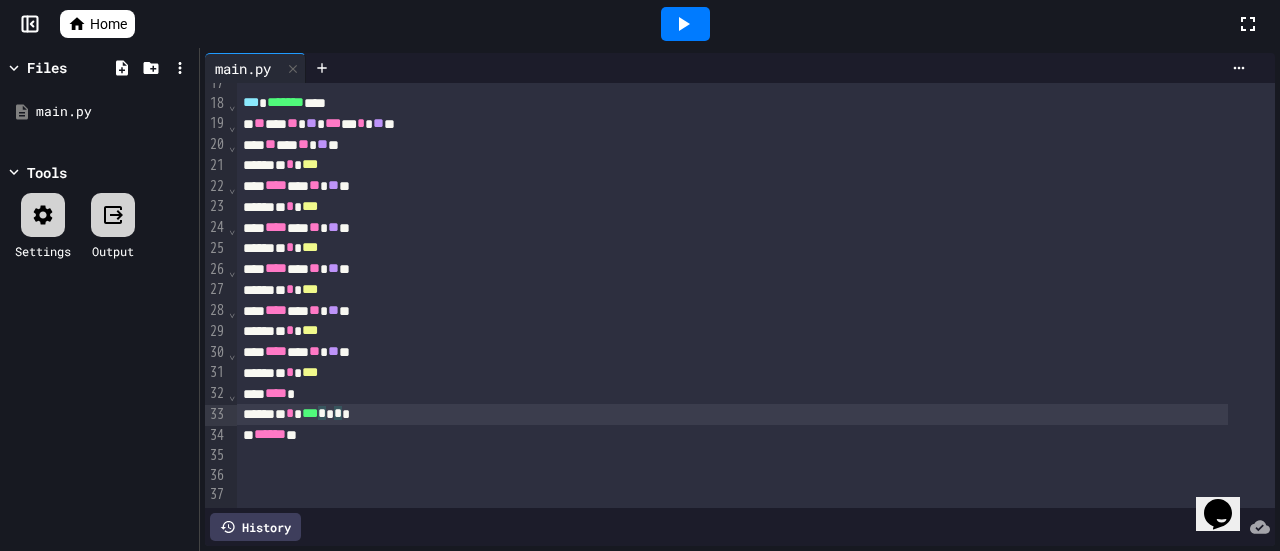 scroll, scrollTop: 472, scrollLeft: 0, axis: vertical 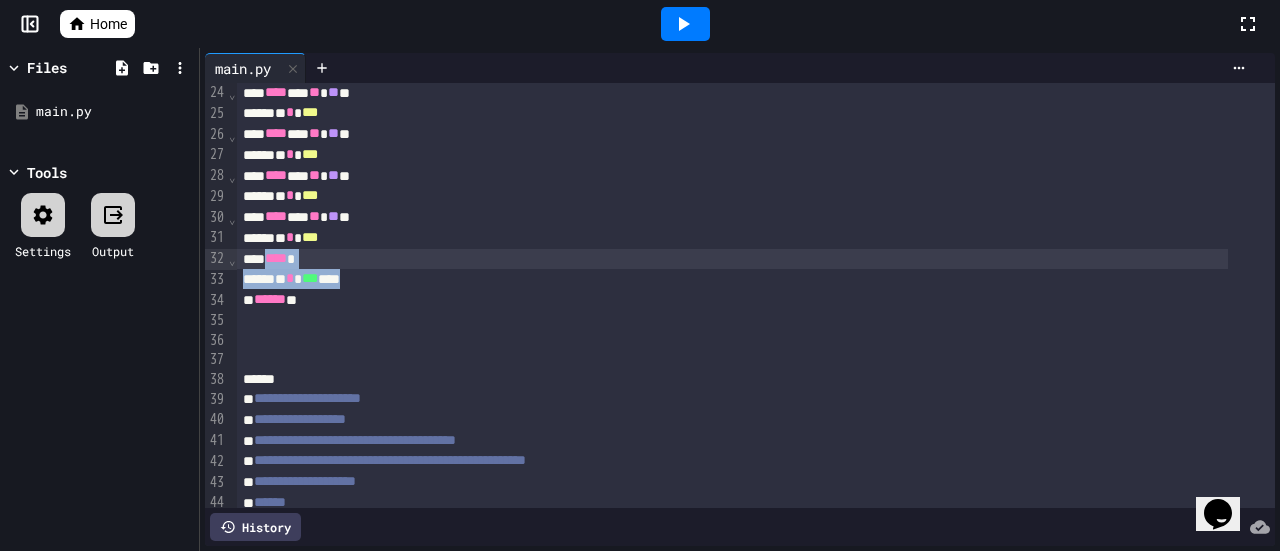 drag, startPoint x: 374, startPoint y: 279, endPoint x: 273, endPoint y: 264, distance: 102.10779 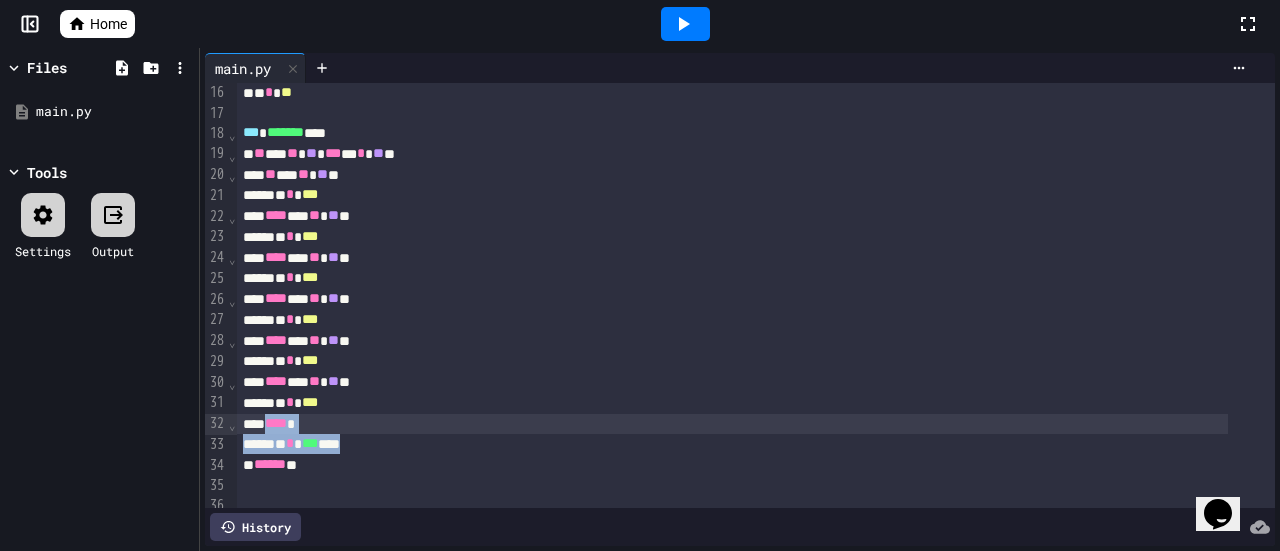 scroll, scrollTop: 272, scrollLeft: 0, axis: vertical 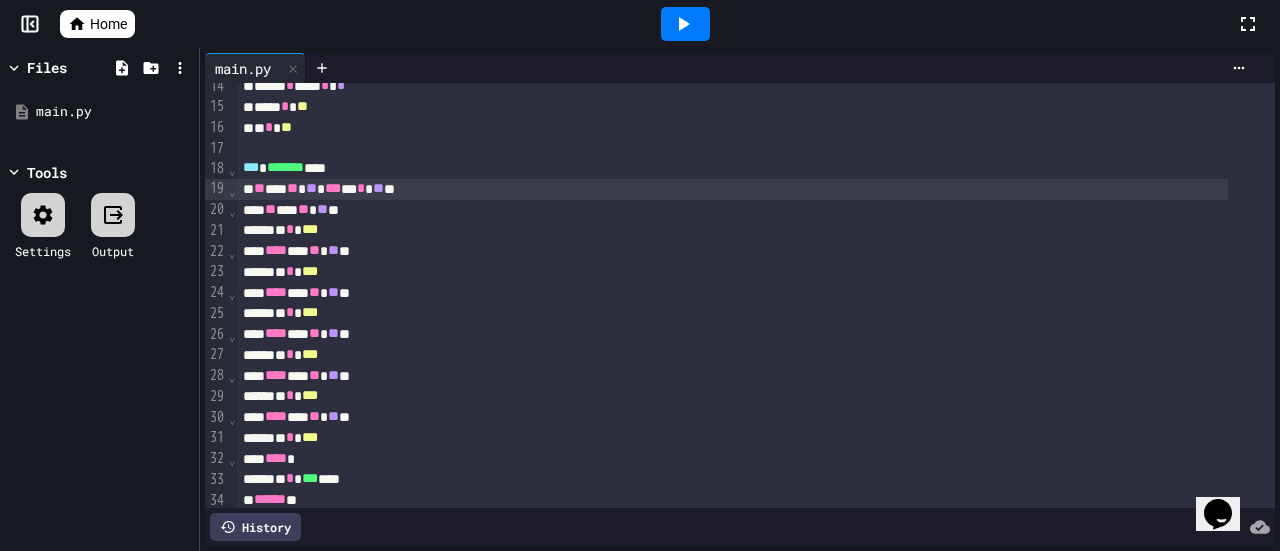 click on "** ** **   **   *** * *   ** **" at bounding box center (732, 189) 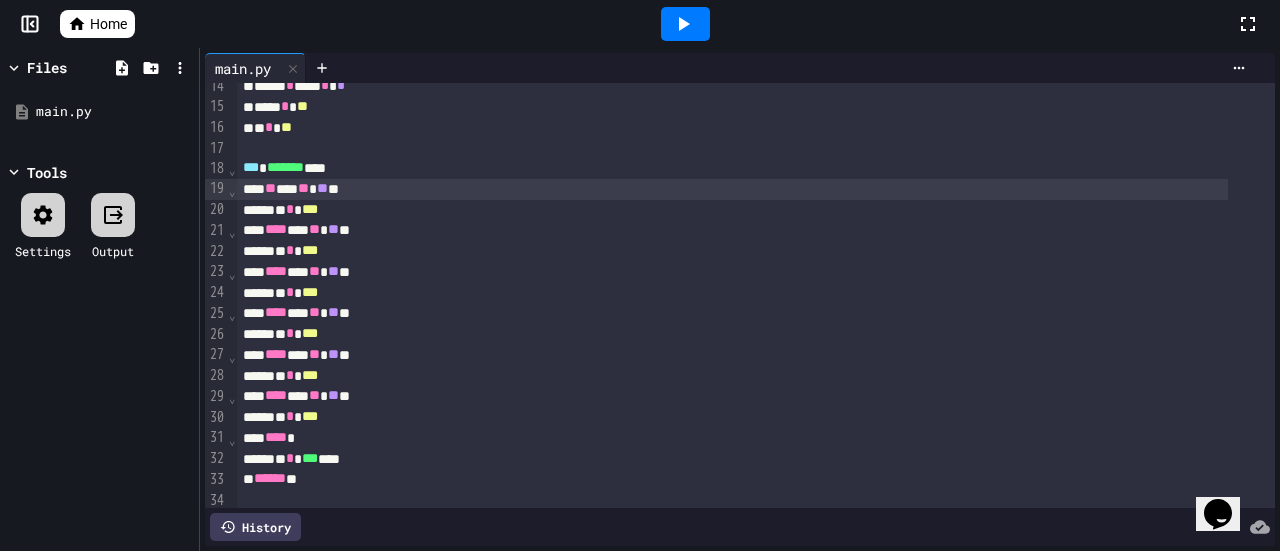 click on "** ** **   ** **" at bounding box center (732, 189) 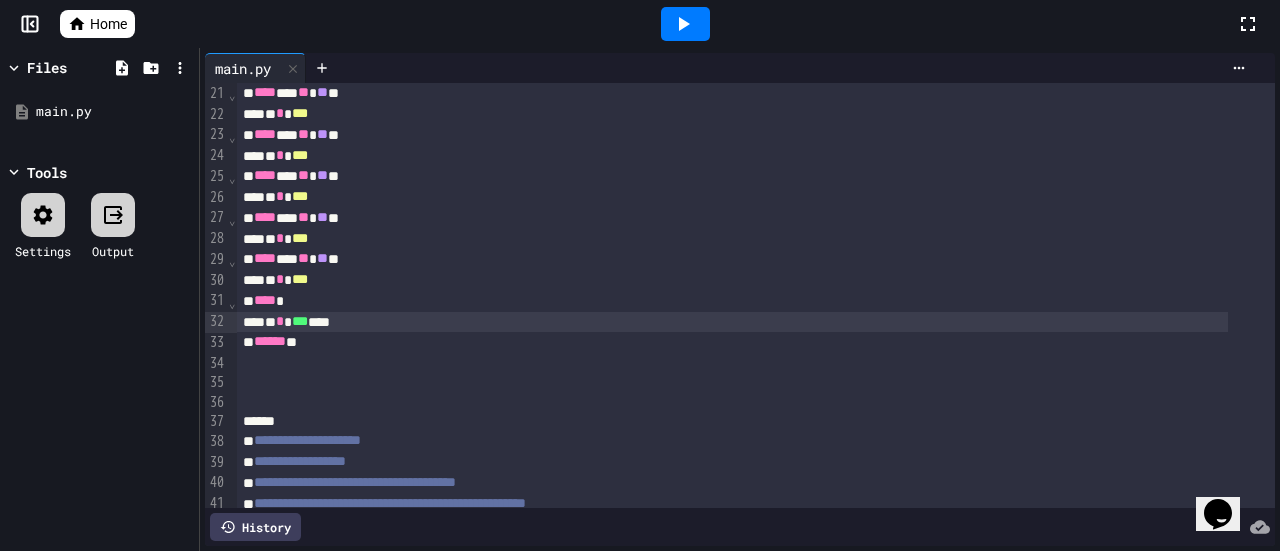 scroll, scrollTop: 472, scrollLeft: 0, axis: vertical 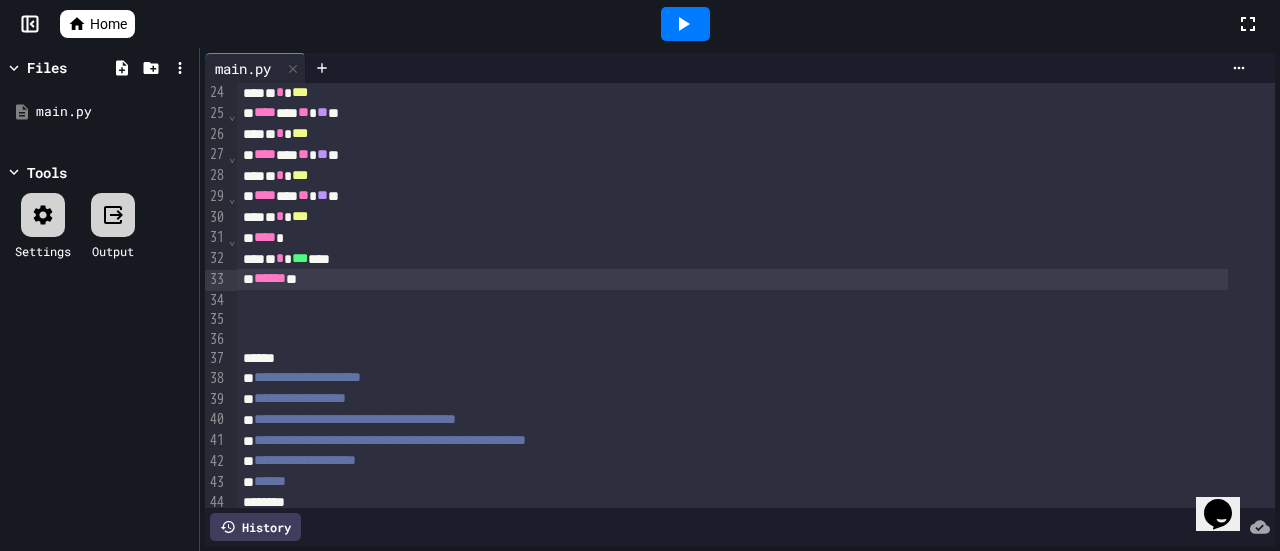 click on "****** *" at bounding box center [732, 279] 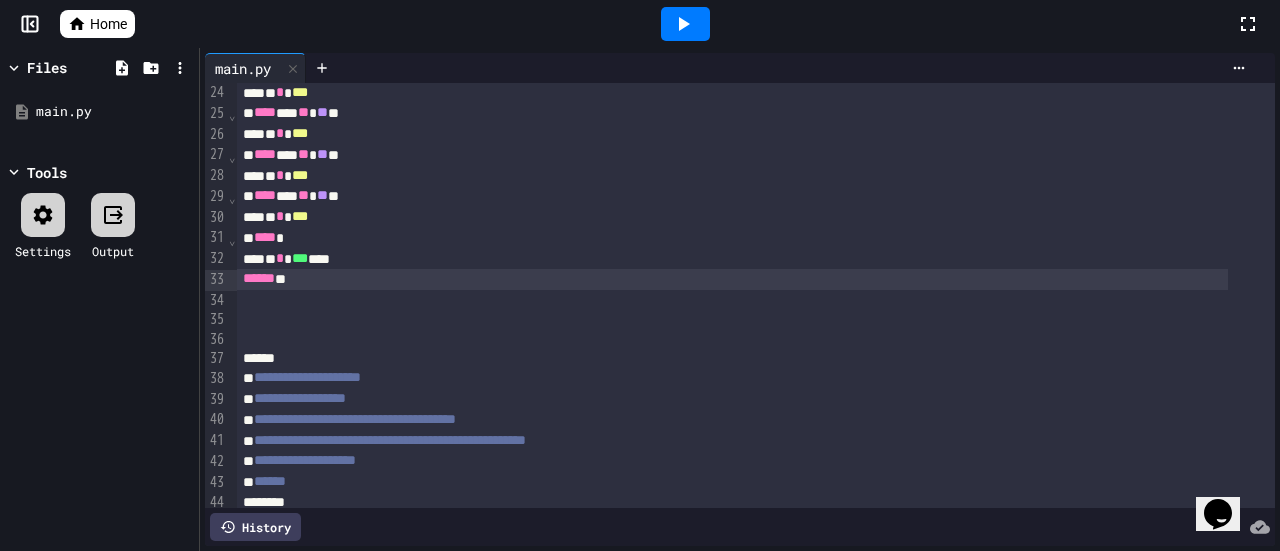 click at bounding box center (685, 24) 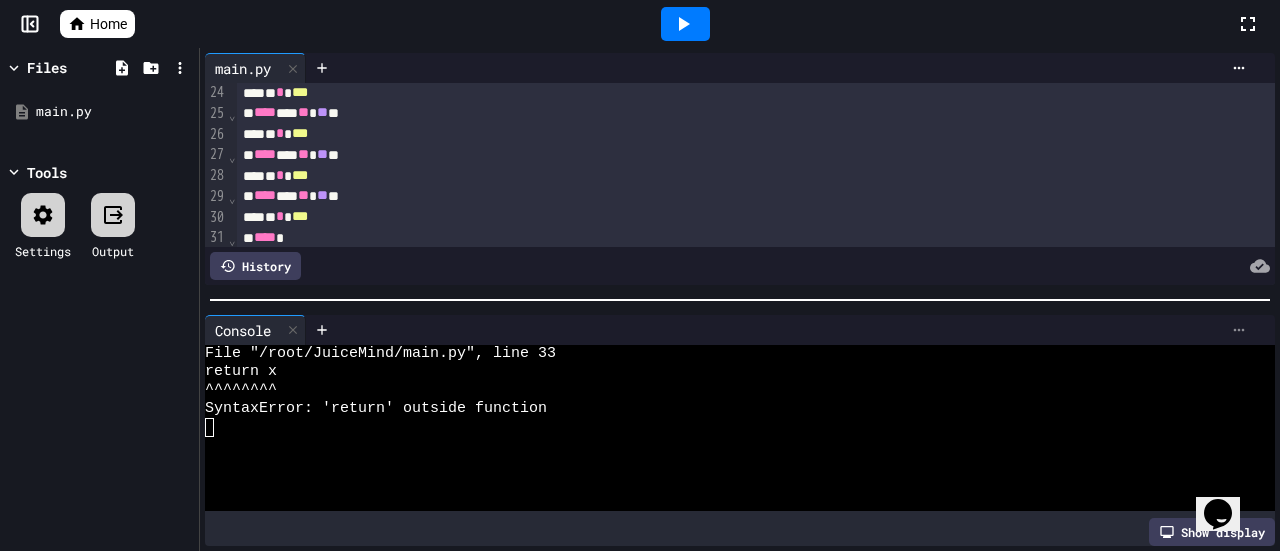 click at bounding box center [1239, 330] 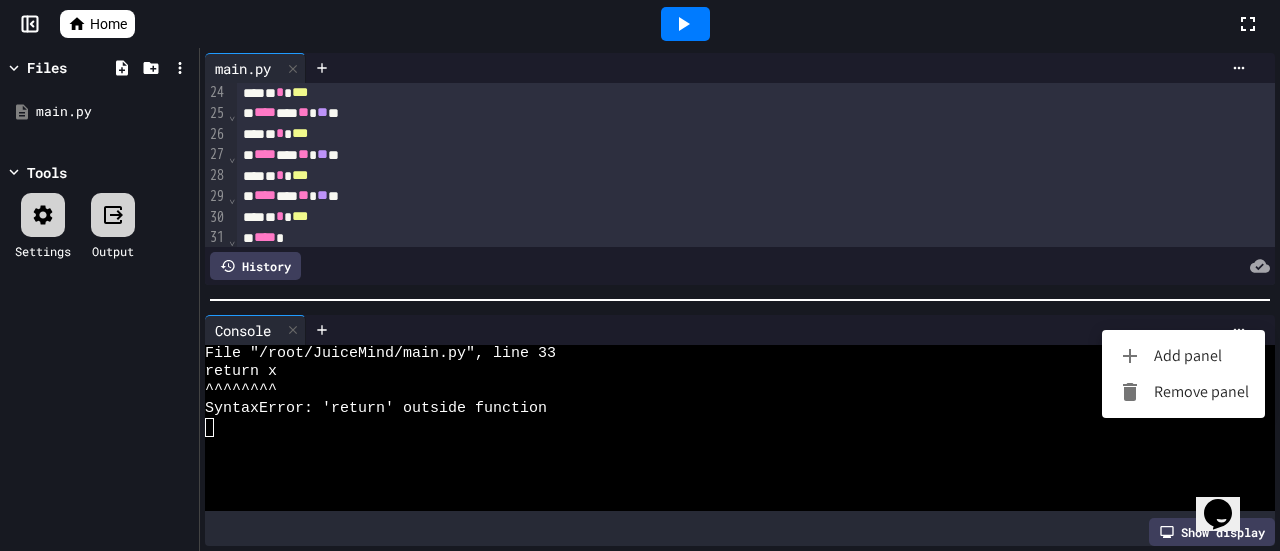 click 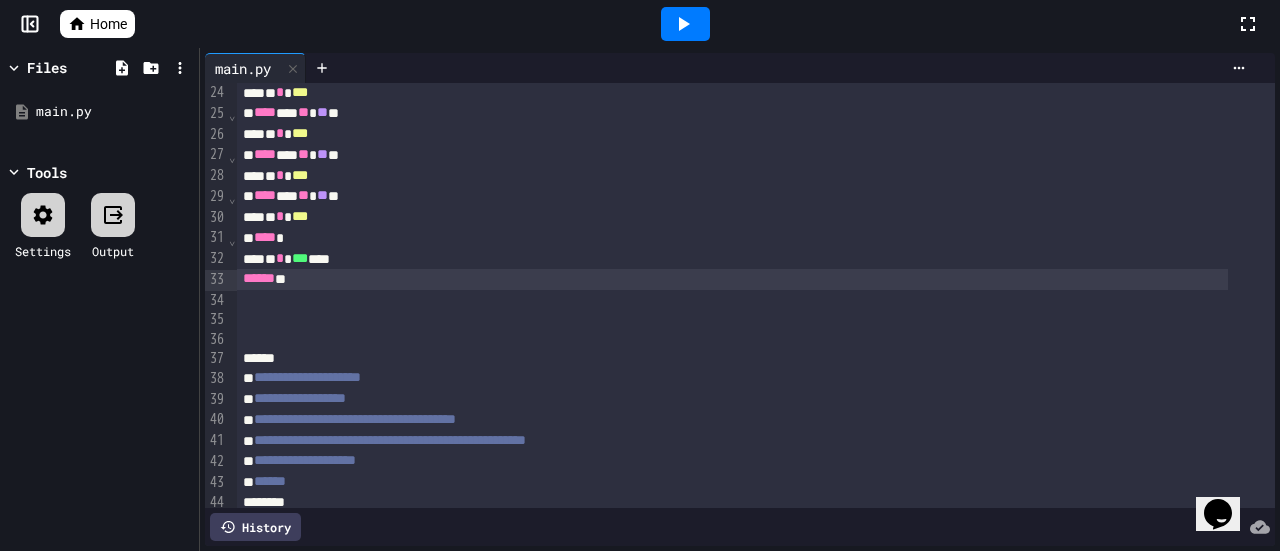 click on "****** *" at bounding box center (732, 279) 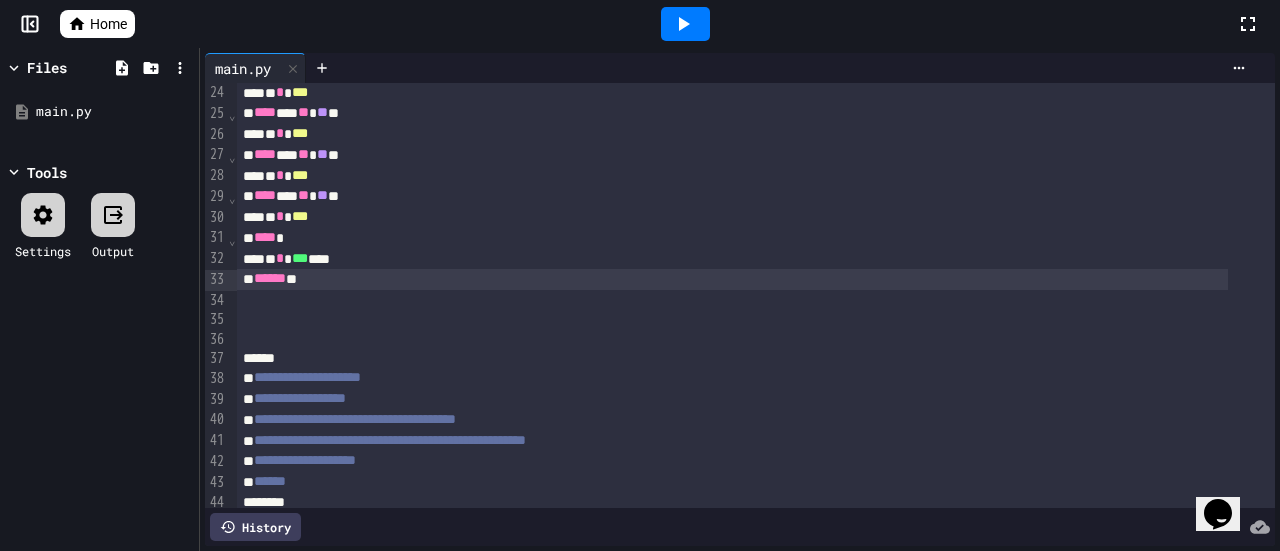 click at bounding box center (685, 24) 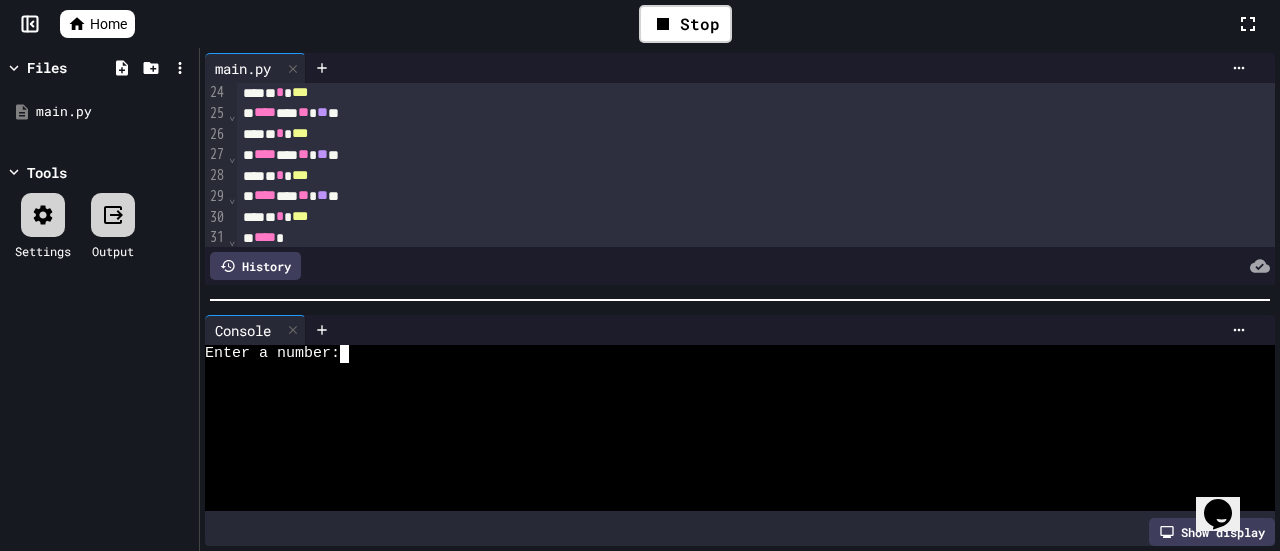 click at bounding box center [353, 354] 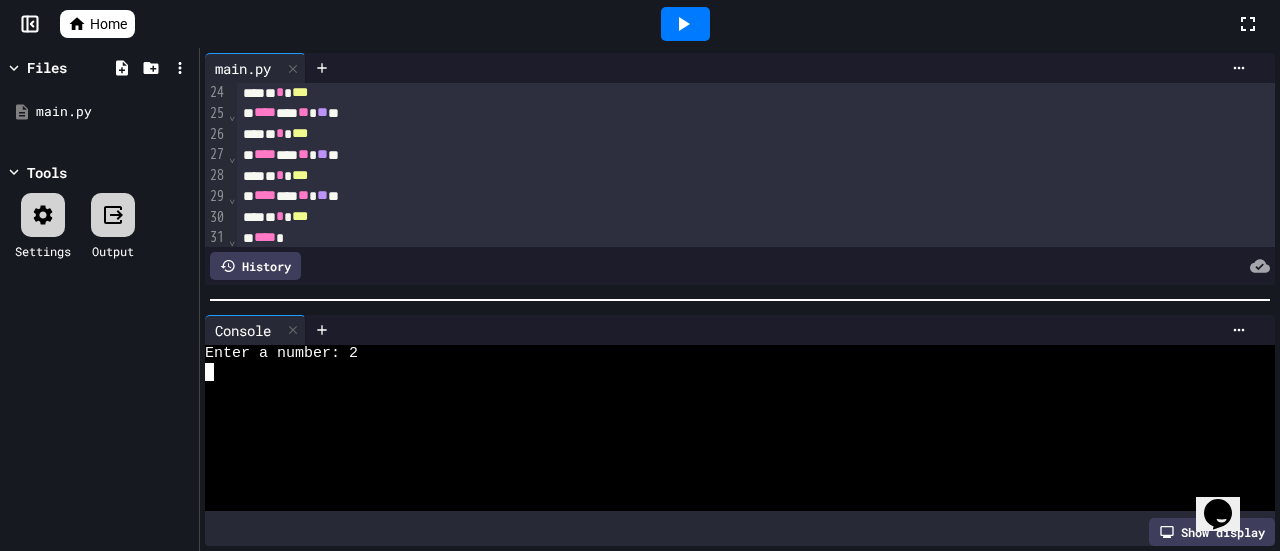 scroll, scrollTop: 572, scrollLeft: 0, axis: vertical 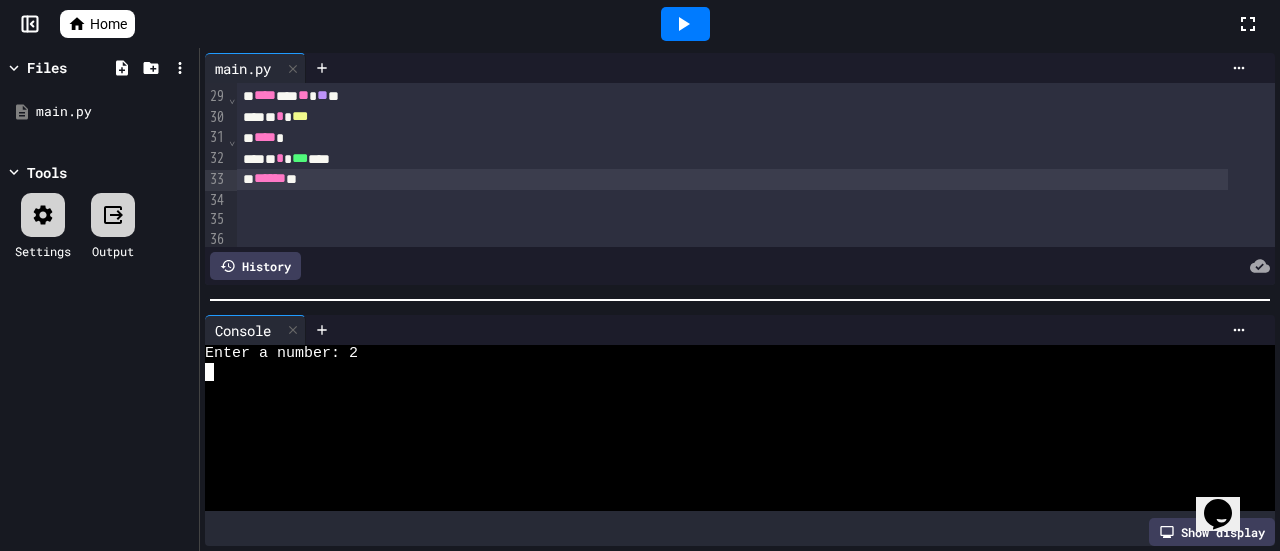 click at bounding box center [756, 200] 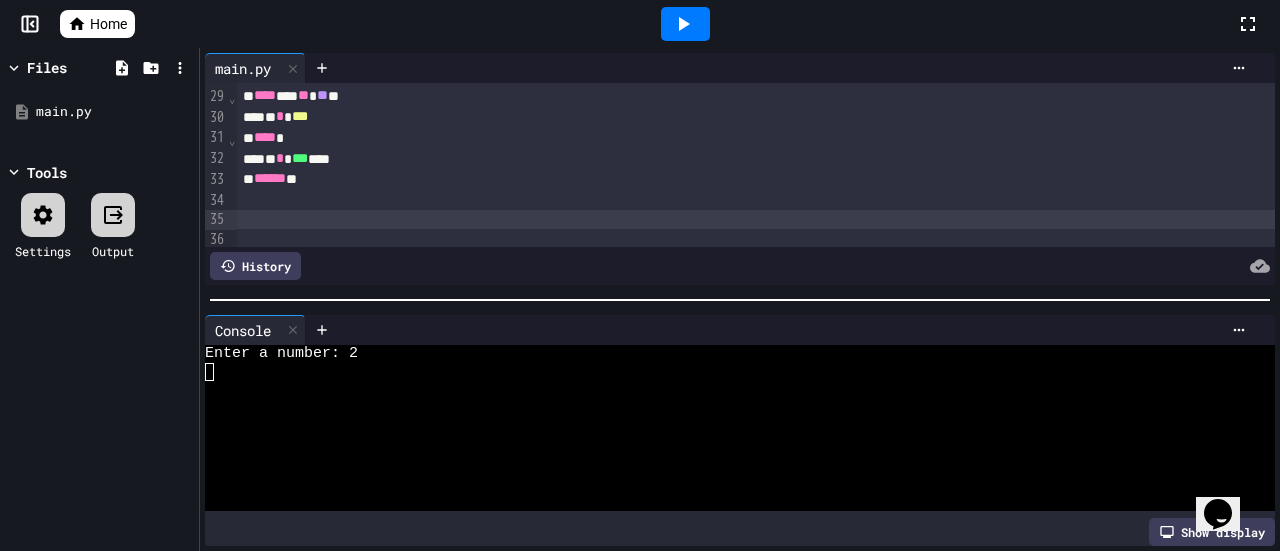 scroll, scrollTop: 580, scrollLeft: 0, axis: vertical 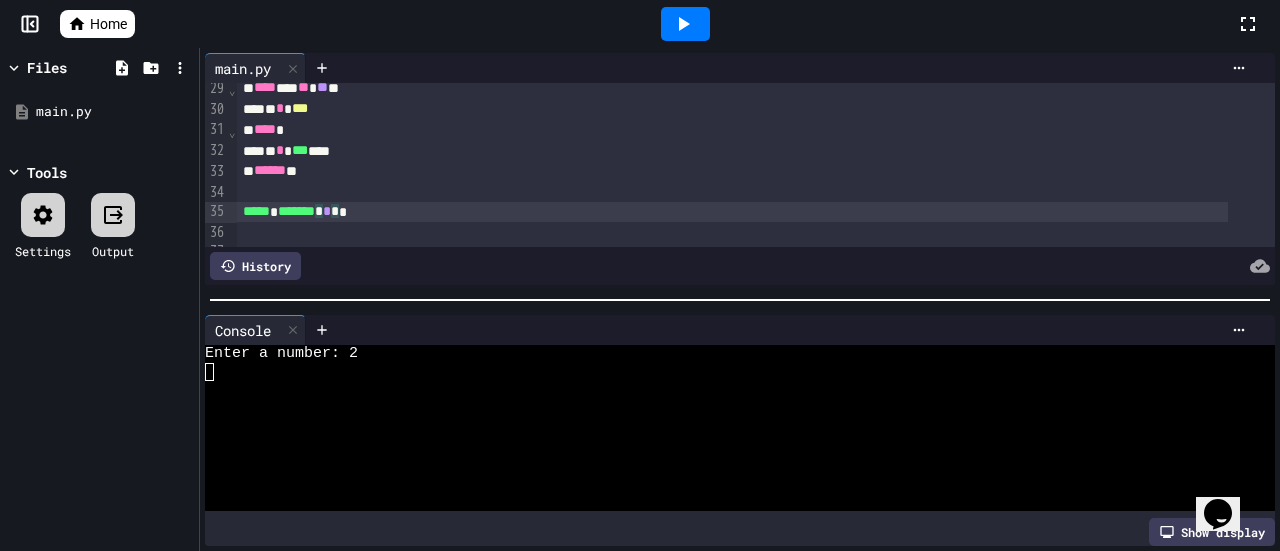 click 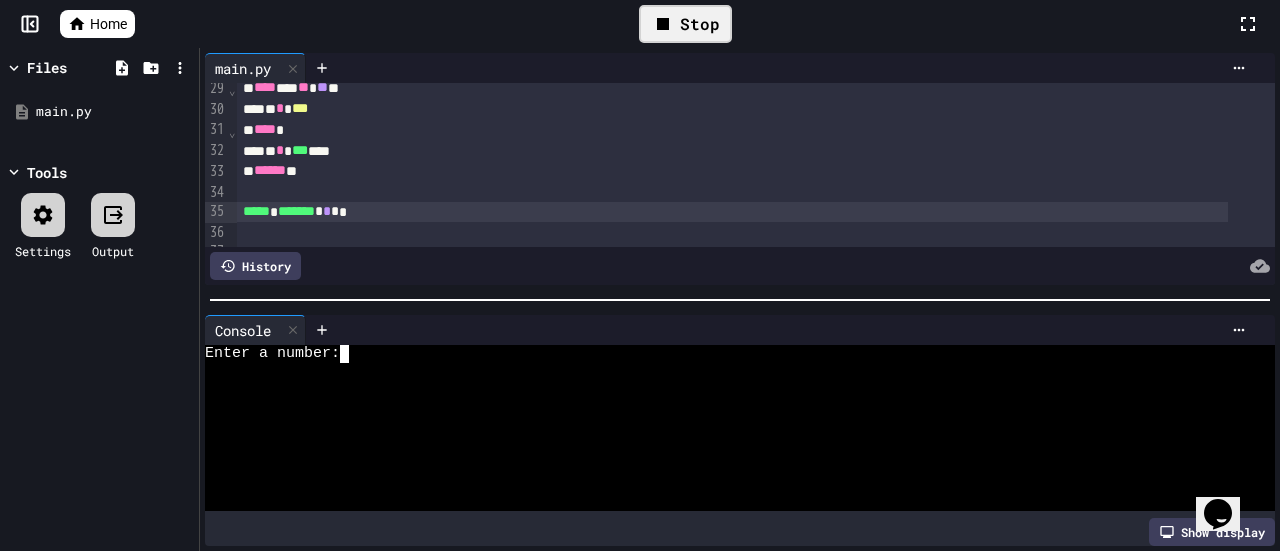 click at bounding box center (353, 354) 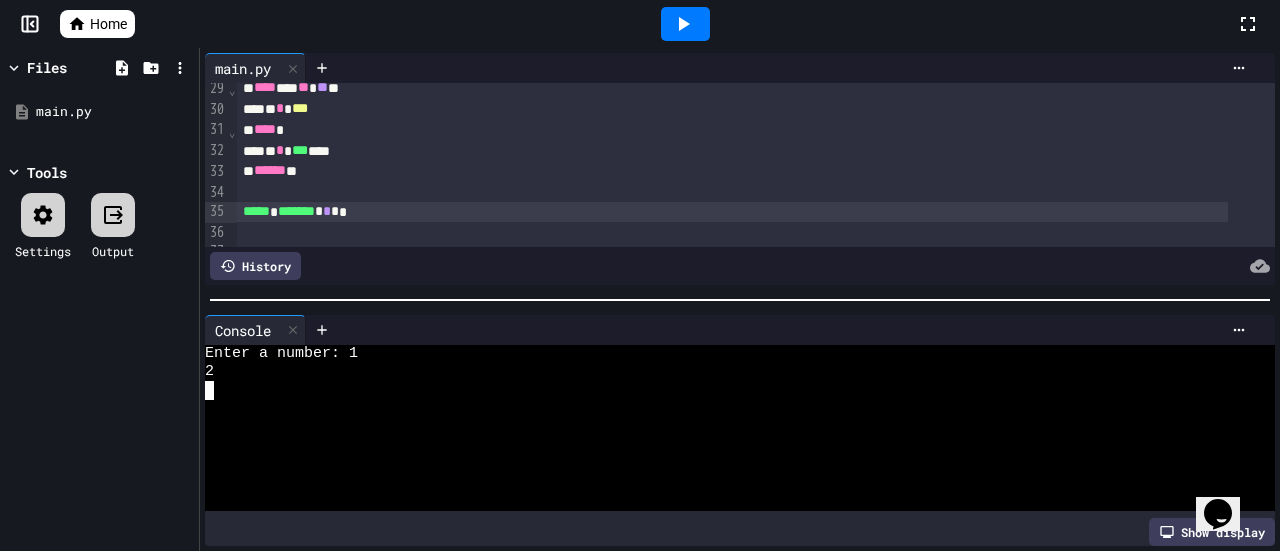 click on "***** * ******* * * * *" at bounding box center (732, 212) 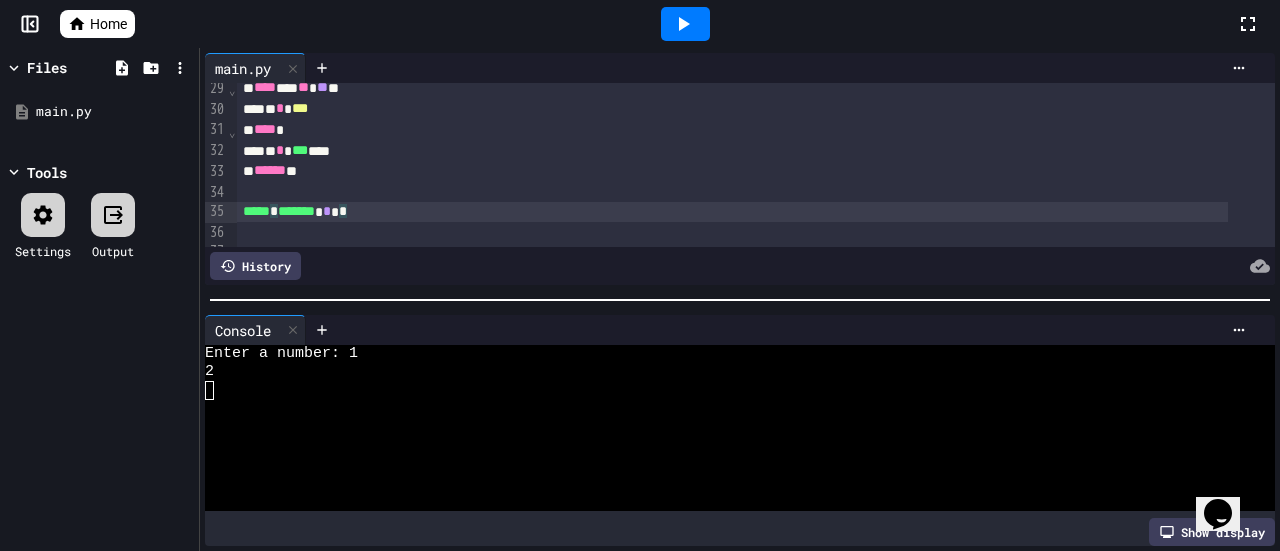click on "*" at bounding box center [327, 211] 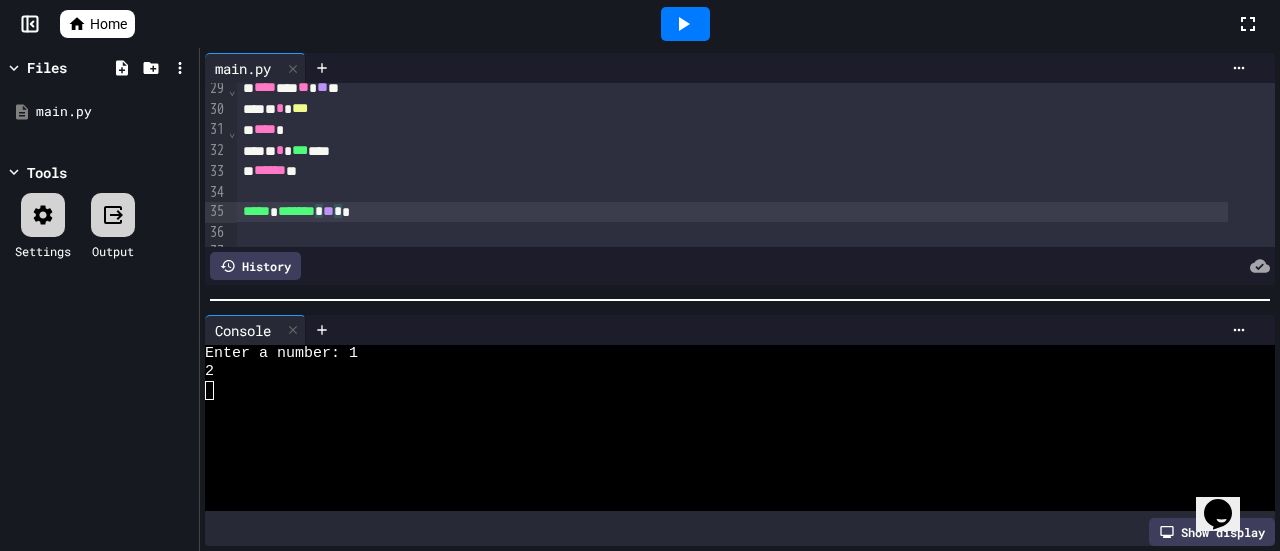 click 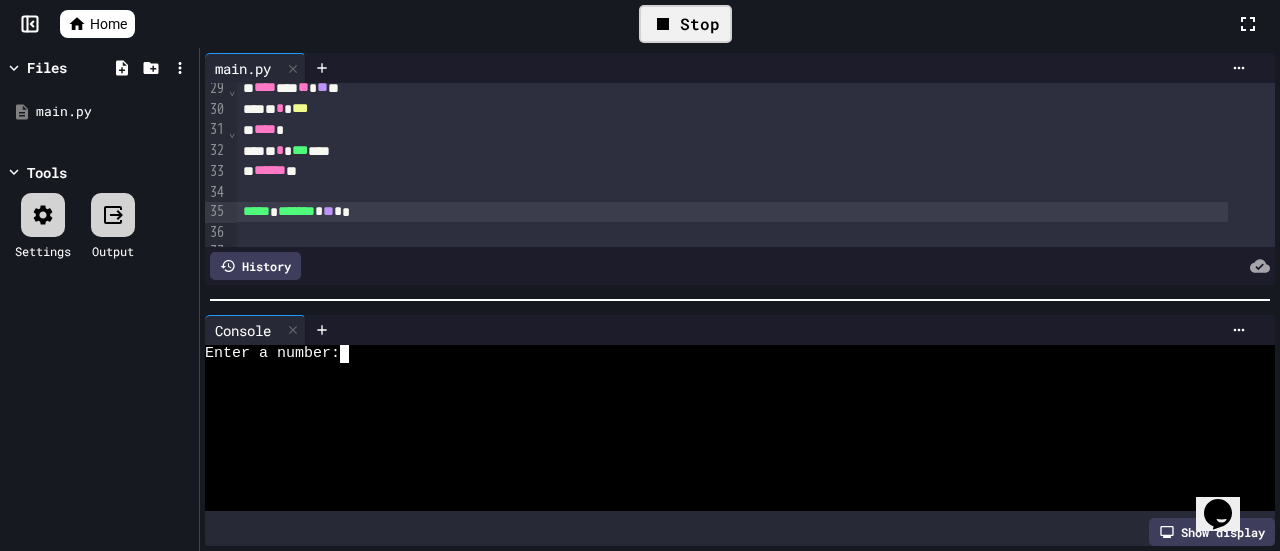 click at bounding box center [353, 354] 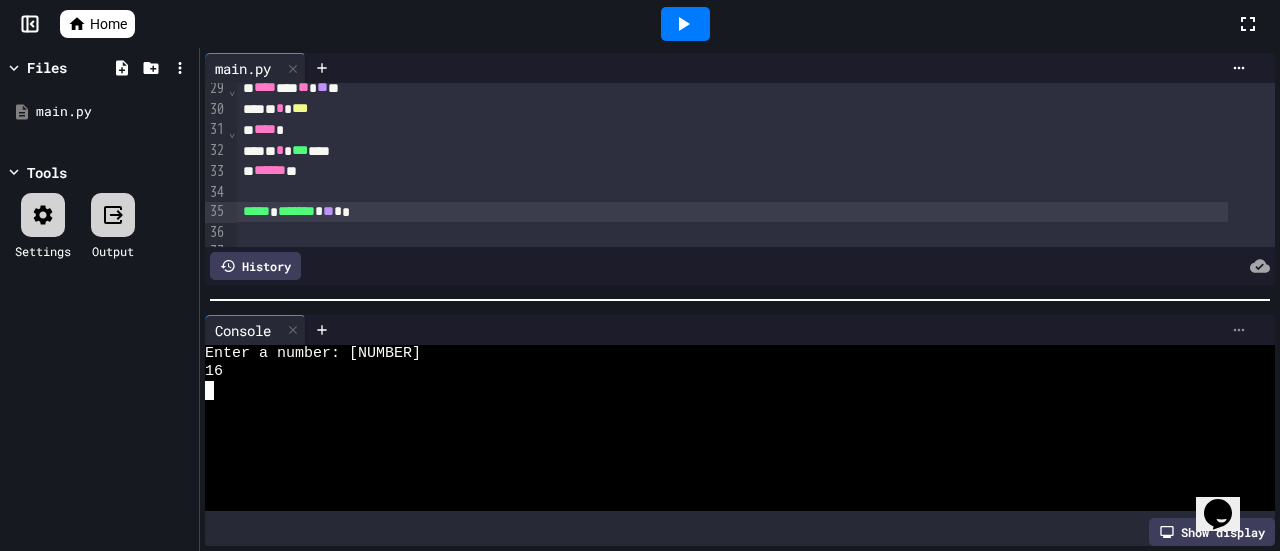 click 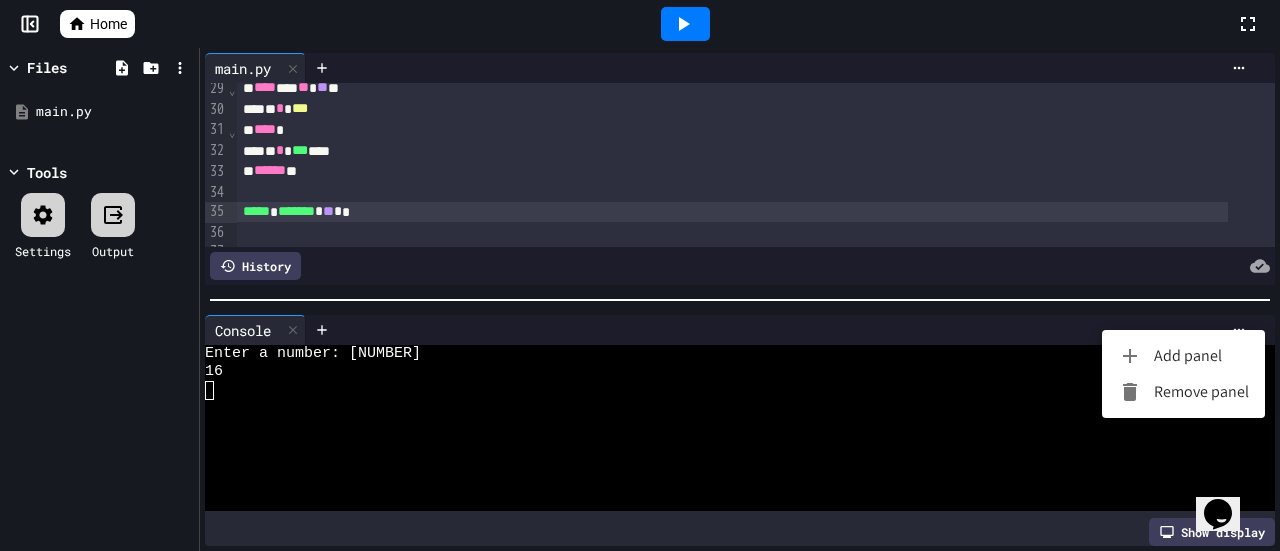 click on "Remove panel" at bounding box center [1183, 392] 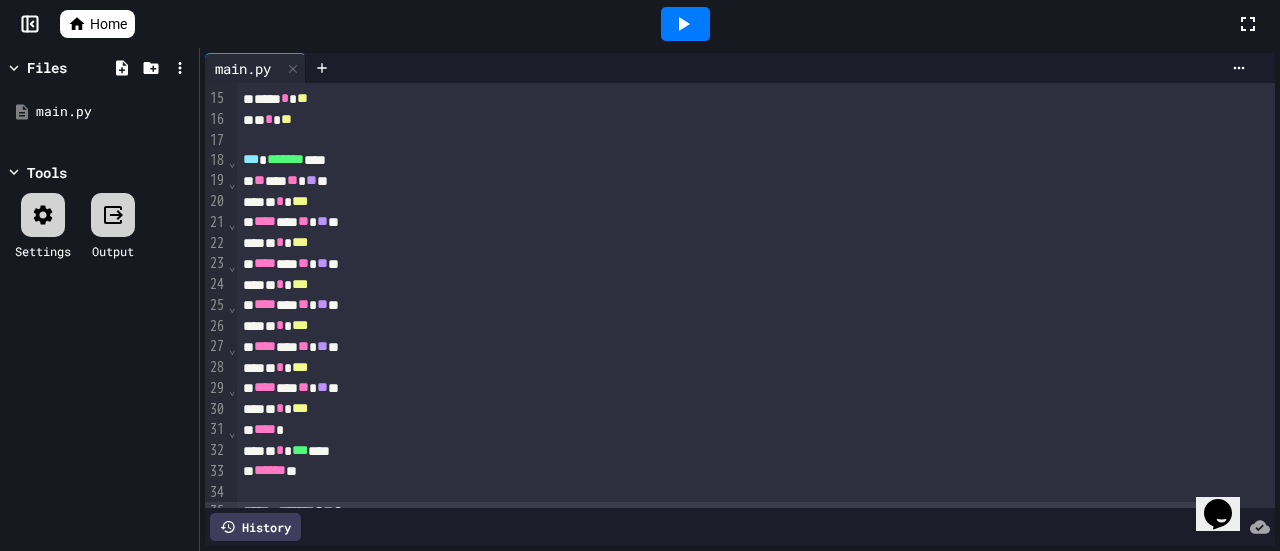 scroll, scrollTop: 380, scrollLeft: 0, axis: vertical 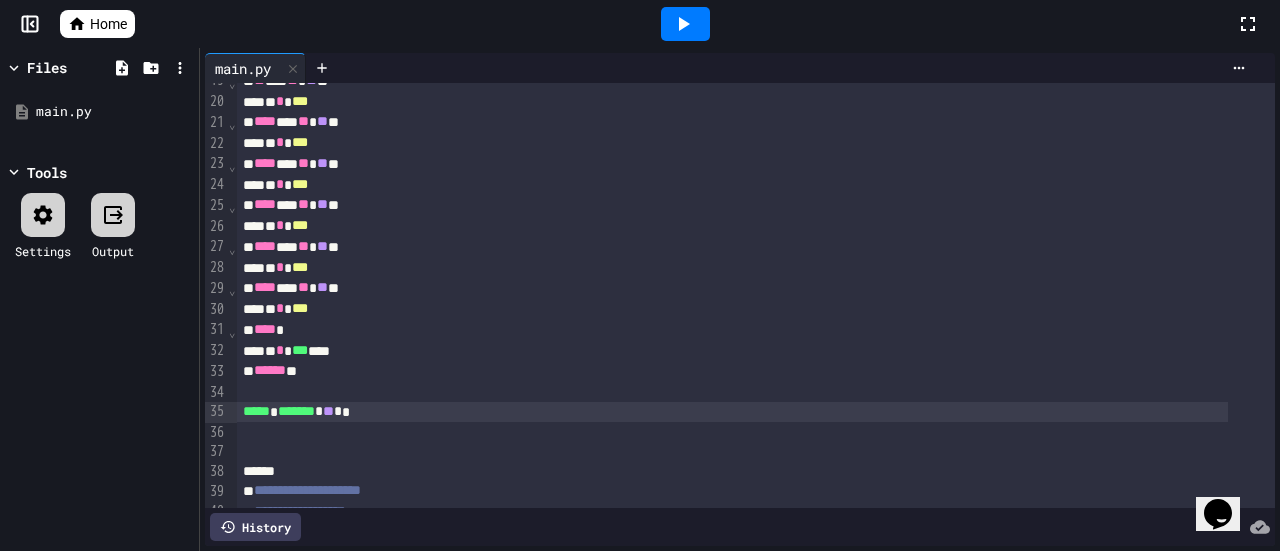 click on "**** ** **   ** **" at bounding box center (732, 288) 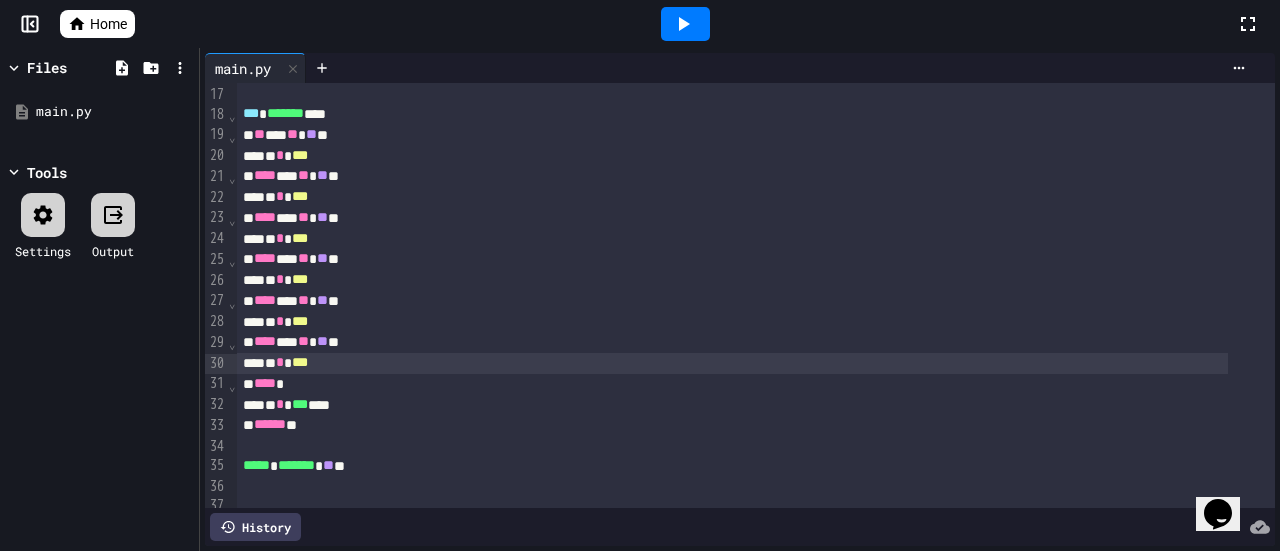 scroll, scrollTop: 280, scrollLeft: 0, axis: vertical 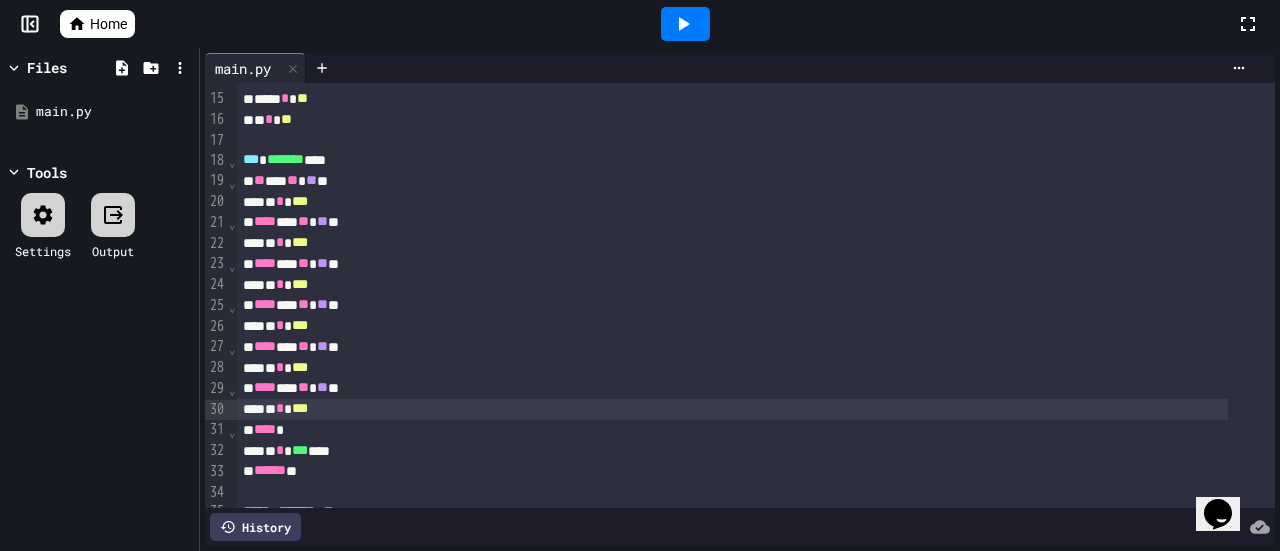 click on "***   ******* ****" at bounding box center (732, 160) 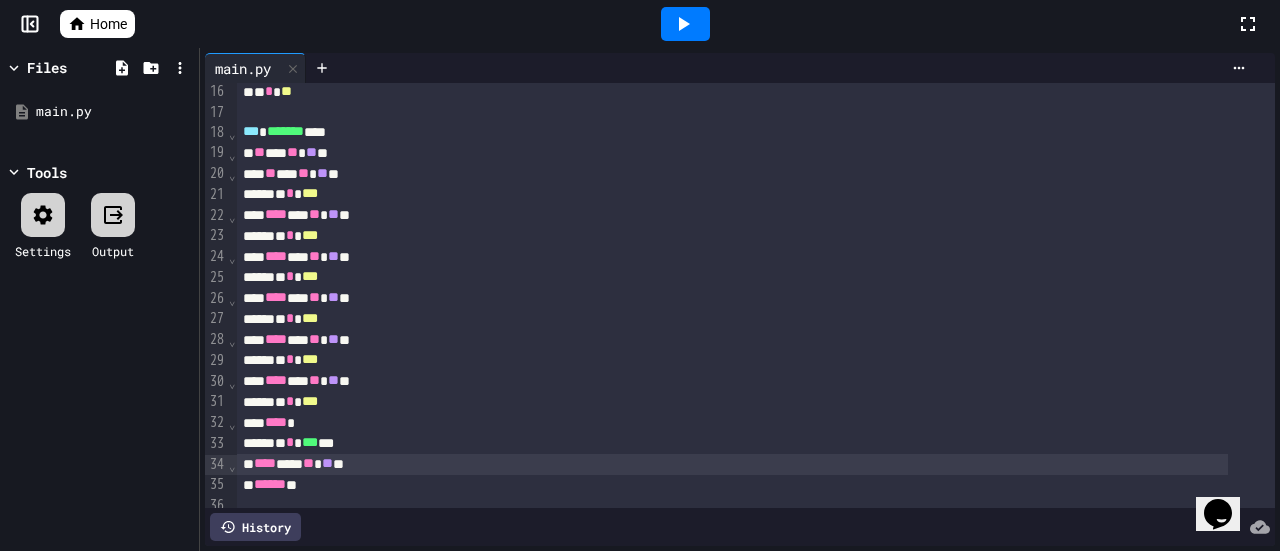 scroll, scrollTop: 328, scrollLeft: 0, axis: vertical 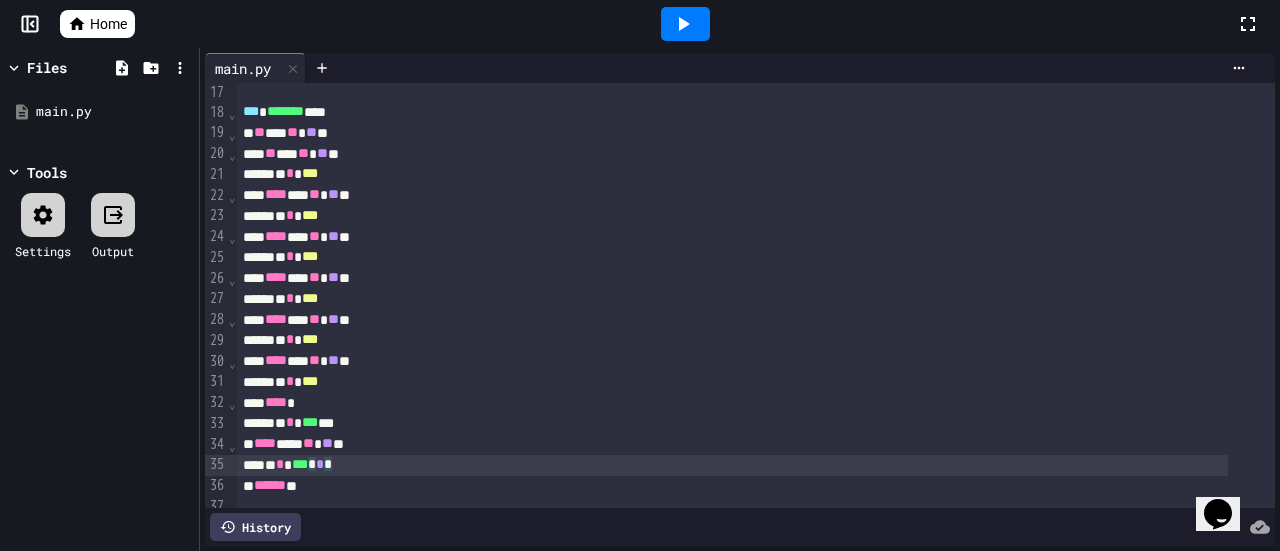 click on "* *   *** * * *" at bounding box center [732, 465] 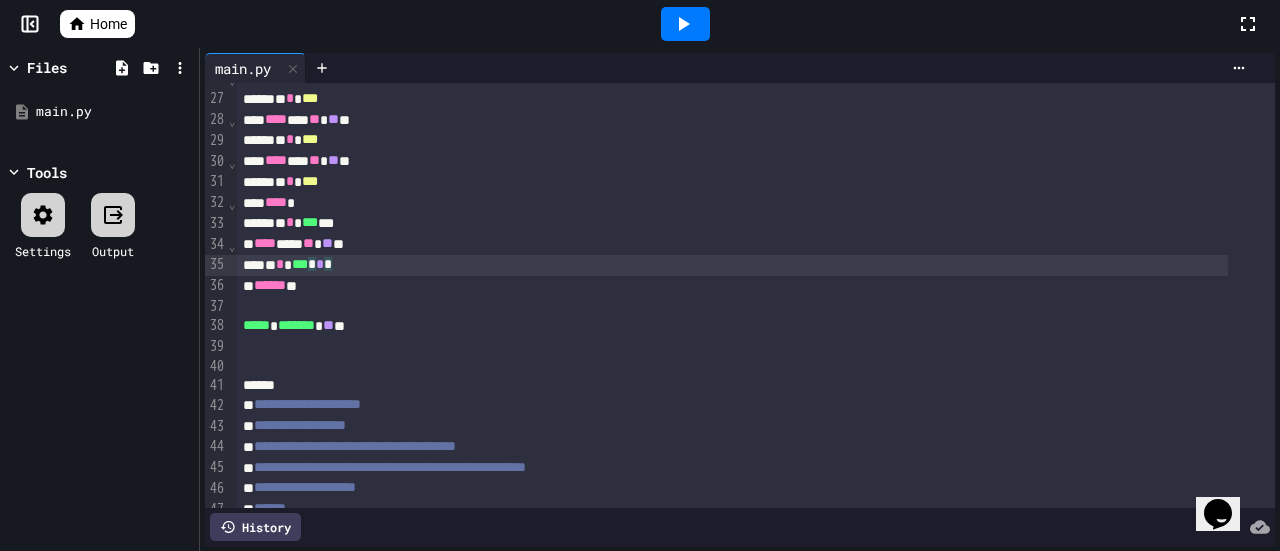 scroll, scrollTop: 128, scrollLeft: 0, axis: vertical 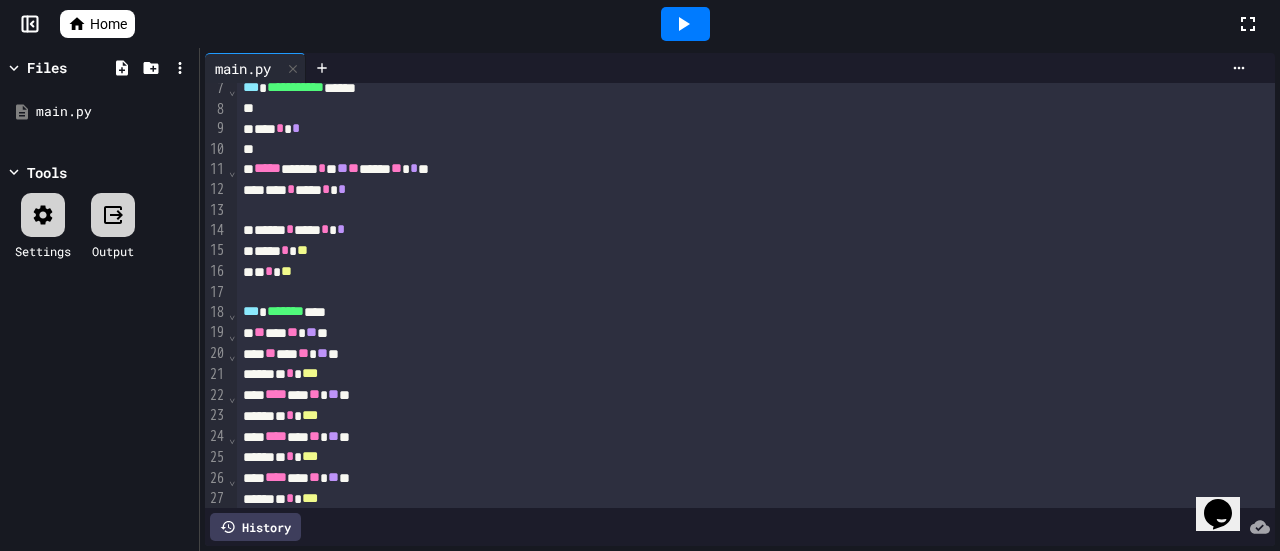 click 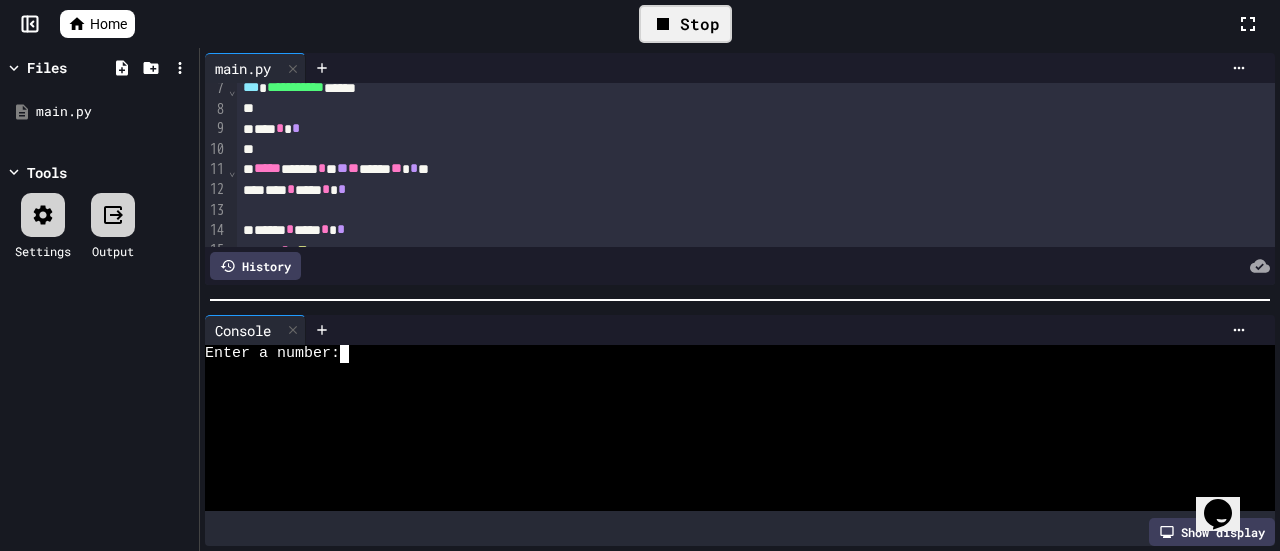 click at bounding box center (353, 354) 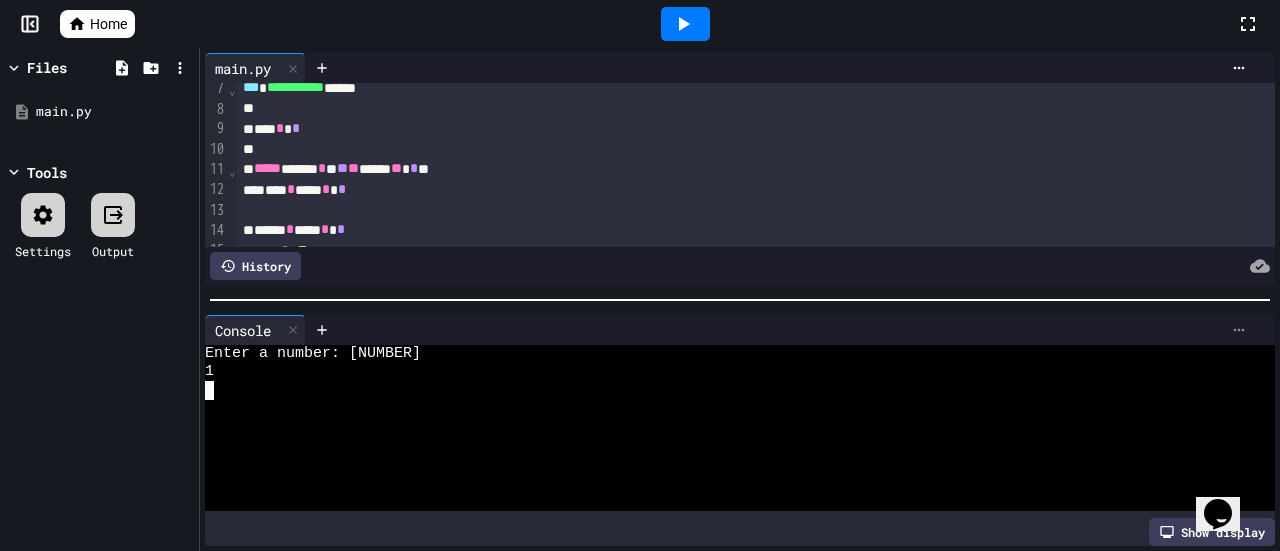 click 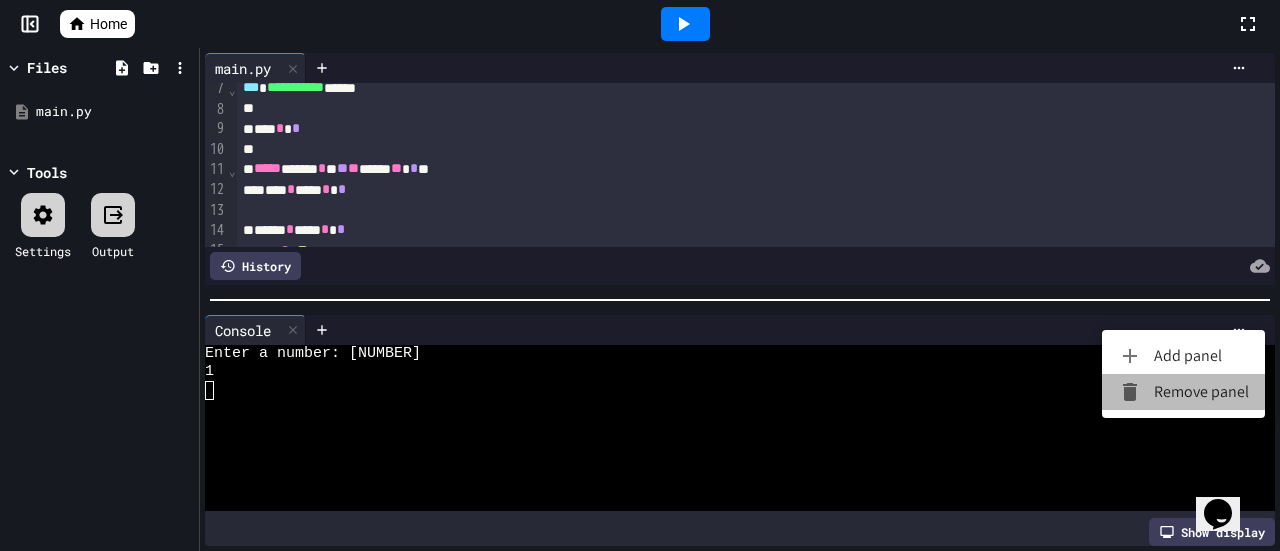 click on "Remove panel" at bounding box center [1183, 392] 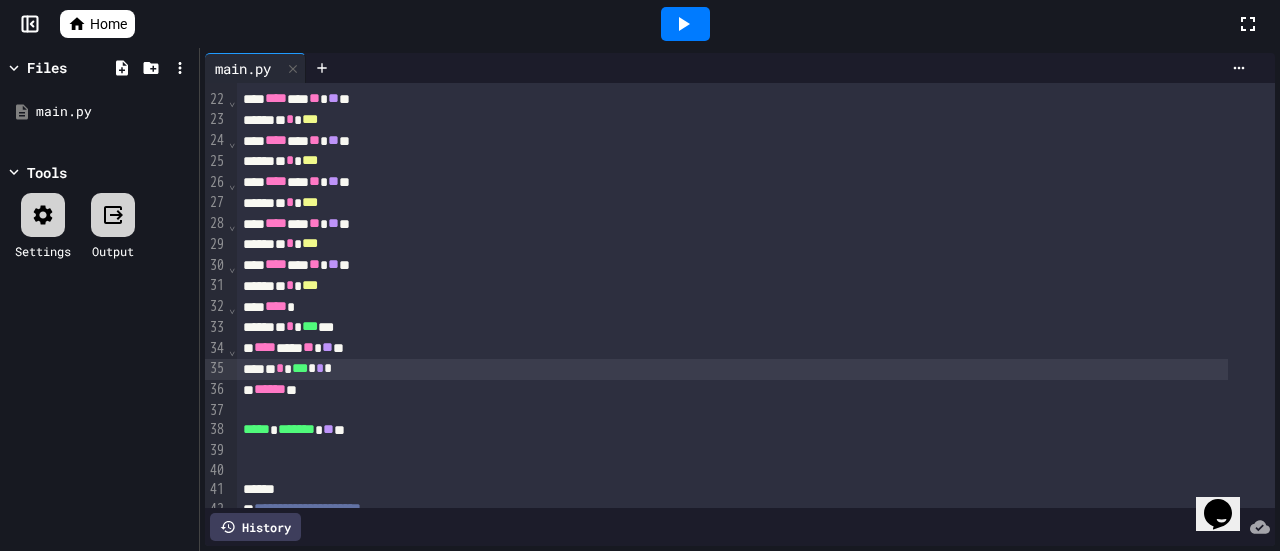 scroll, scrollTop: 428, scrollLeft: 0, axis: vertical 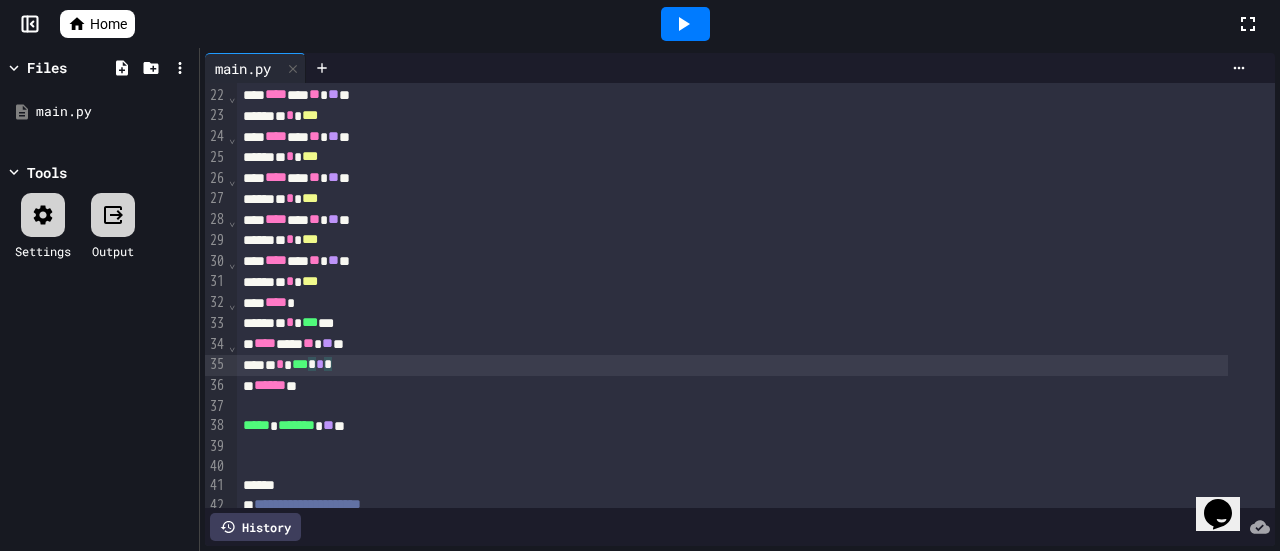 click on "*" at bounding box center (320, 364) 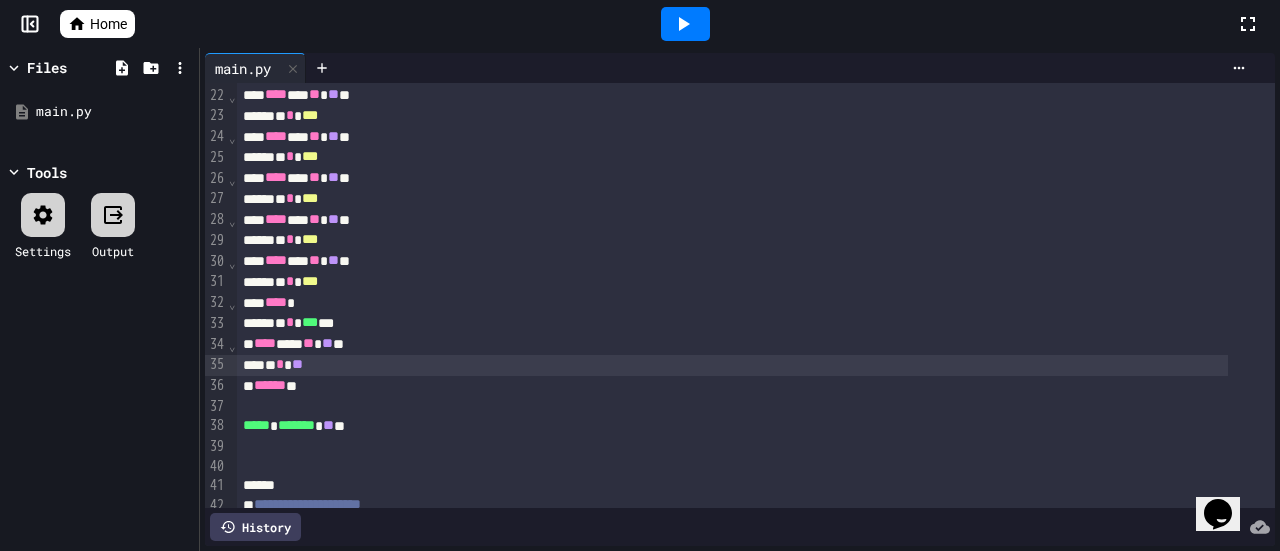 click on "* *   **" at bounding box center (732, 365) 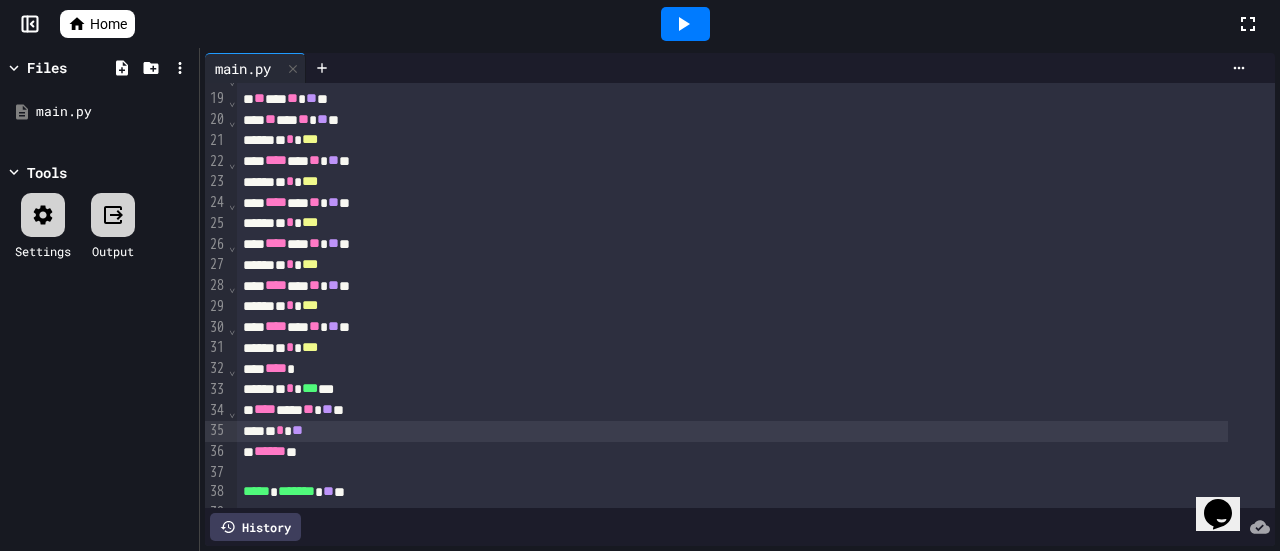 scroll, scrollTop: 328, scrollLeft: 0, axis: vertical 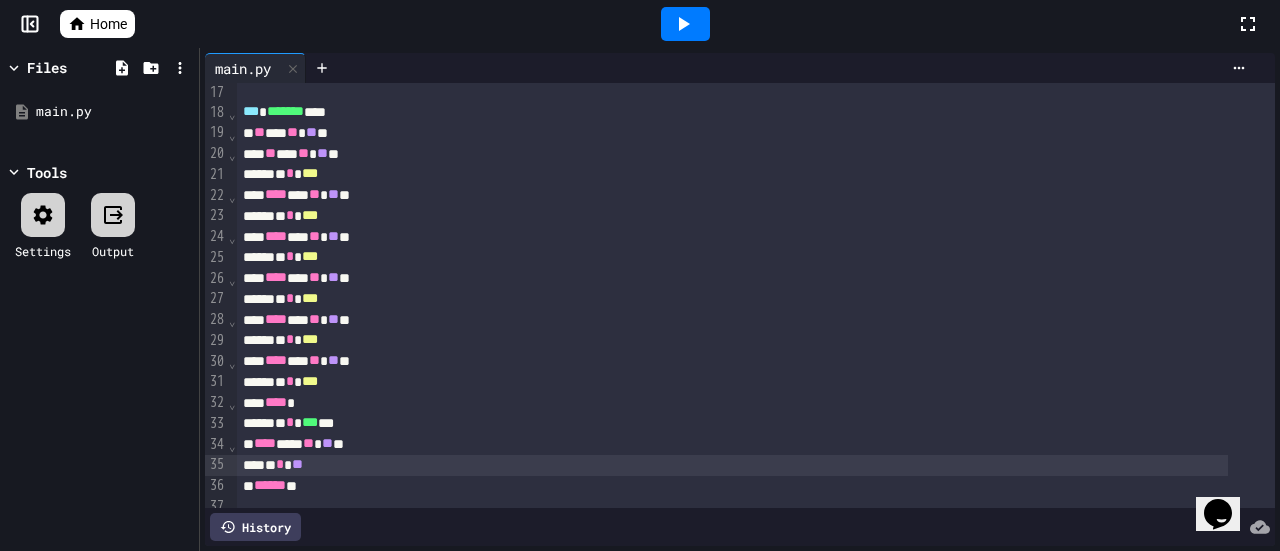 click on "***   ******* ****" at bounding box center (732, 112) 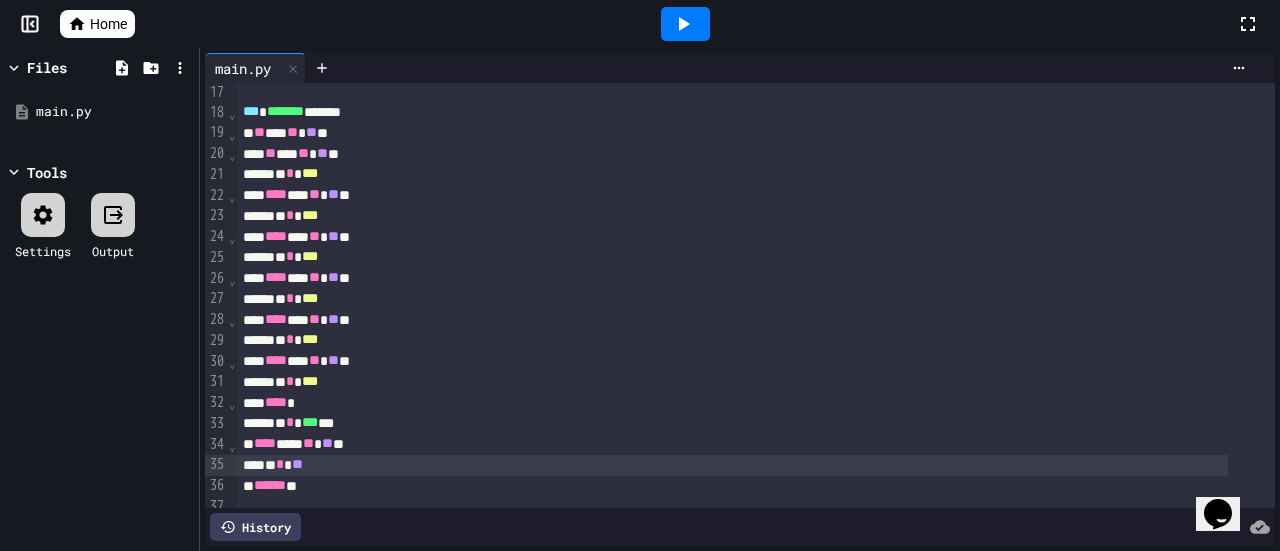 click on "* *   **" at bounding box center (732, 465) 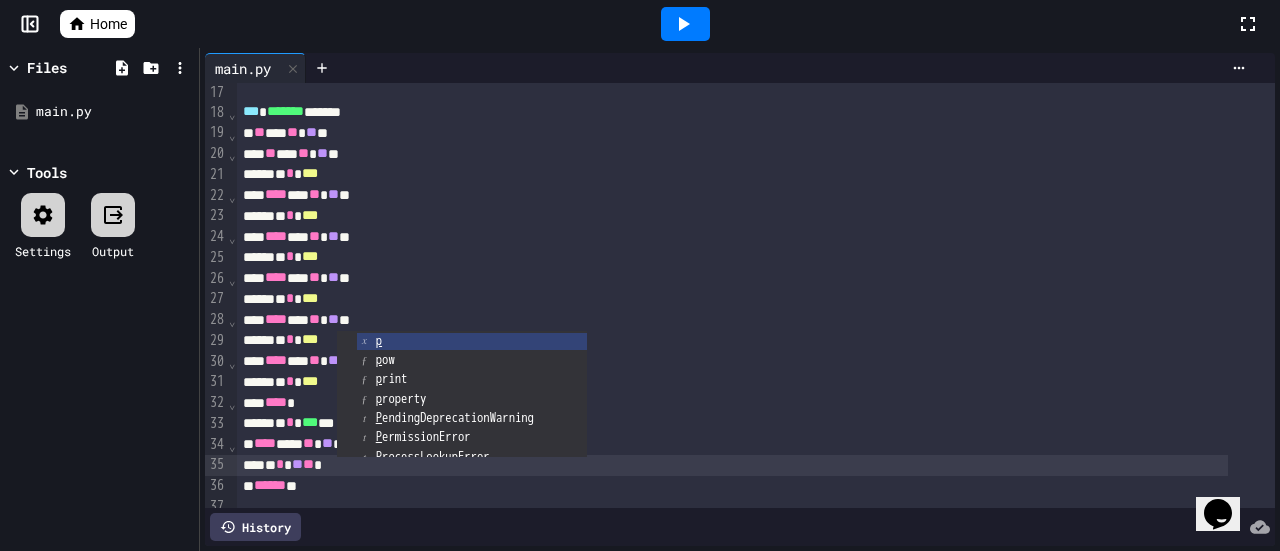 click on "**" at bounding box center [297, 464] 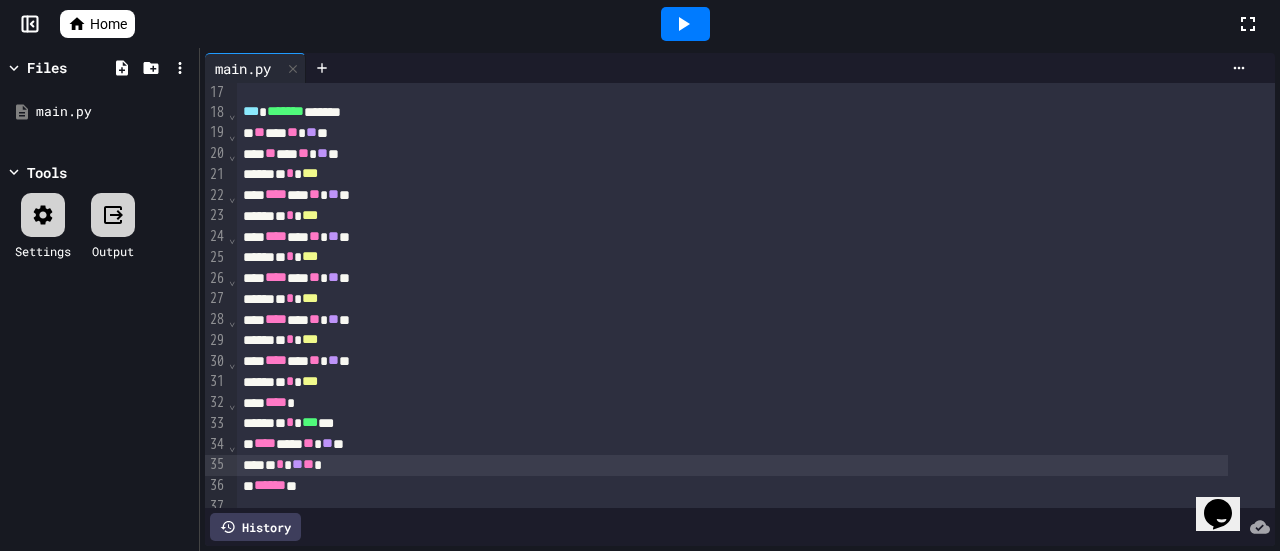 click 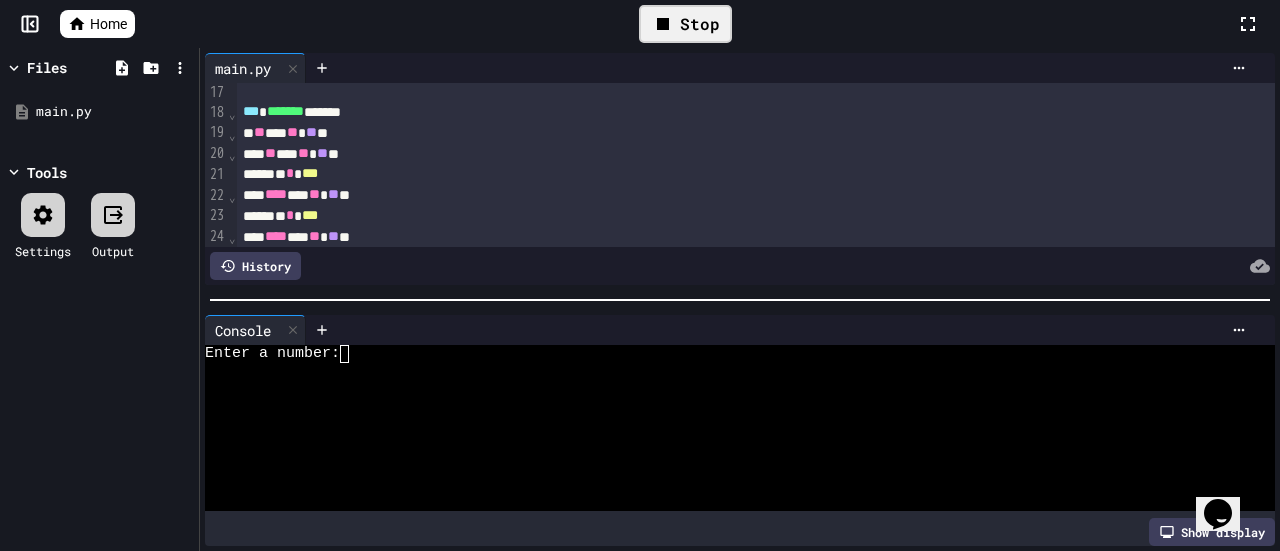 click on "Stop" at bounding box center [685, 24] 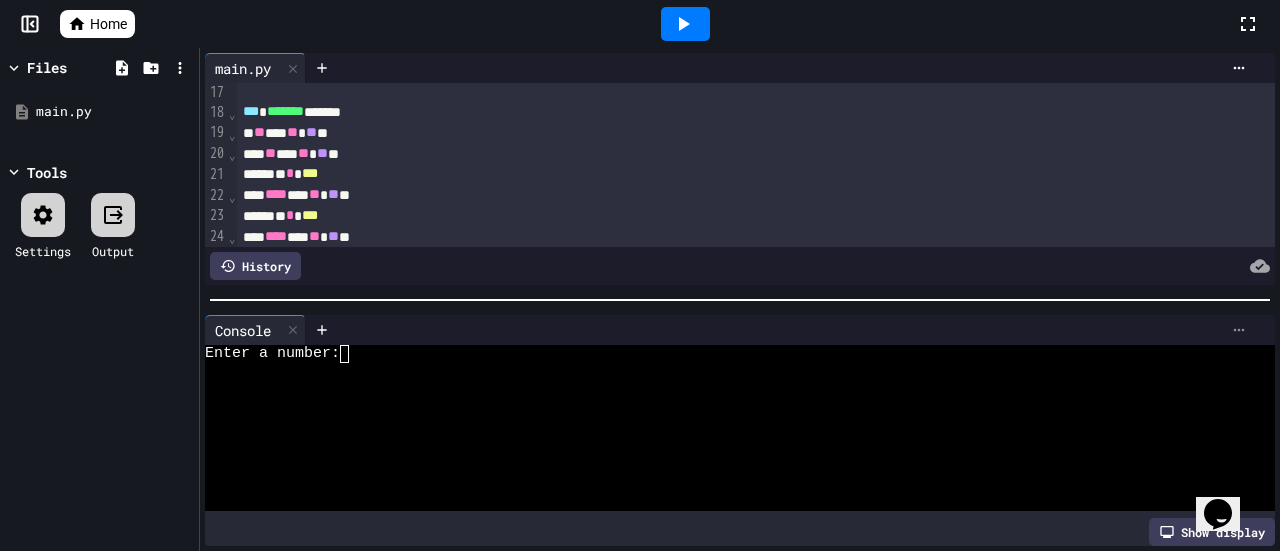 click 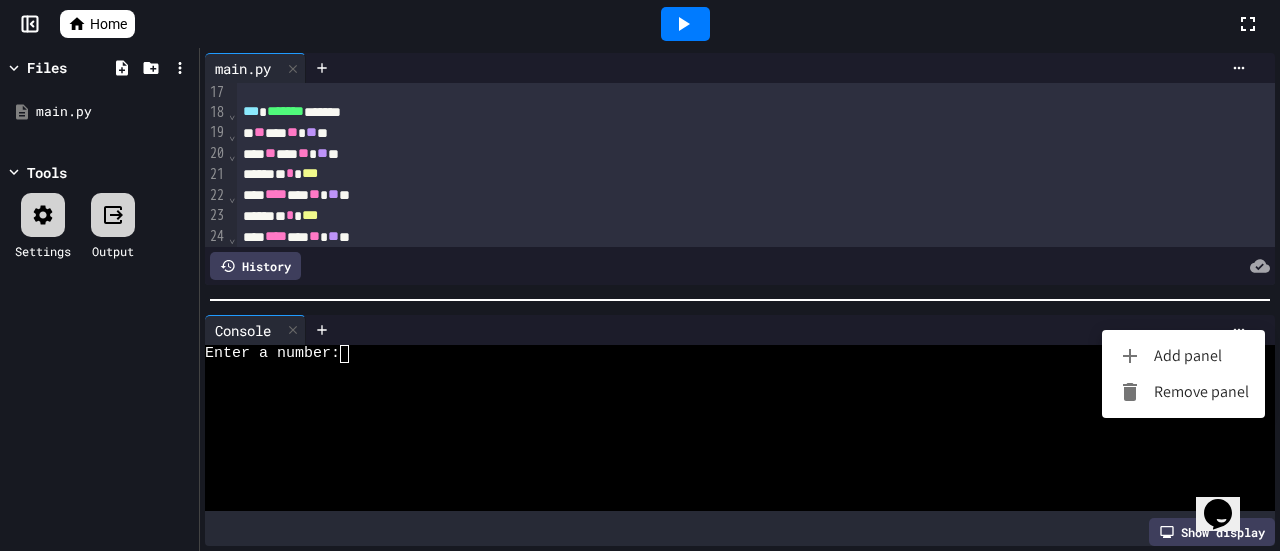 click on "Remove panel" at bounding box center [1183, 392] 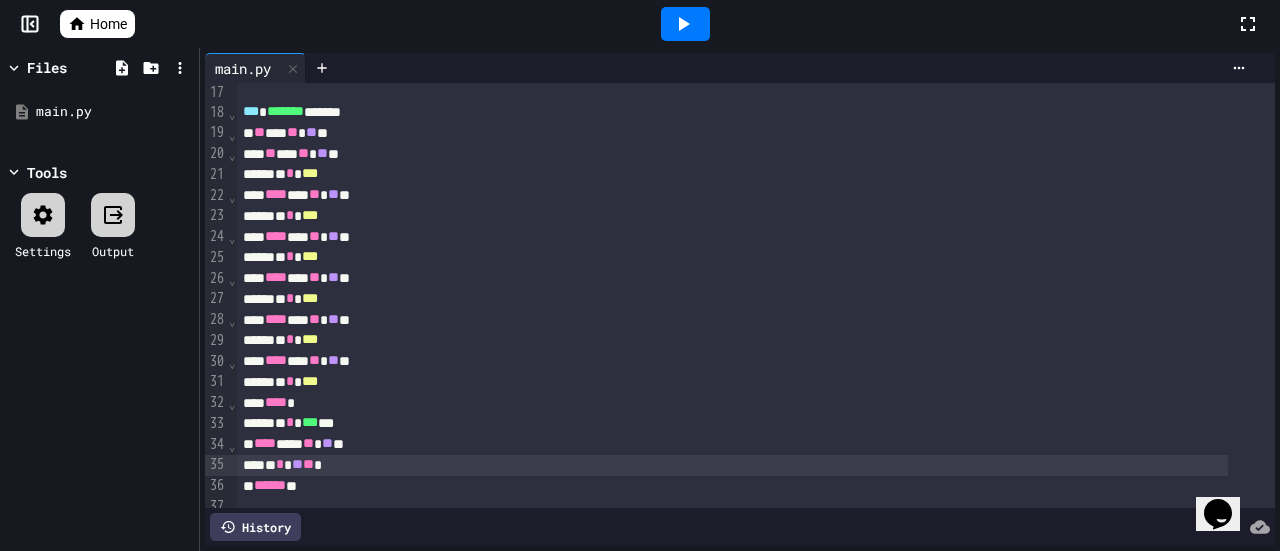 scroll, scrollTop: 428, scrollLeft: 0, axis: vertical 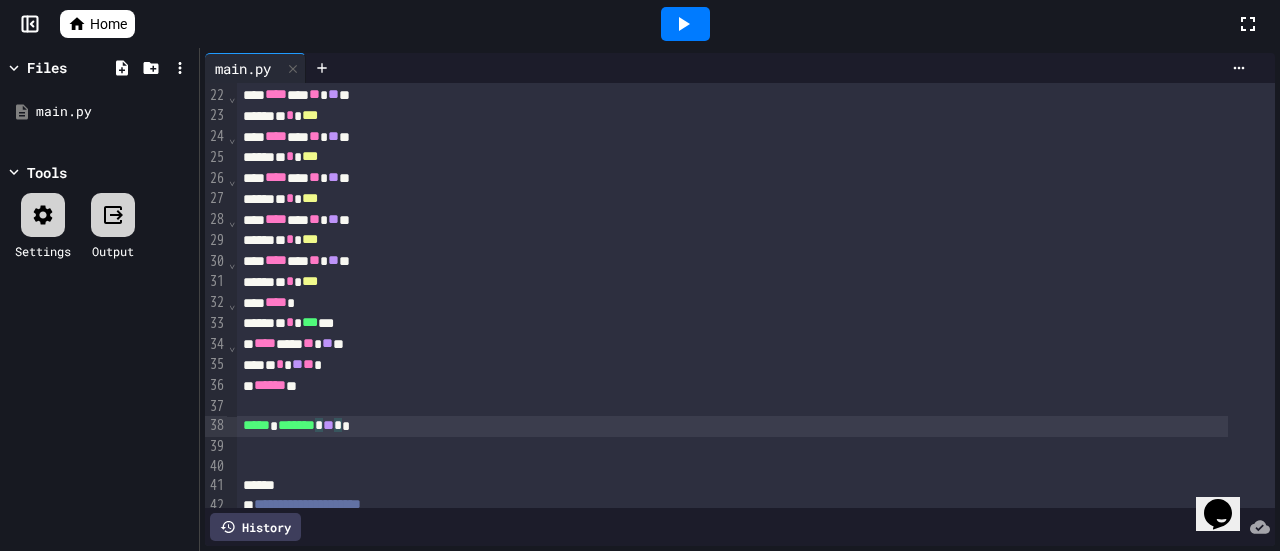 click on "***** * ******* * ** * *" at bounding box center [732, 426] 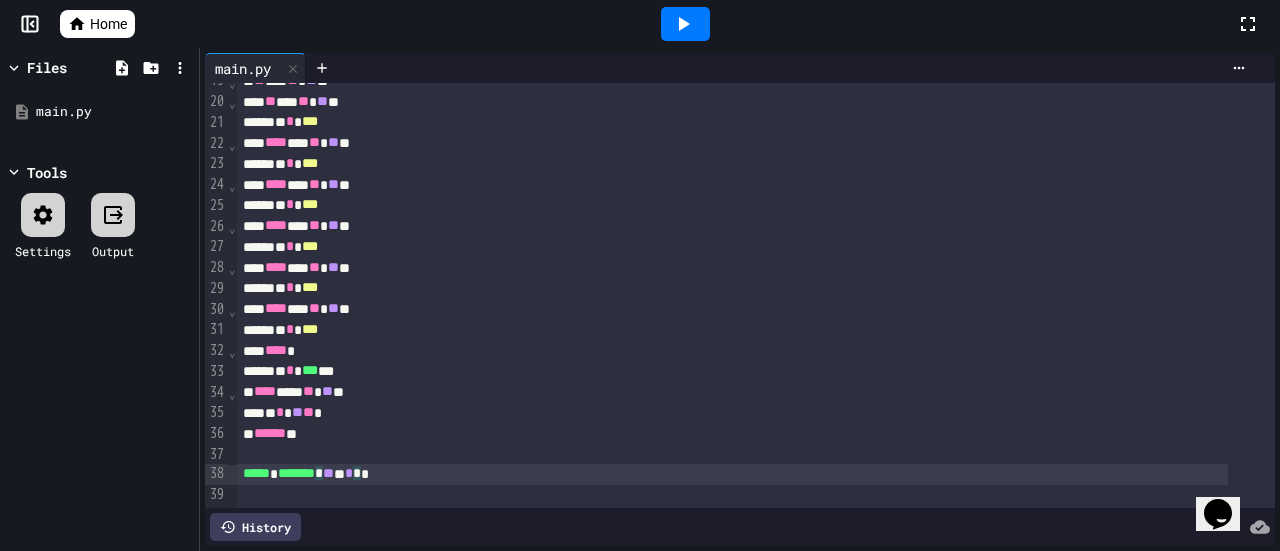 scroll, scrollTop: 428, scrollLeft: 0, axis: vertical 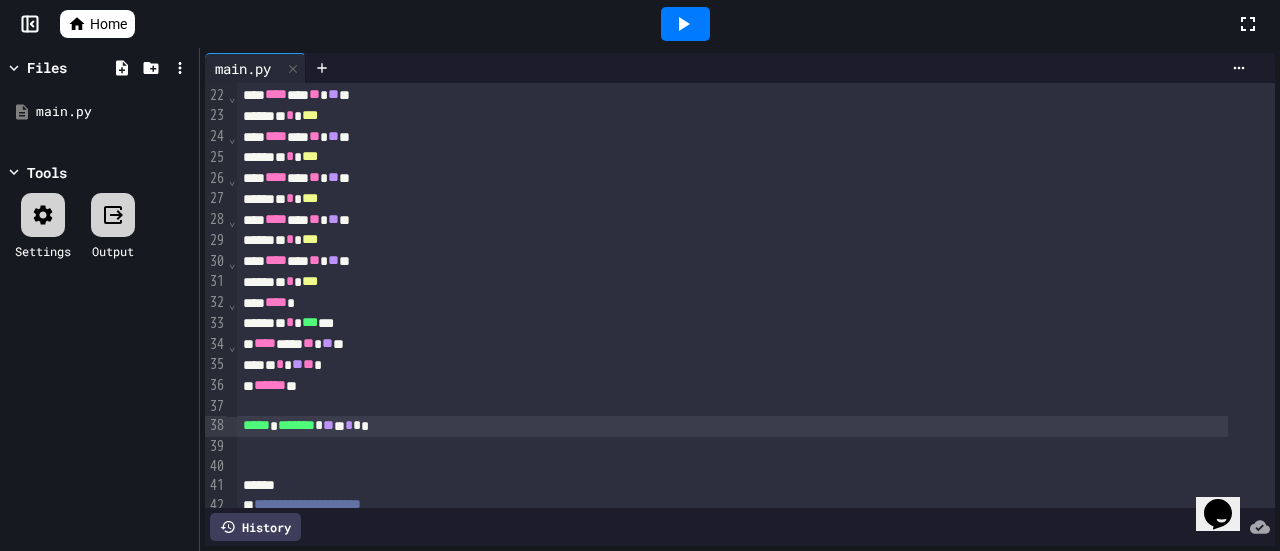 click 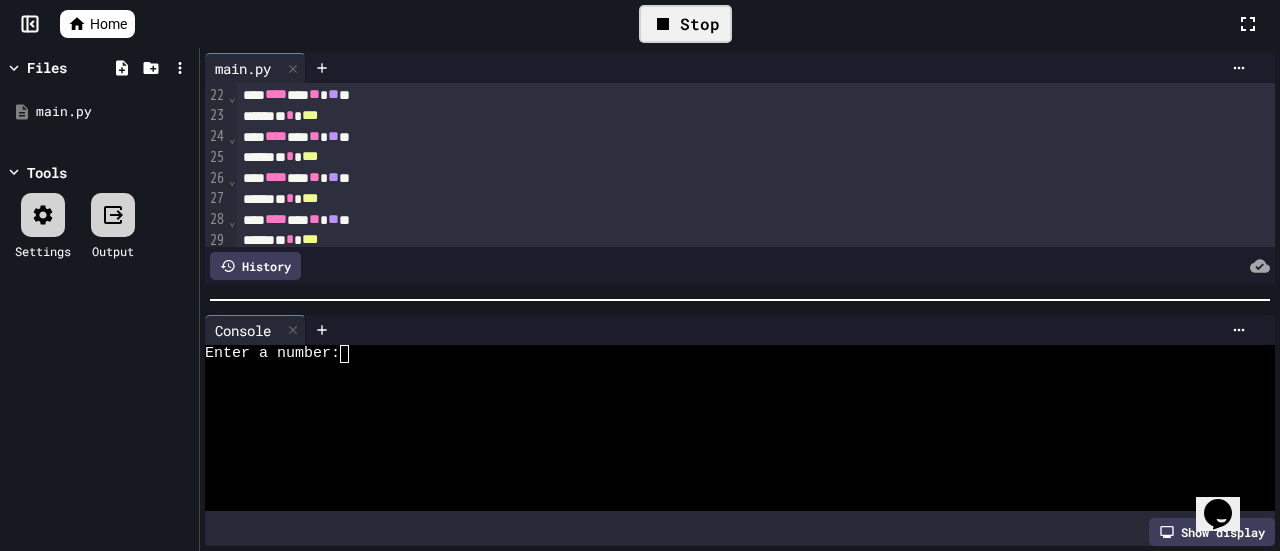 click at bounding box center [353, 354] 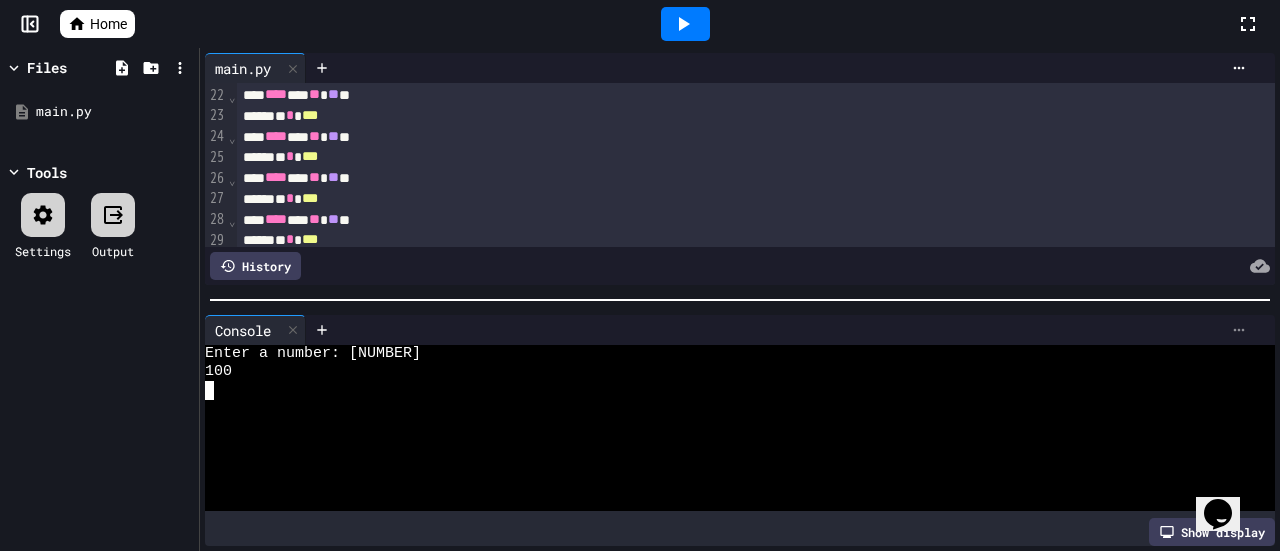 click 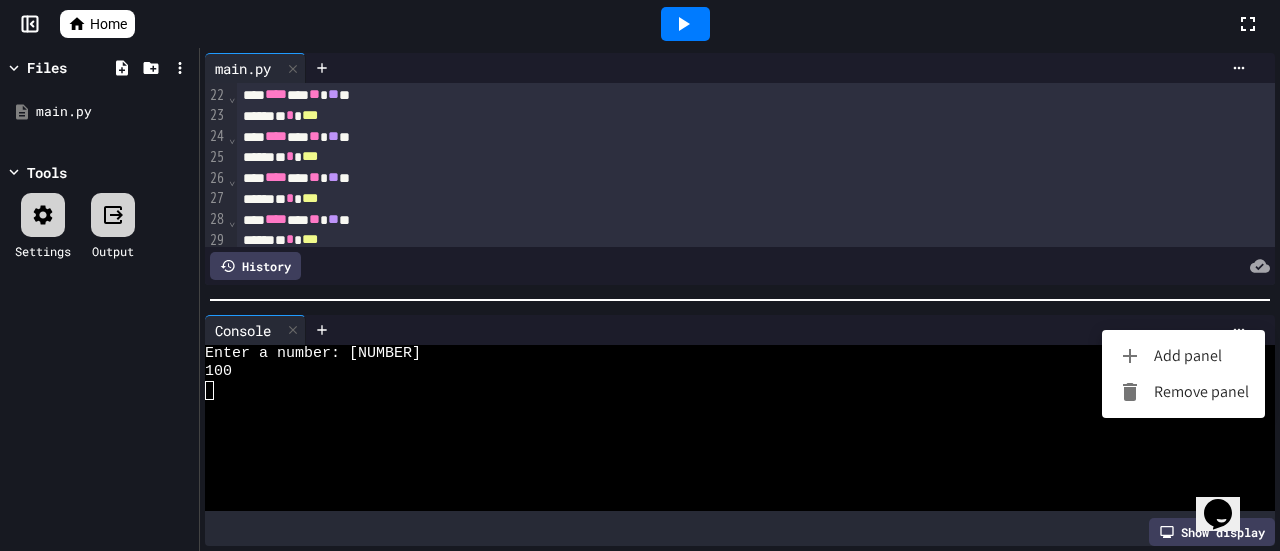 click on "Remove panel" at bounding box center [1183, 392] 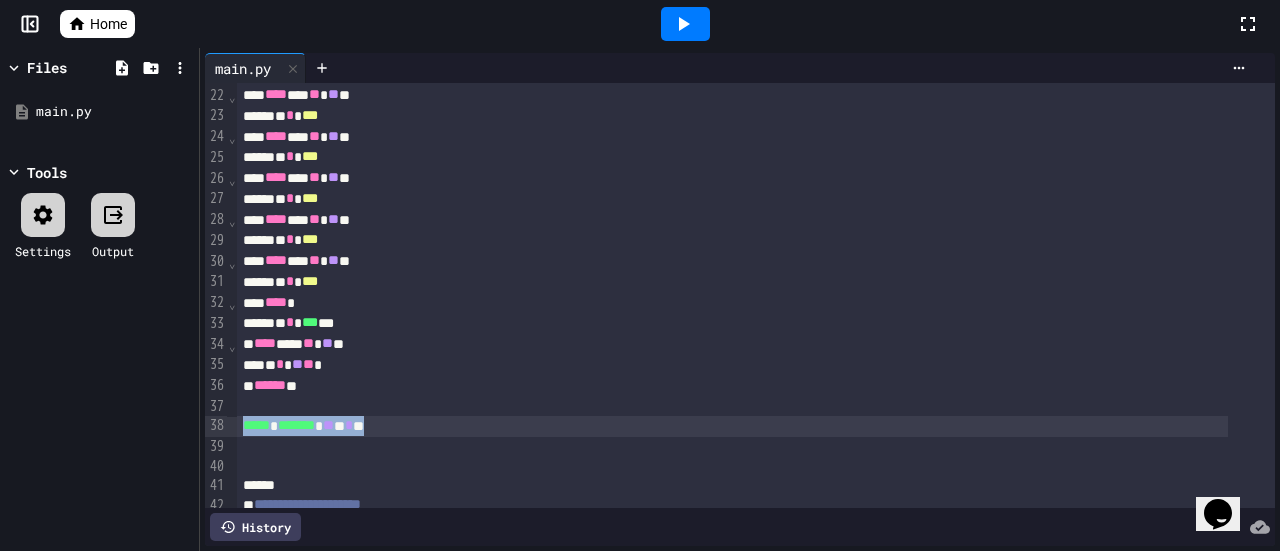 drag, startPoint x: 384, startPoint y: 425, endPoint x: 240, endPoint y: 423, distance: 144.01389 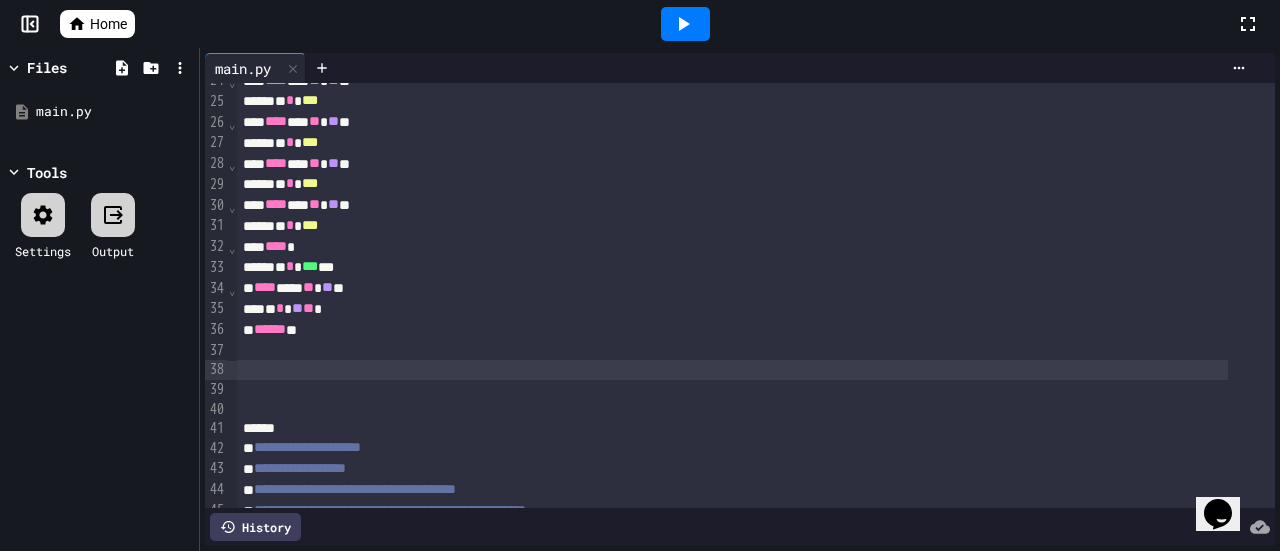 scroll, scrollTop: 528, scrollLeft: 0, axis: vertical 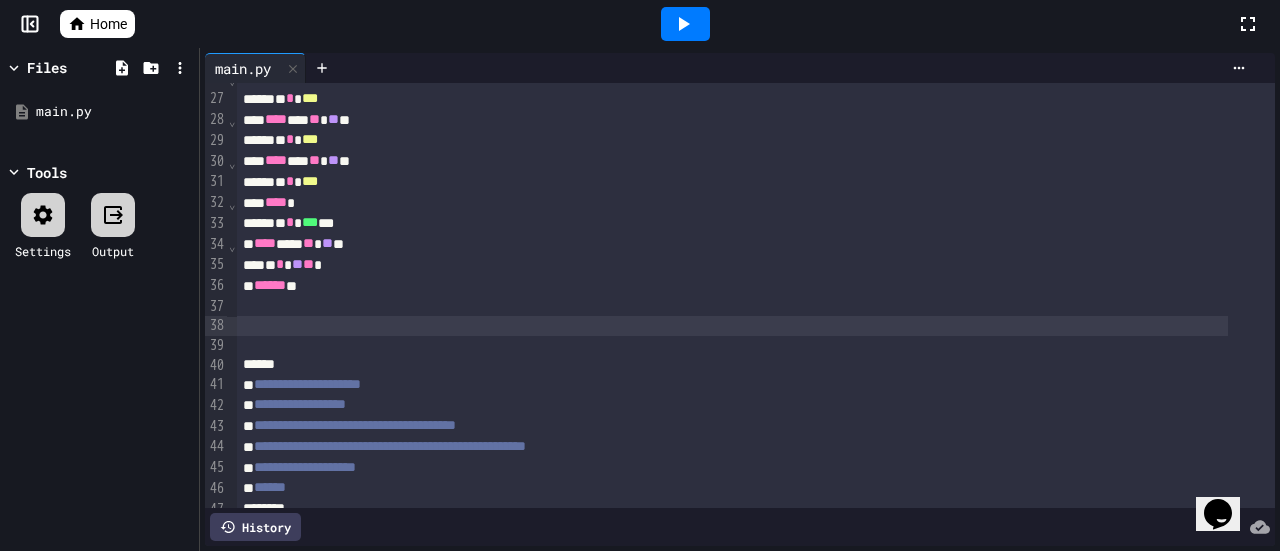 click at bounding box center (732, 326) 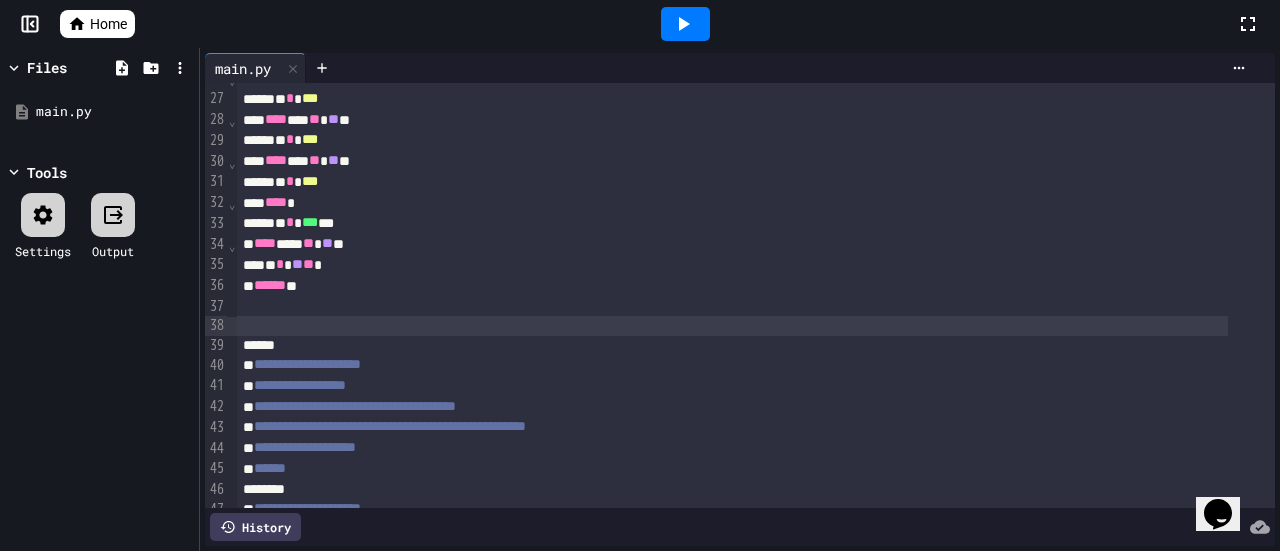 click on "**" at bounding box center [297, 264] 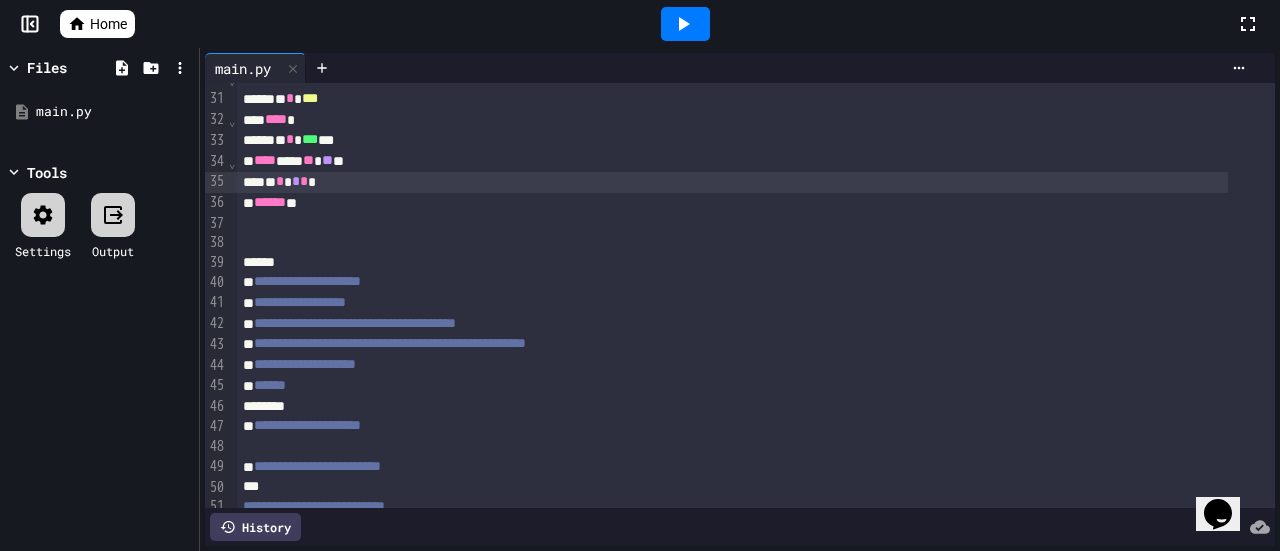 scroll, scrollTop: 628, scrollLeft: 0, axis: vertical 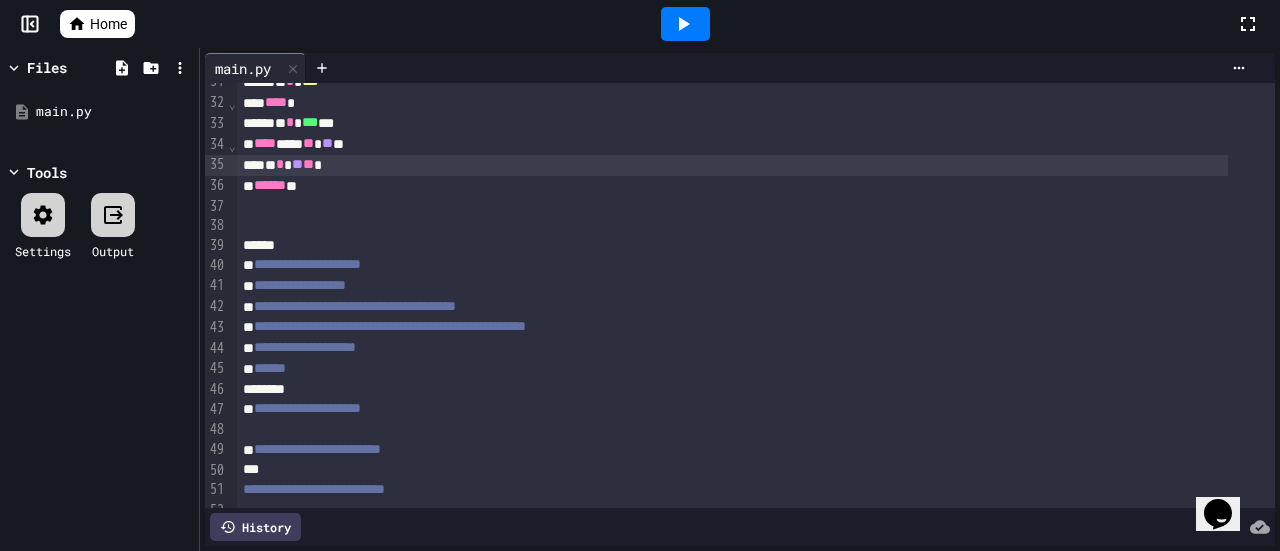 click on "* *   ** ** *" at bounding box center [732, 165] 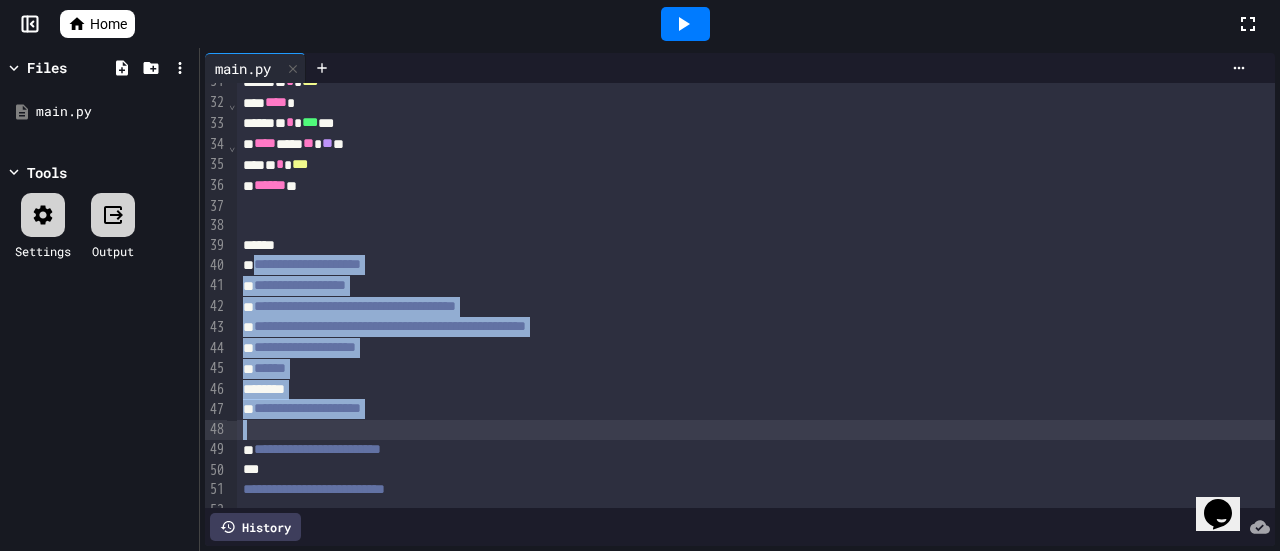 scroll, scrollTop: 694, scrollLeft: 0, axis: vertical 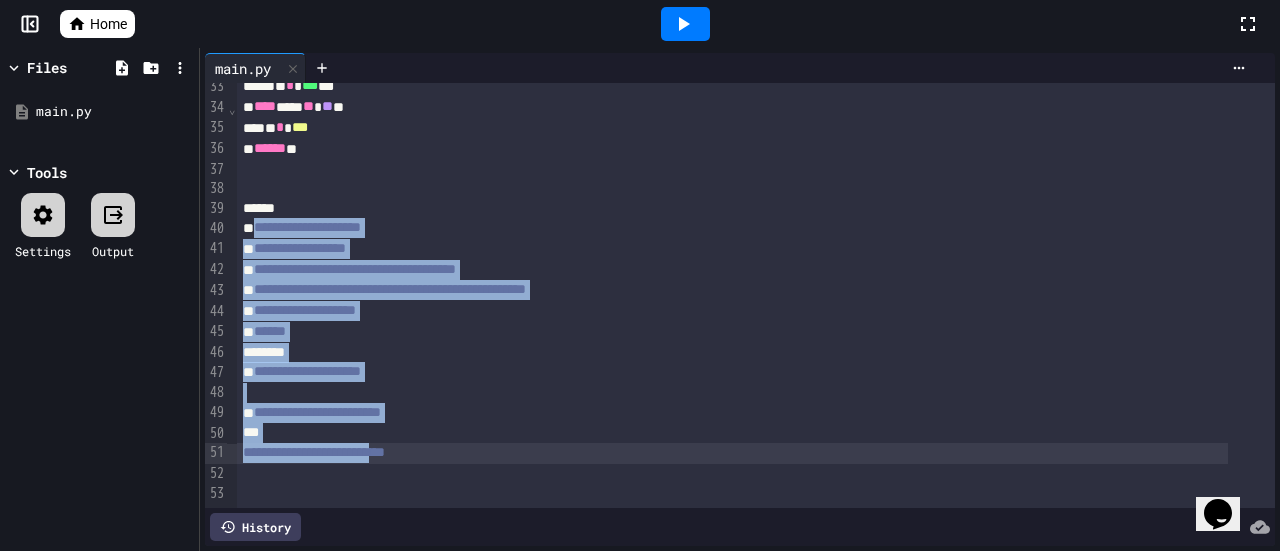 drag, startPoint x: 256, startPoint y: 260, endPoint x: 438, endPoint y: 423, distance: 244.3215 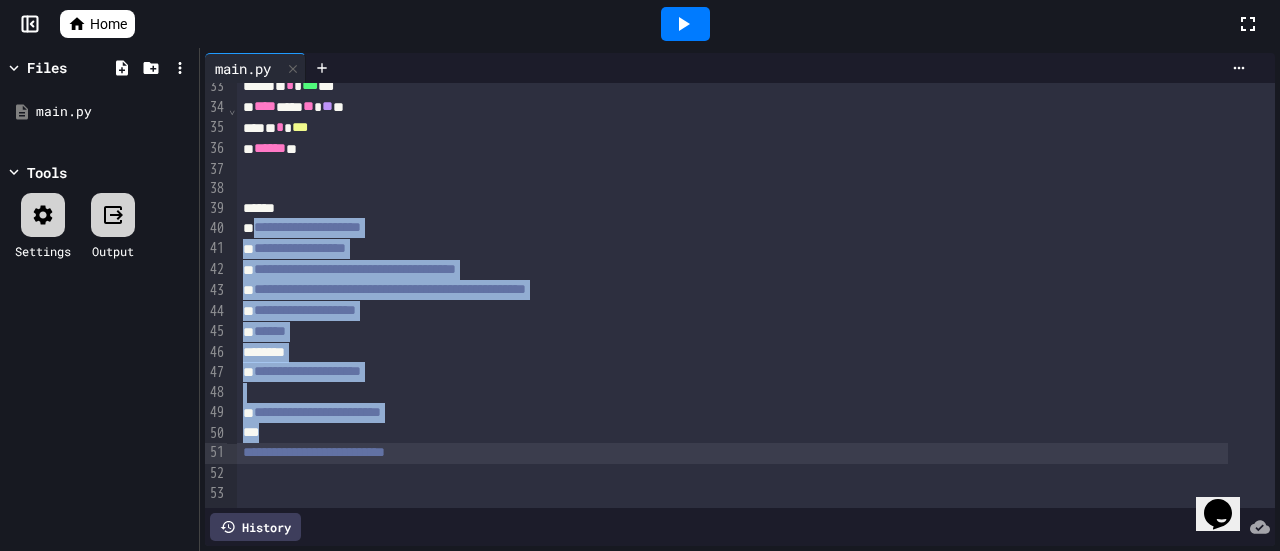scroll, scrollTop: 693, scrollLeft: 0, axis: vertical 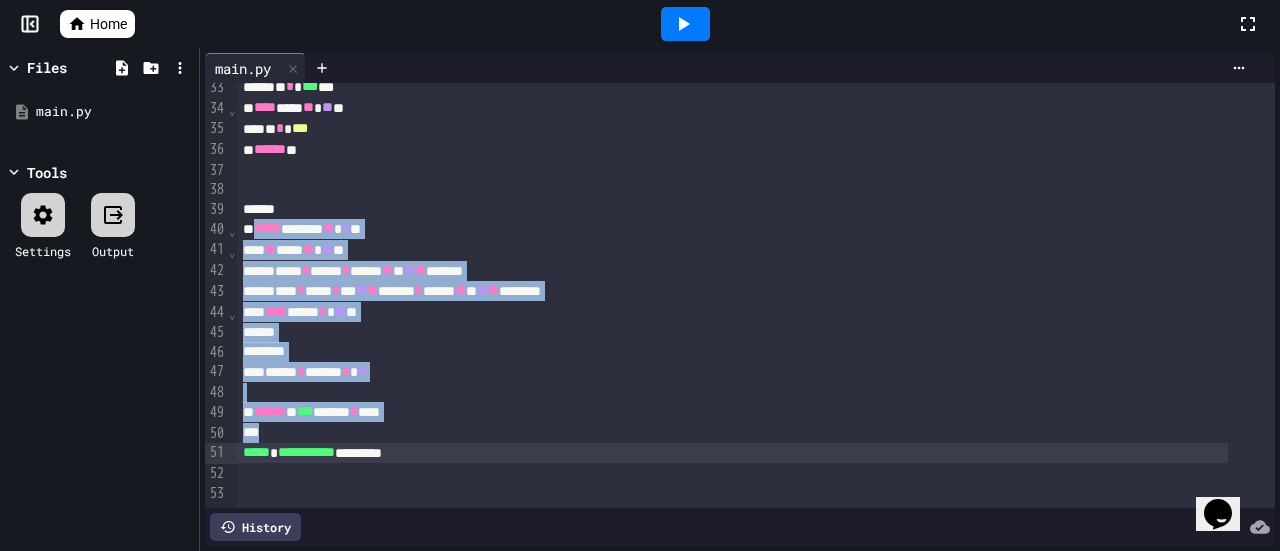 click on "*****" at bounding box center (267, 228) 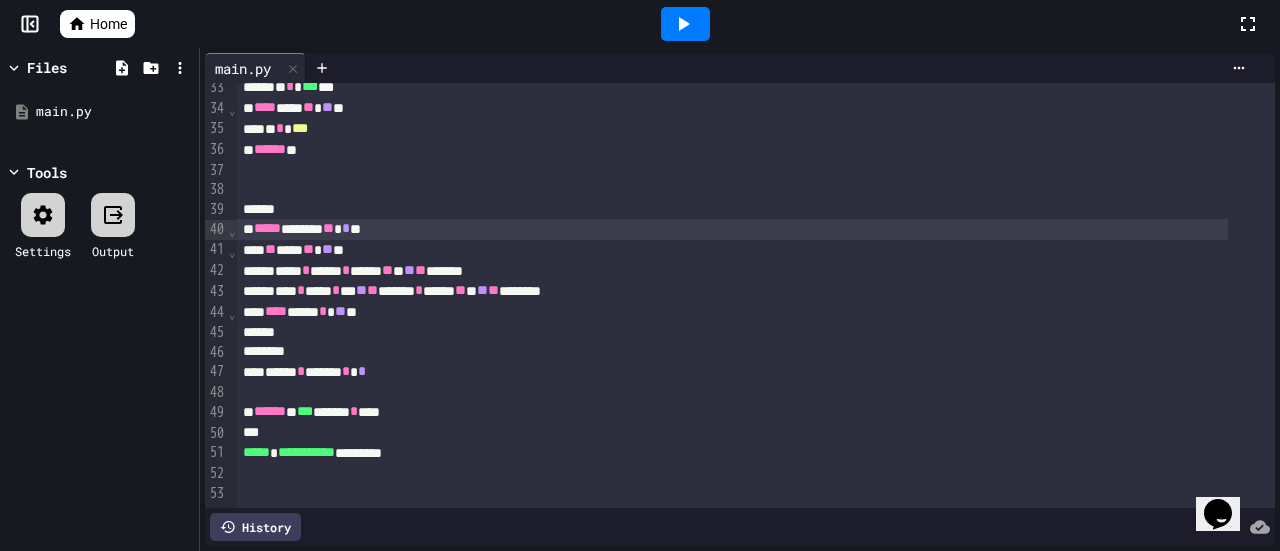 click on "***** ****** **   * **" at bounding box center [732, 229] 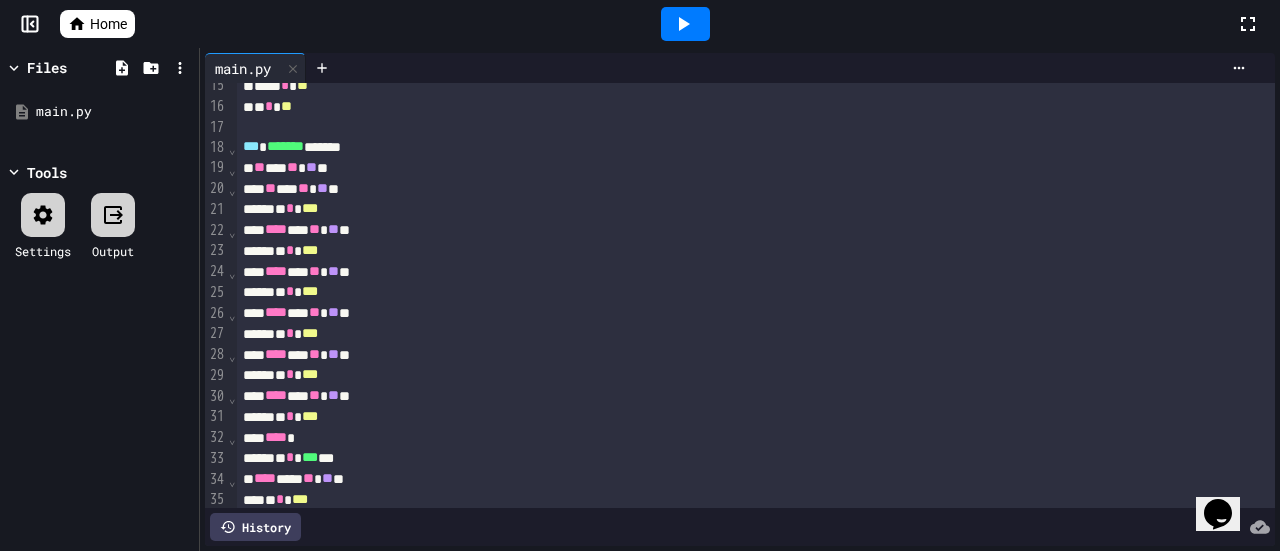 scroll, scrollTop: 93, scrollLeft: 0, axis: vertical 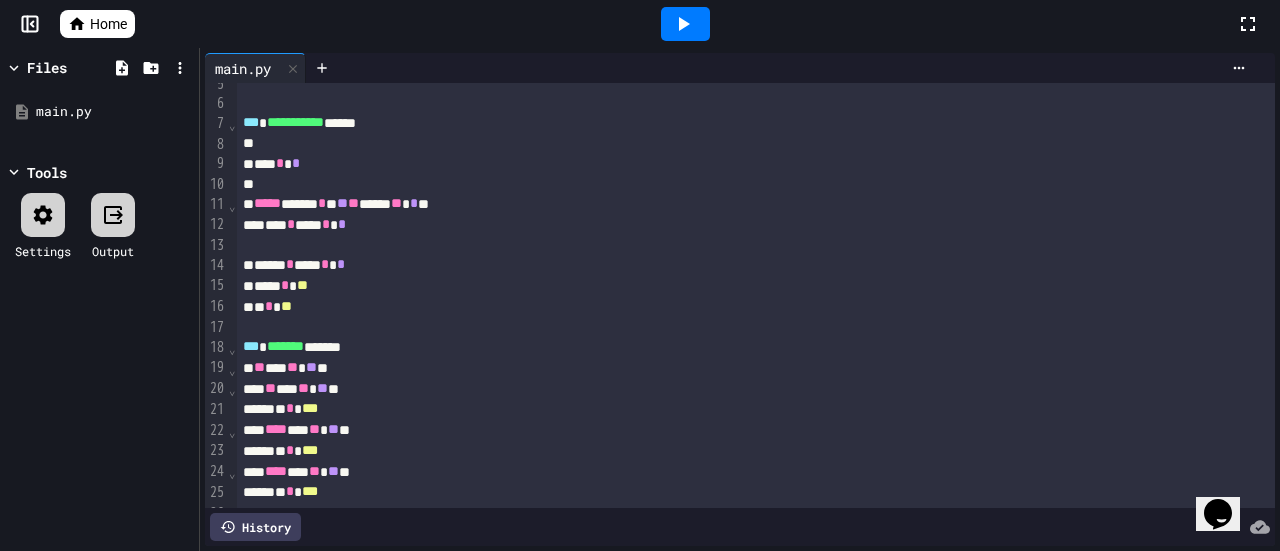 click on "**" at bounding box center (302, 285) 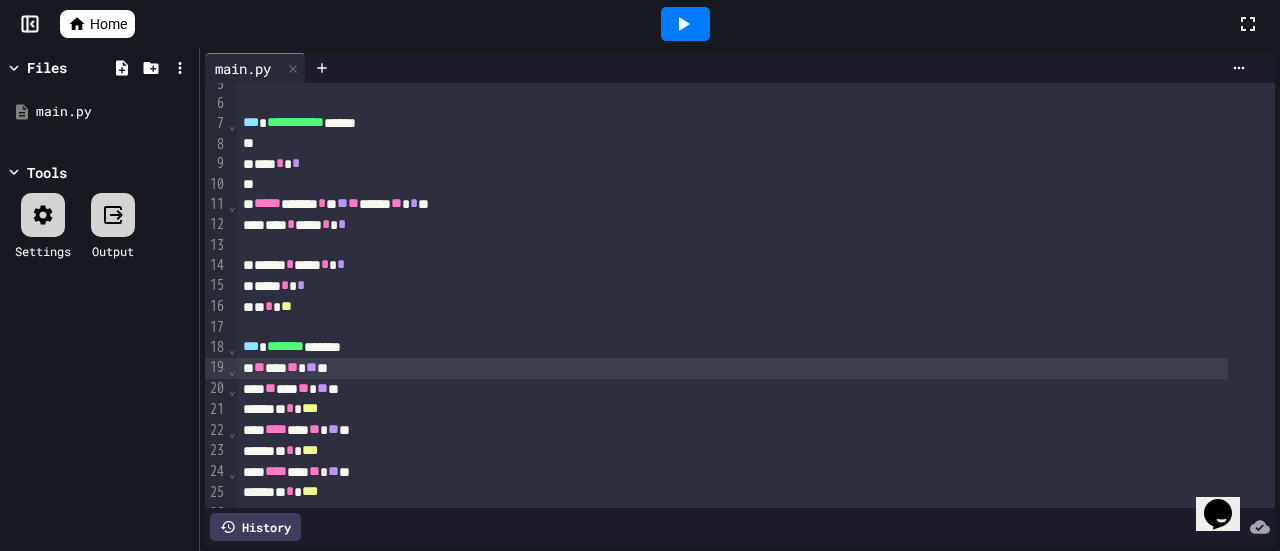 click on "** ** **   ** **" at bounding box center [732, 368] 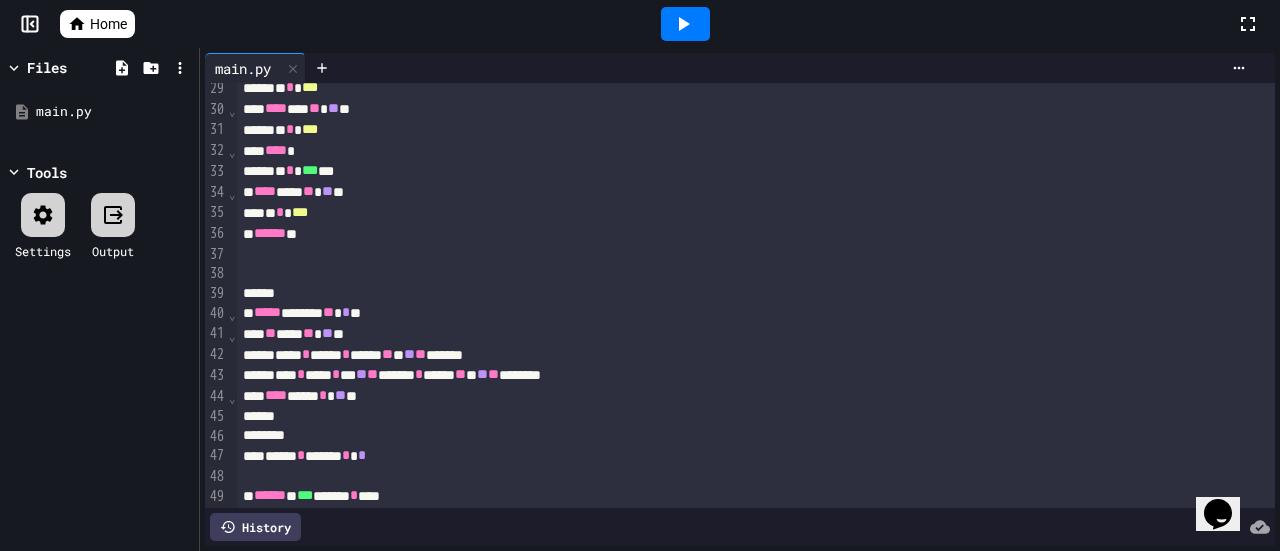 scroll, scrollTop: 593, scrollLeft: 0, axis: vertical 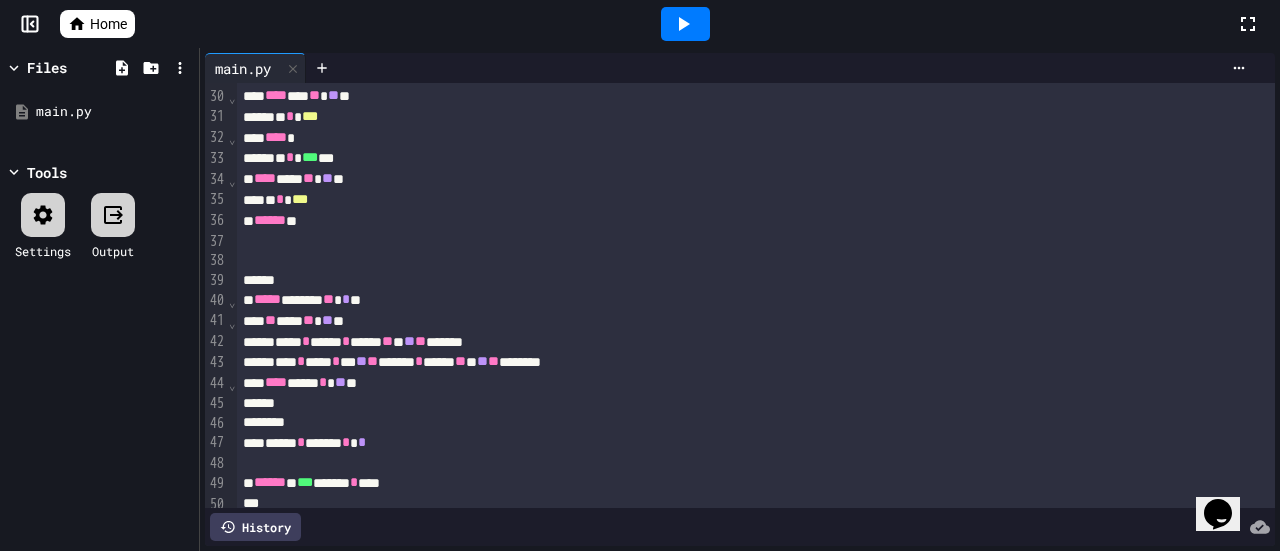click on "**** * **** * **** ** * ** ** *******" at bounding box center (732, 342) 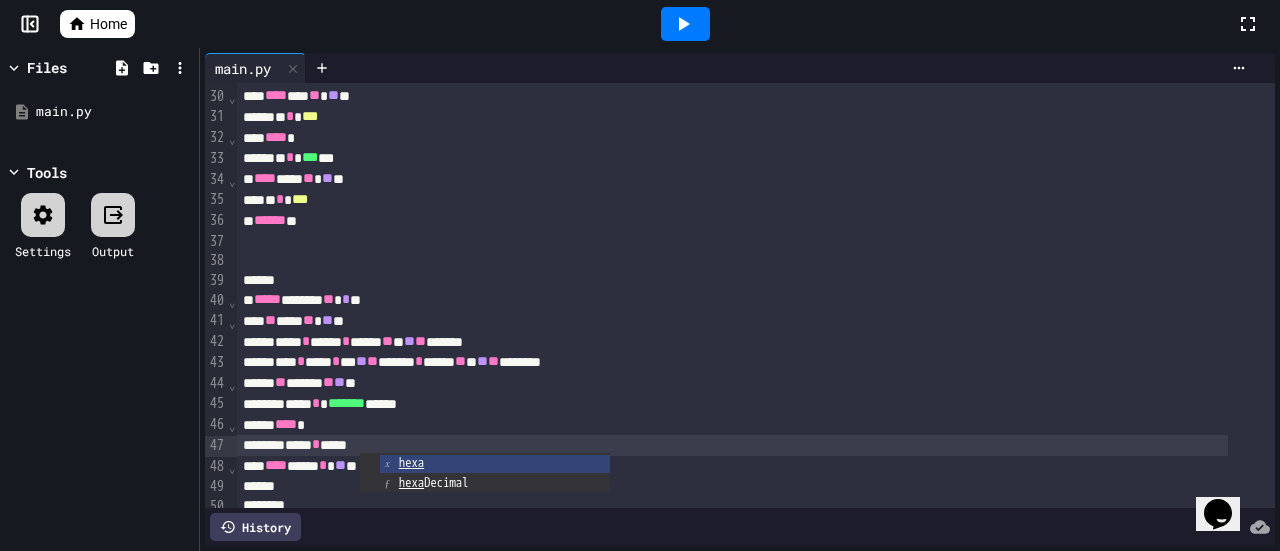 click on "*** * *** * ** ** ** ****** * **** ** * ** ** ********" at bounding box center (732, 362) 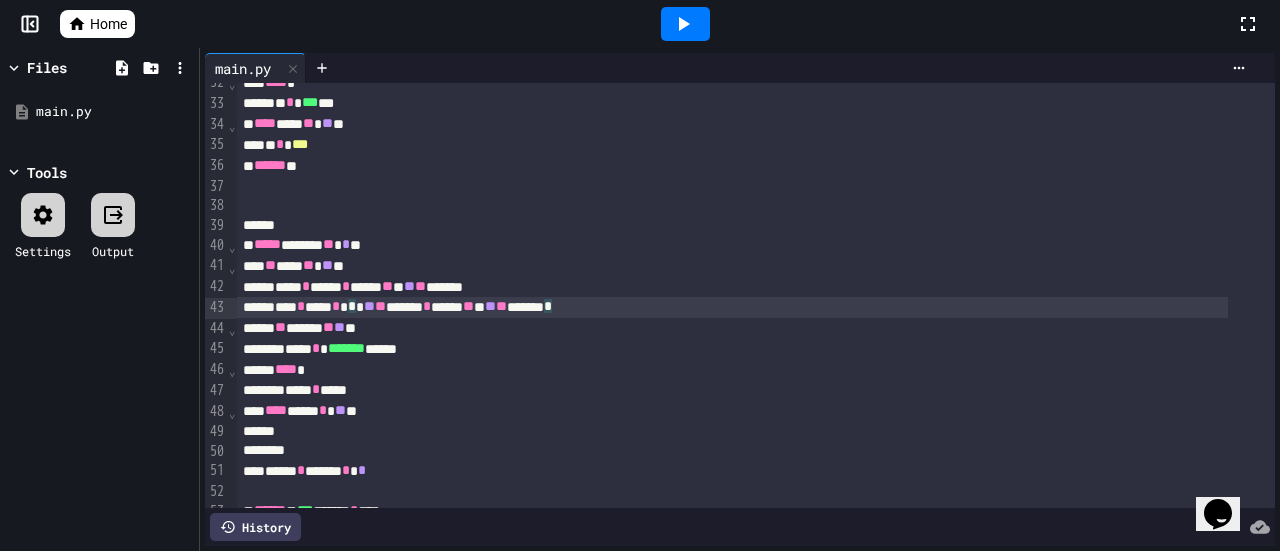 scroll, scrollTop: 693, scrollLeft: 0, axis: vertical 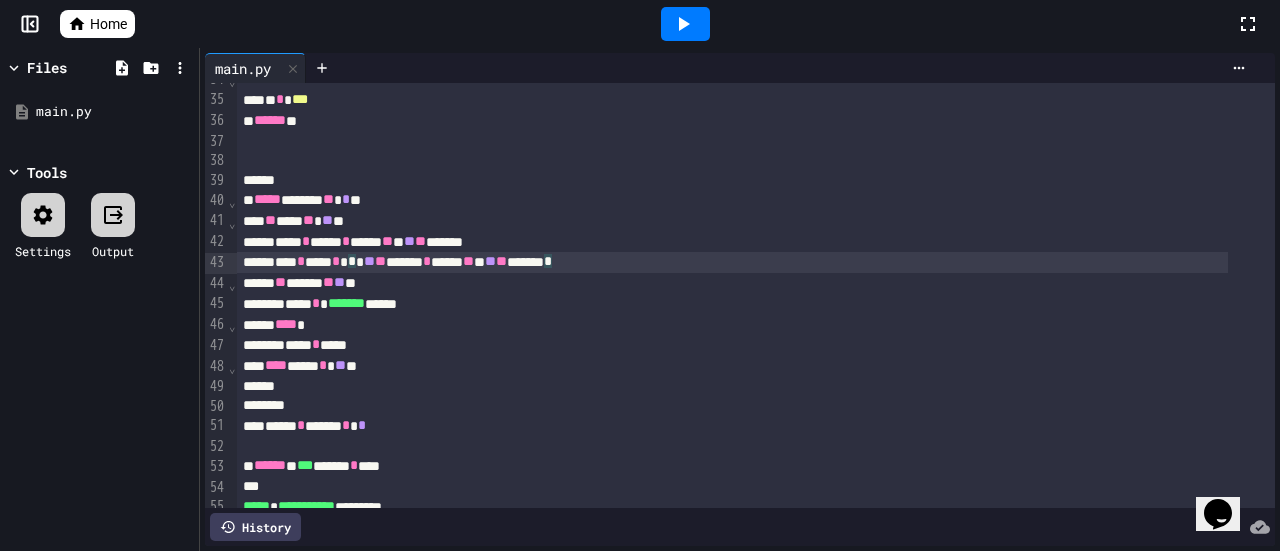 click at bounding box center [732, 387] 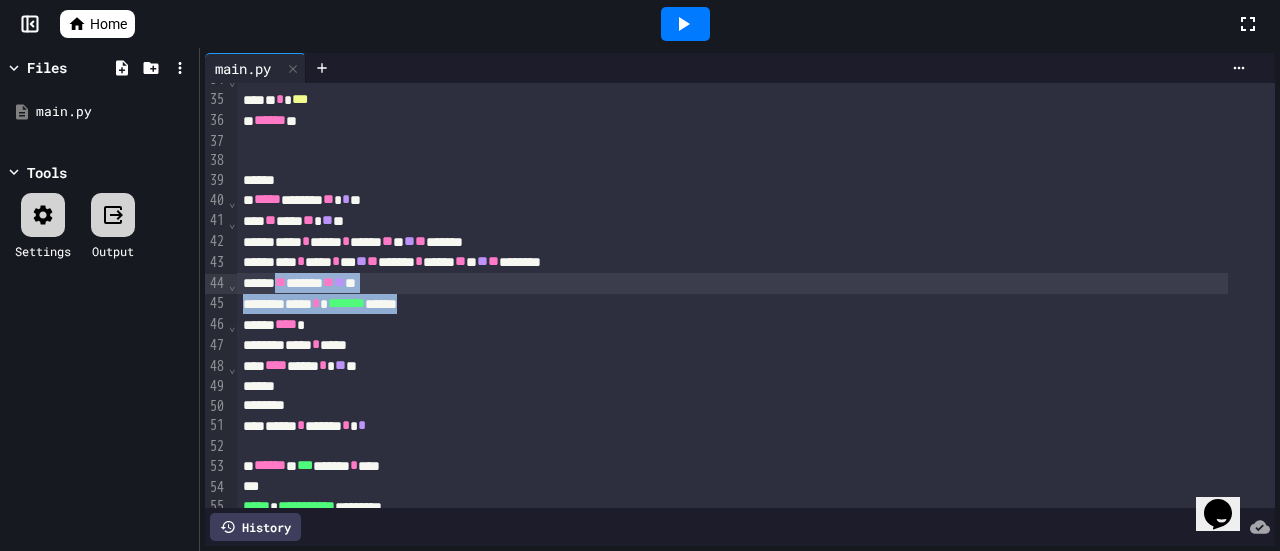 drag, startPoint x: 462, startPoint y: 305, endPoint x: 288, endPoint y: 285, distance: 175.14566 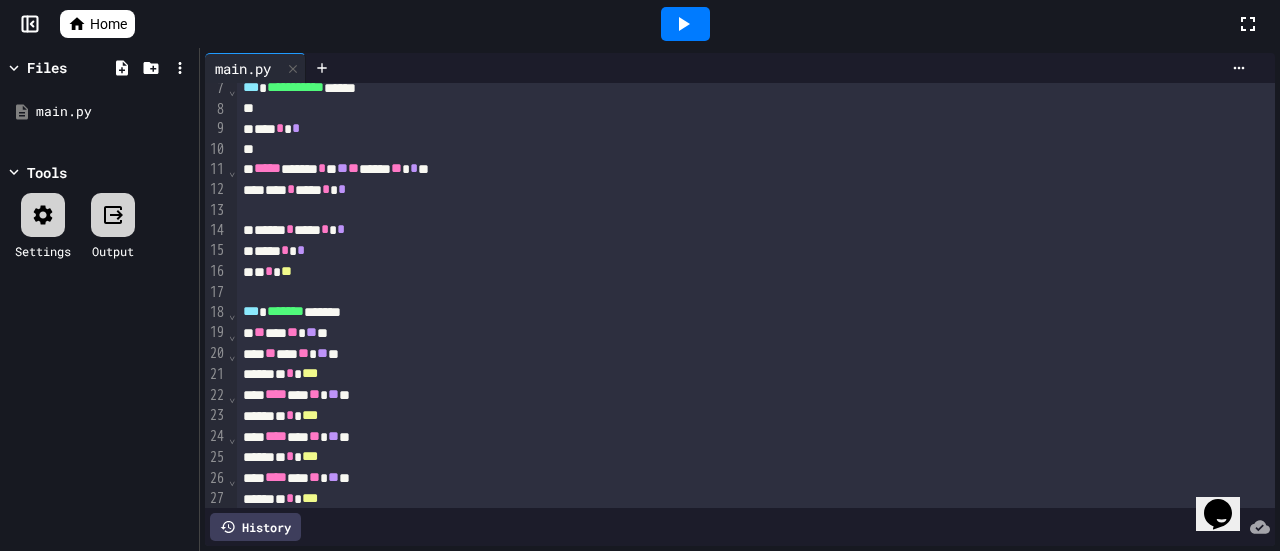 scroll, scrollTop: 200, scrollLeft: 0, axis: vertical 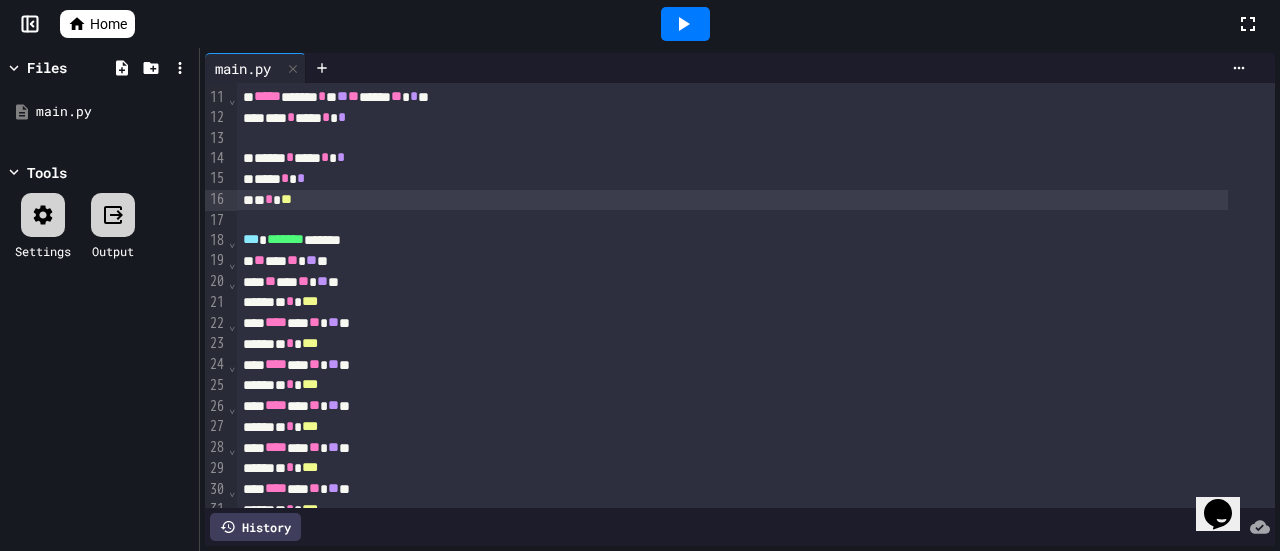 click on "* *   **" at bounding box center (732, 200) 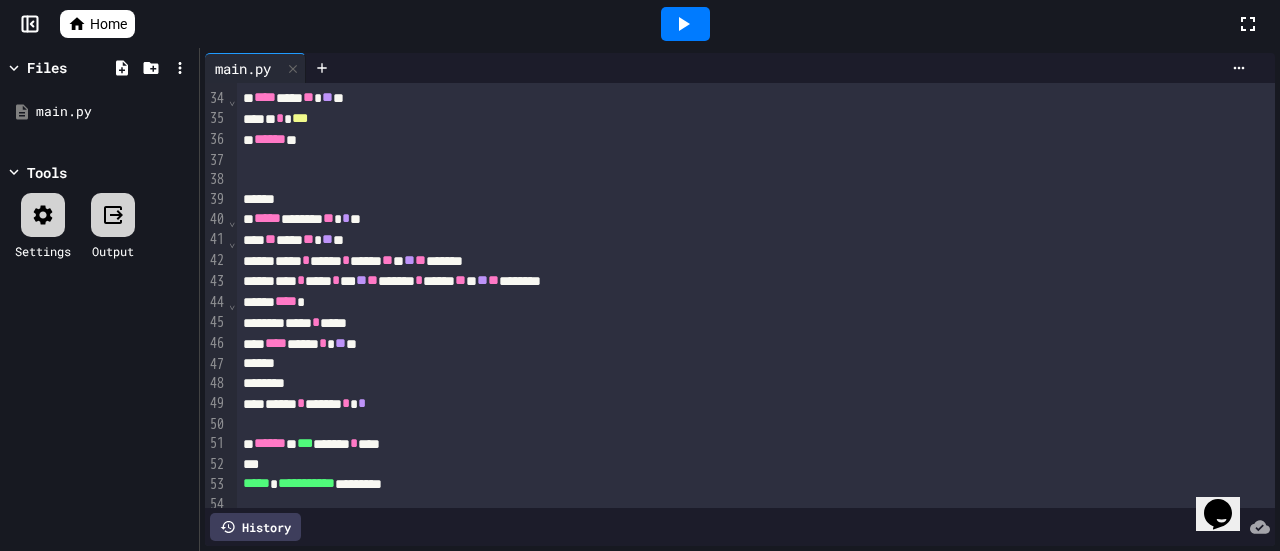 scroll, scrollTop: 700, scrollLeft: 0, axis: vertical 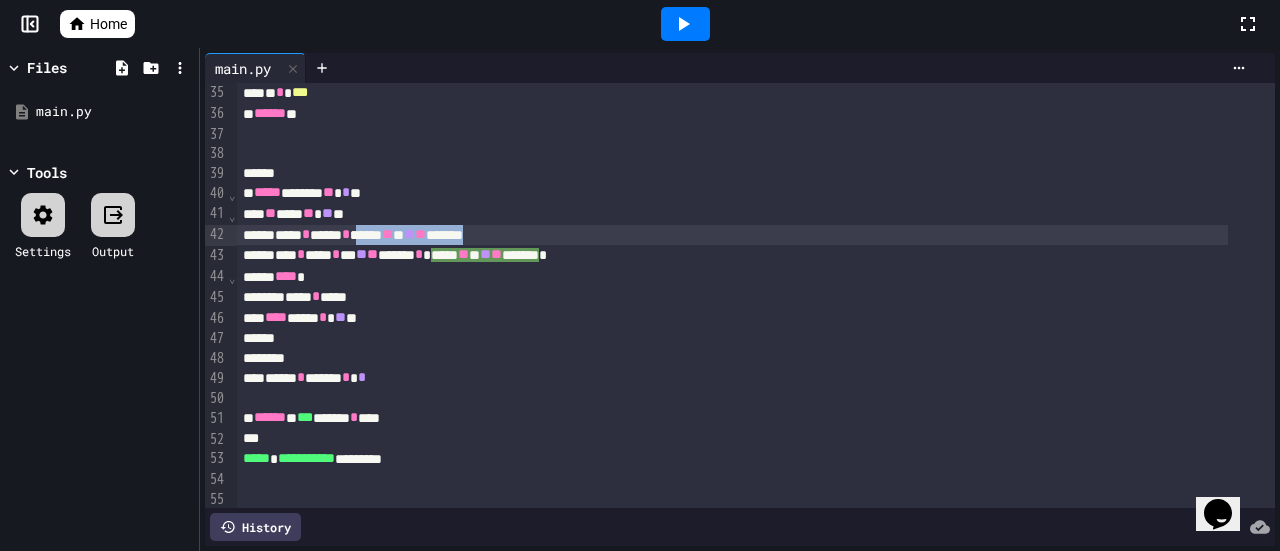 drag, startPoint x: 553, startPoint y: 235, endPoint x: 397, endPoint y: 235, distance: 156 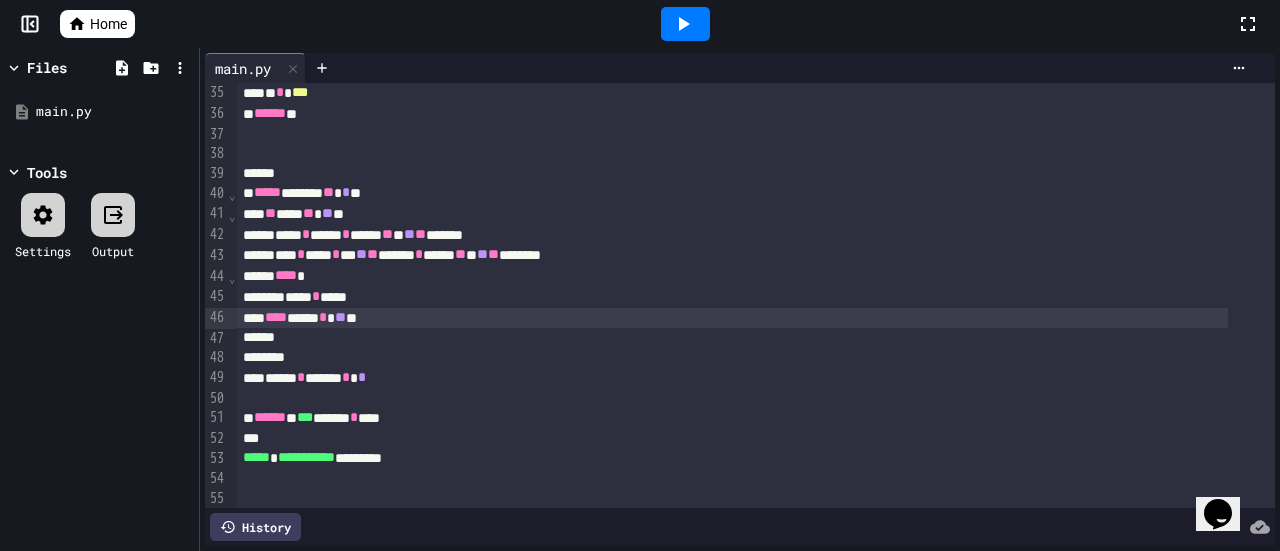 click on "**** **** *   ** **" at bounding box center [732, 318] 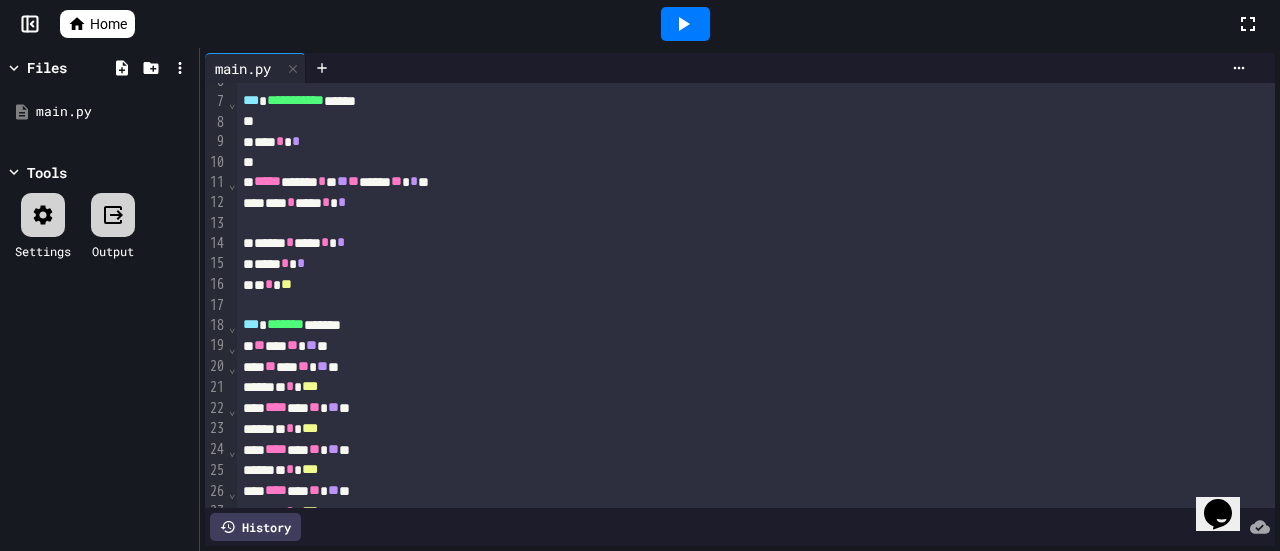scroll, scrollTop: 0, scrollLeft: 0, axis: both 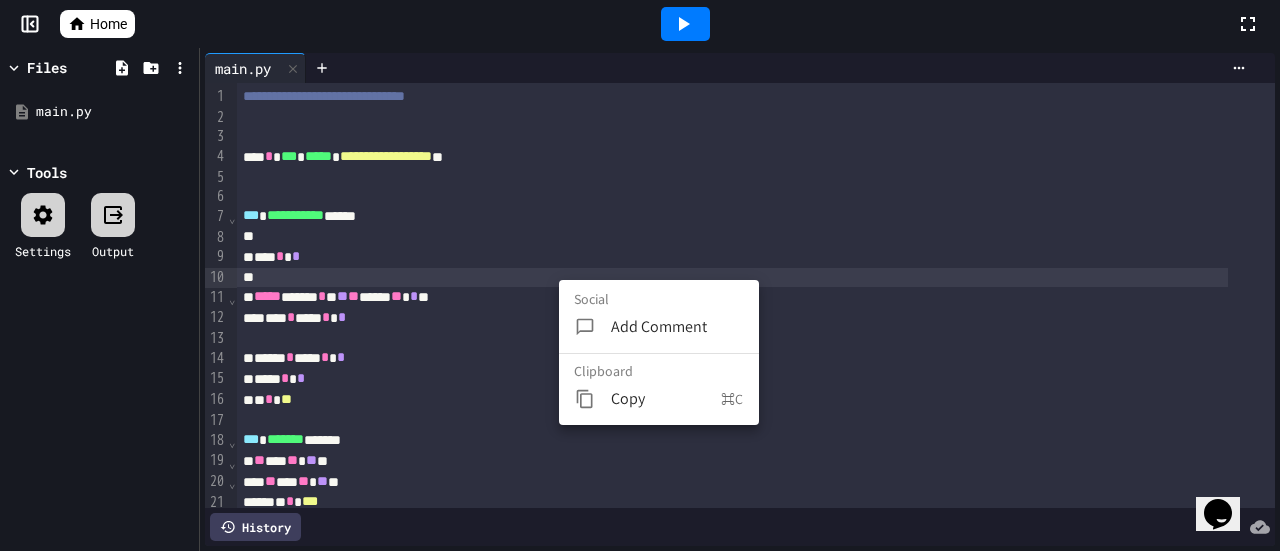 click on "Copy" at bounding box center (666, 399) 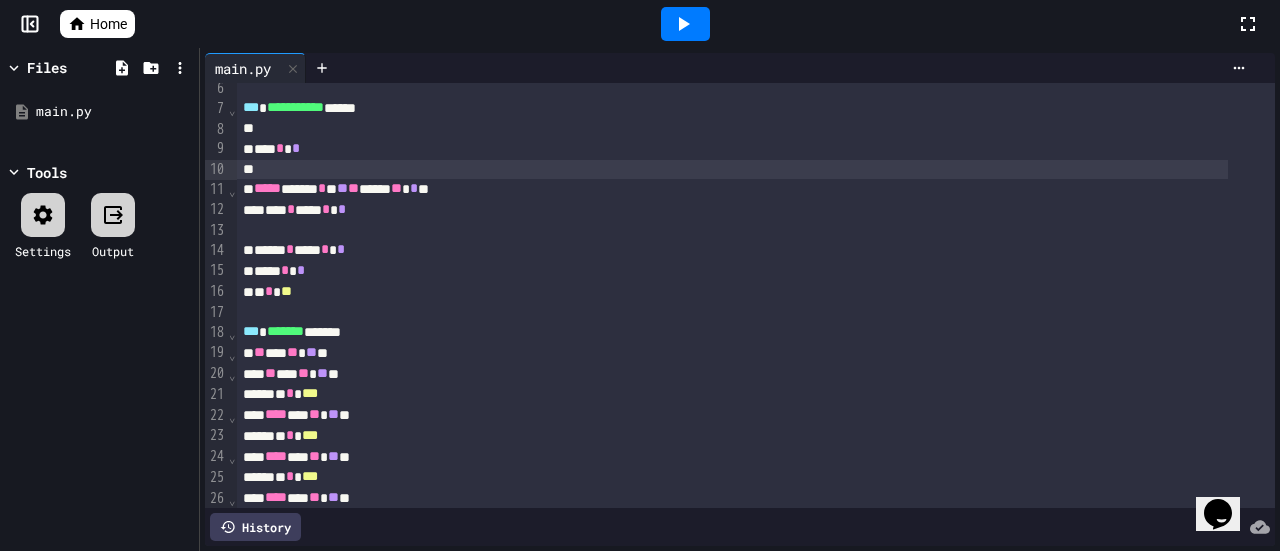 scroll, scrollTop: 100, scrollLeft: 0, axis: vertical 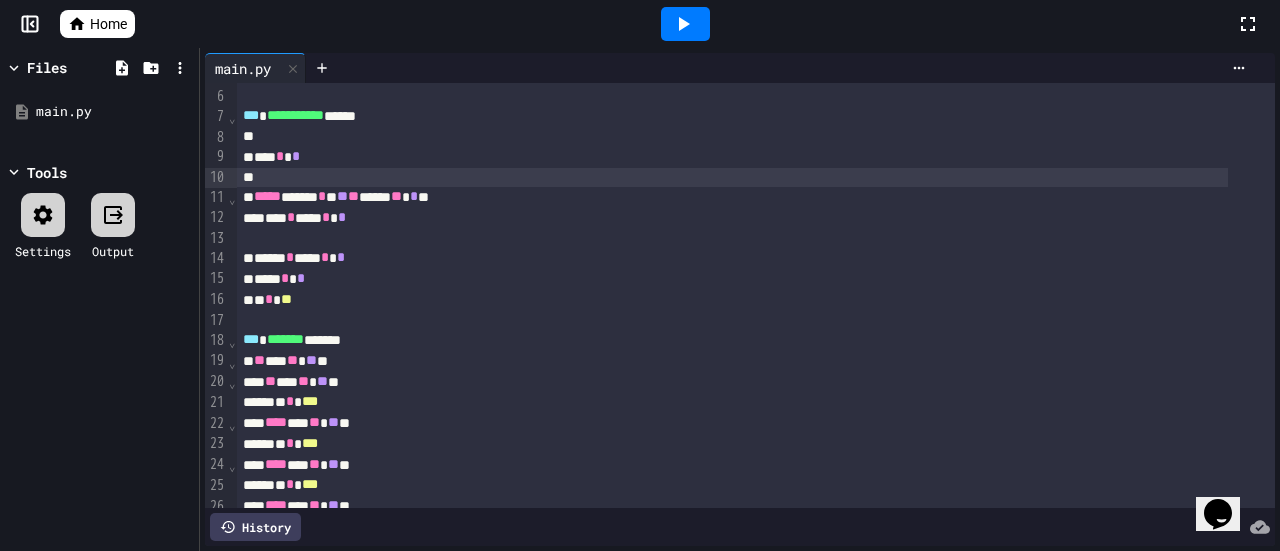 click on "* *   **" at bounding box center [732, 300] 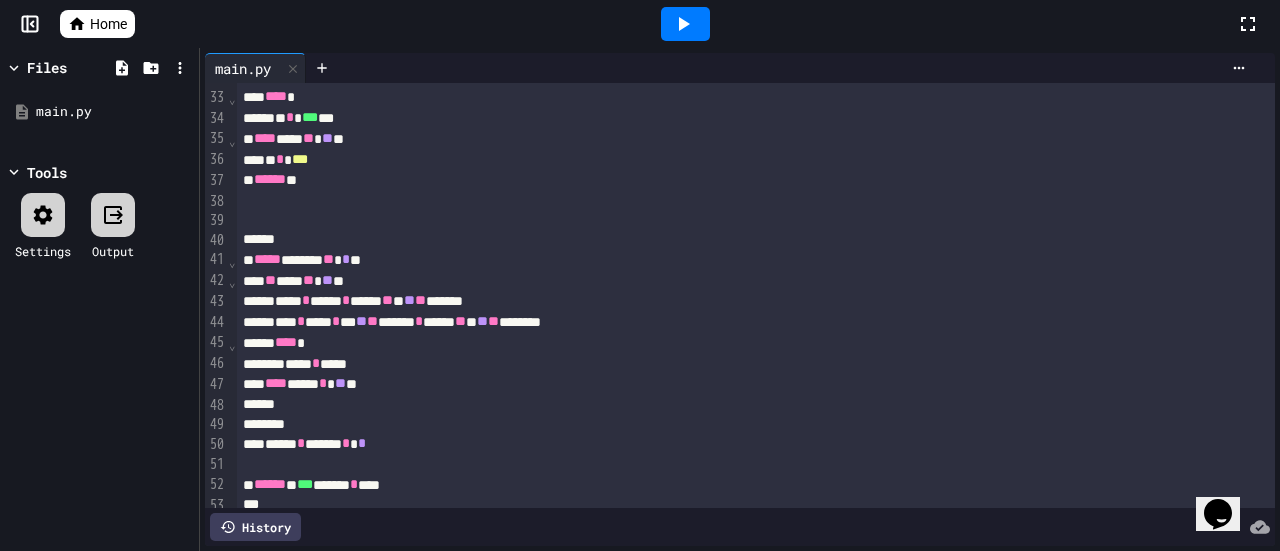 scroll, scrollTop: 700, scrollLeft: 0, axis: vertical 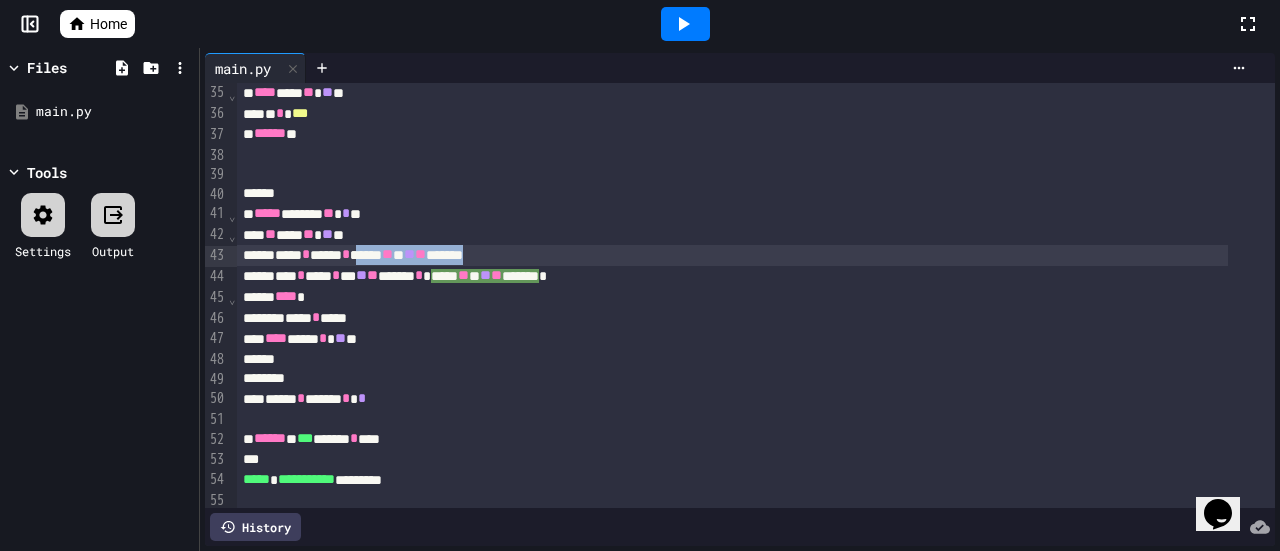 drag, startPoint x: 552, startPoint y: 256, endPoint x: 398, endPoint y: 257, distance: 154.00325 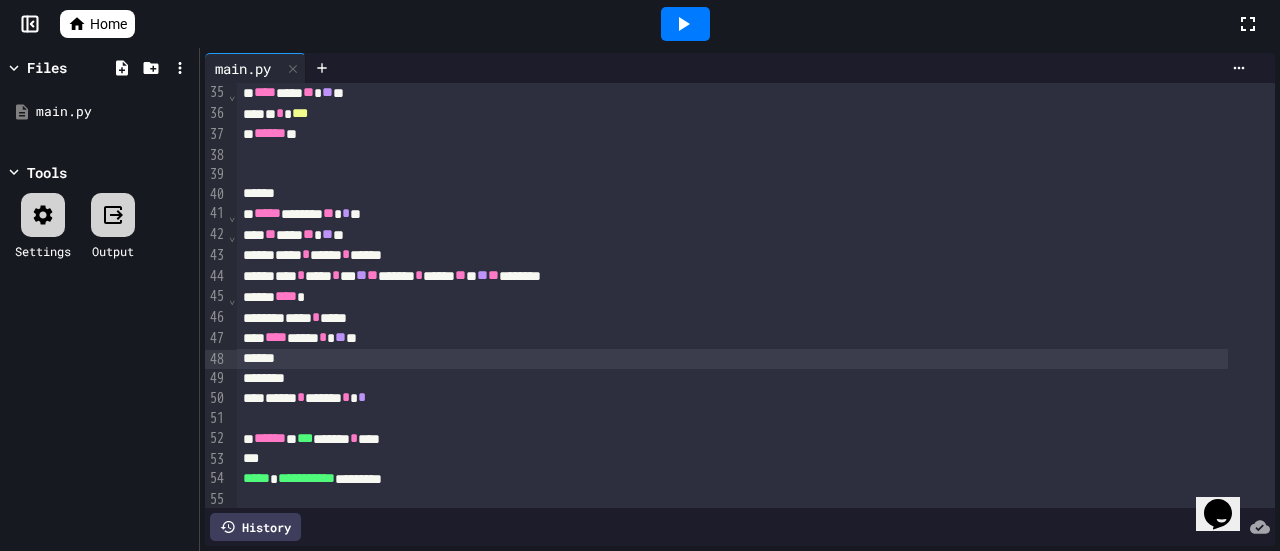 click at bounding box center [732, 359] 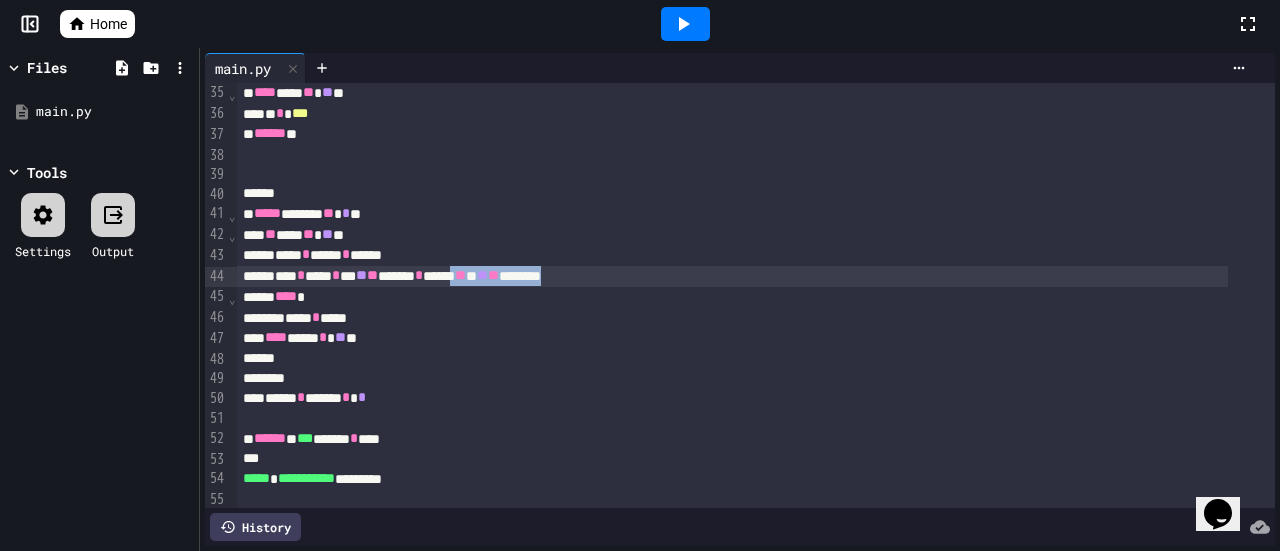 drag, startPoint x: 665, startPoint y: 276, endPoint x: 529, endPoint y: 283, distance: 136.18002 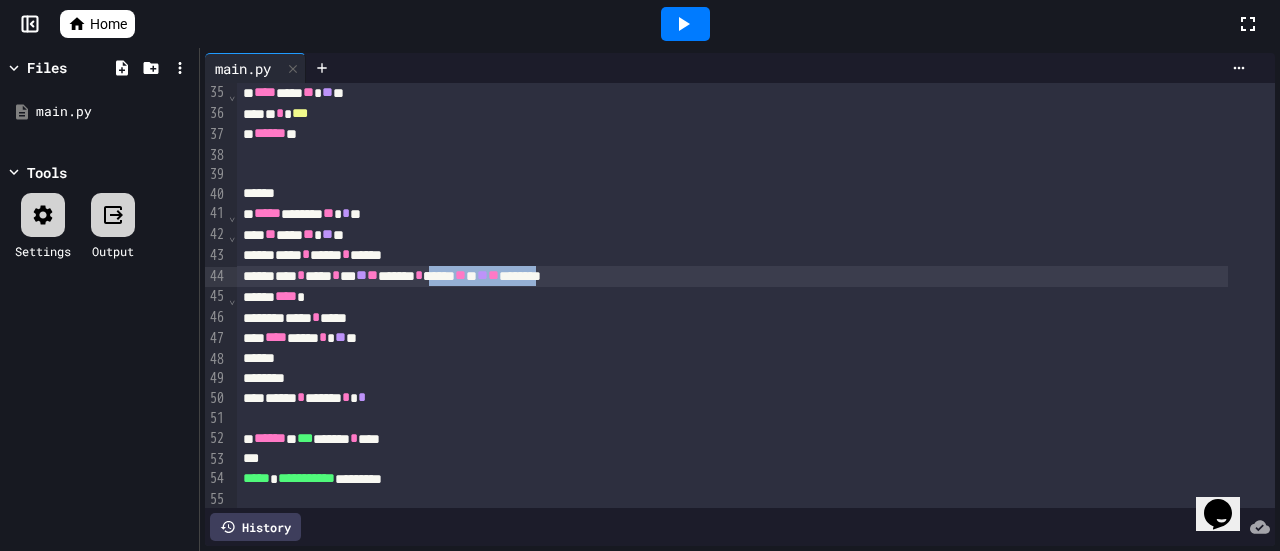 drag, startPoint x: 649, startPoint y: 277, endPoint x: 499, endPoint y: 275, distance: 150.01334 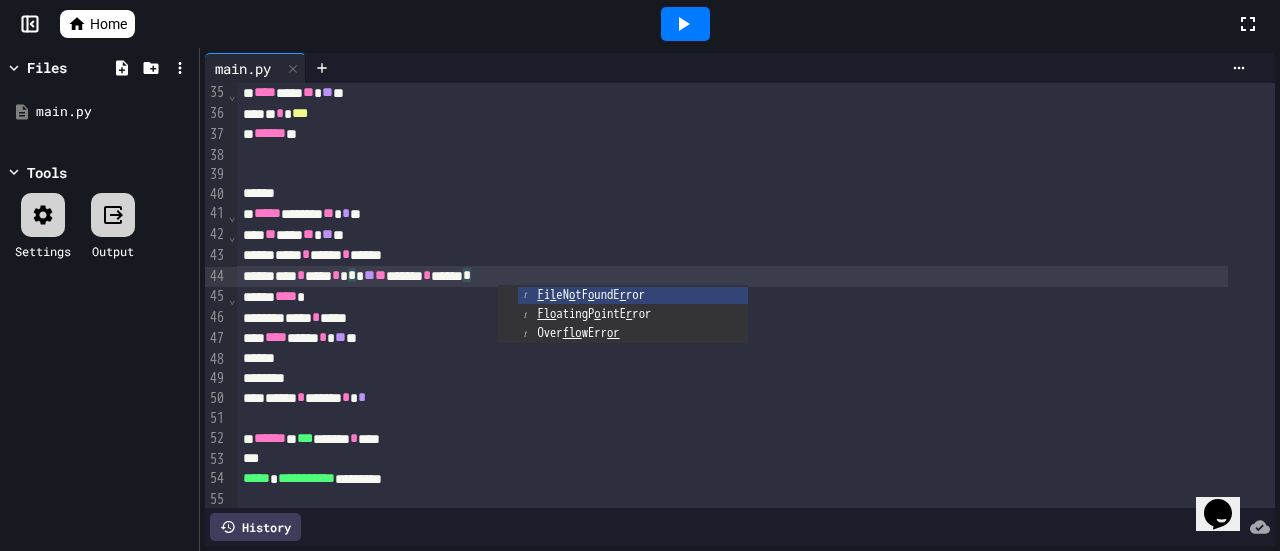 click at bounding box center (732, 359) 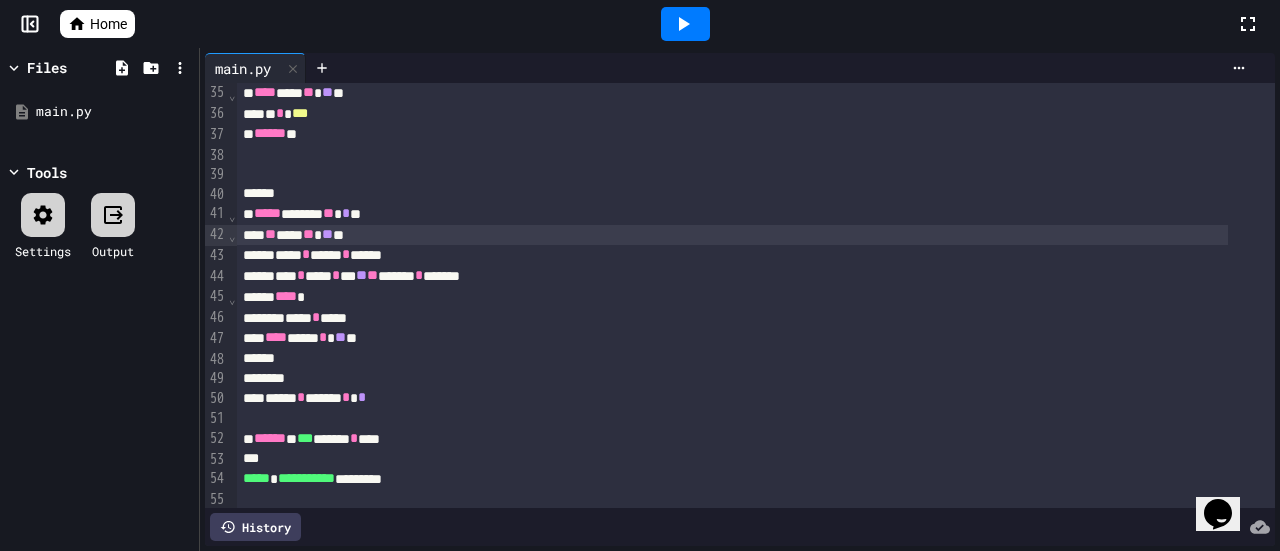 click on "** **** **   ** **" at bounding box center [732, 235] 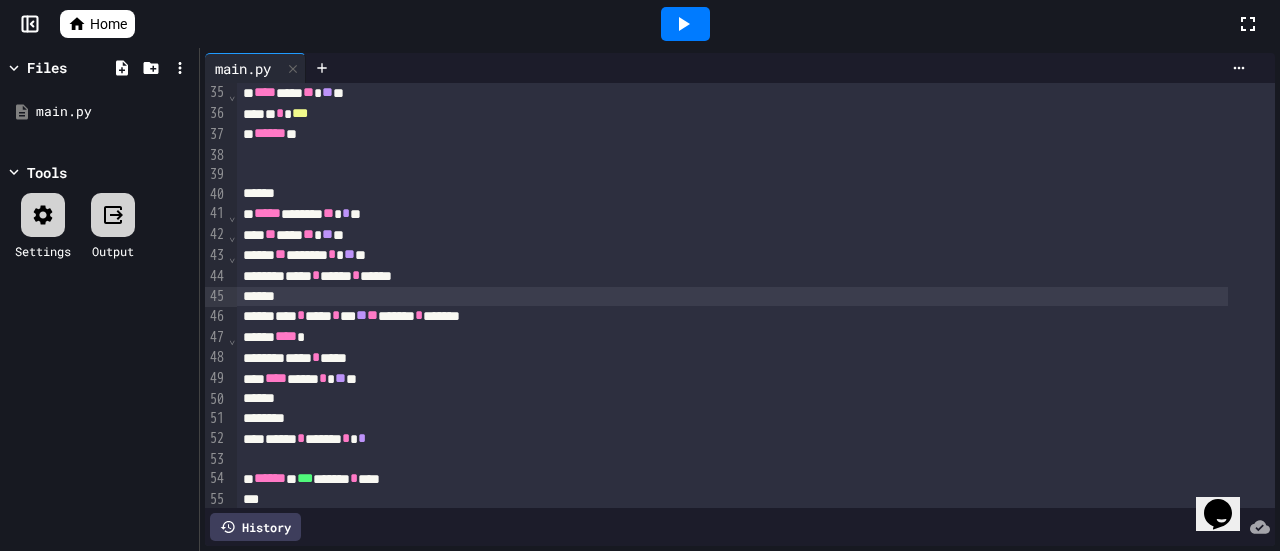 click on "**** * **** * *****" at bounding box center [732, 276] 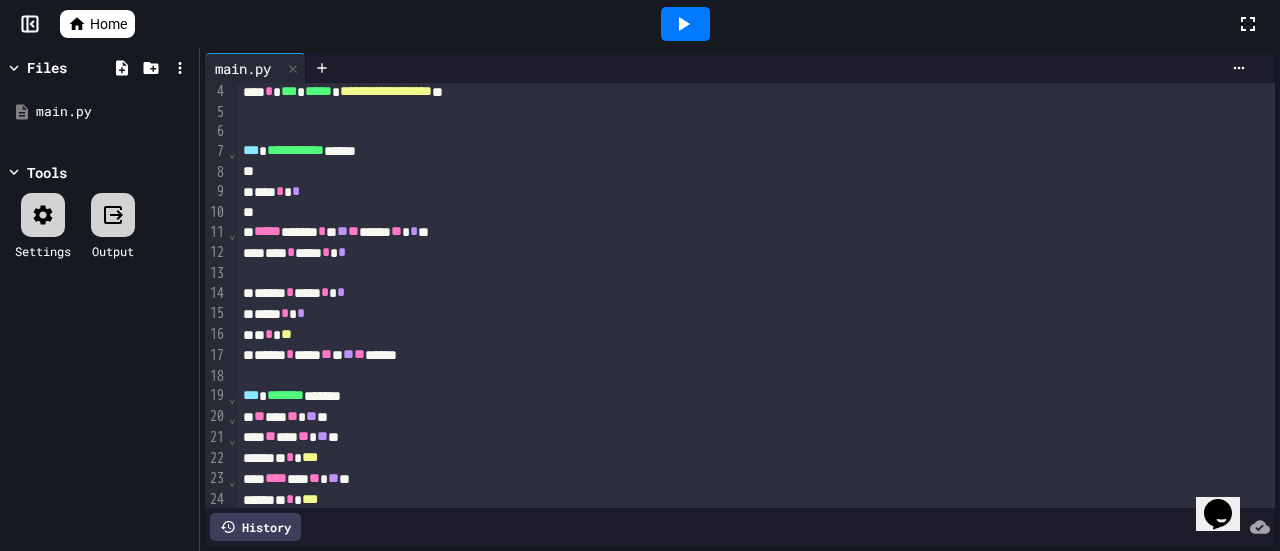 scroll, scrollTop: 100, scrollLeft: 0, axis: vertical 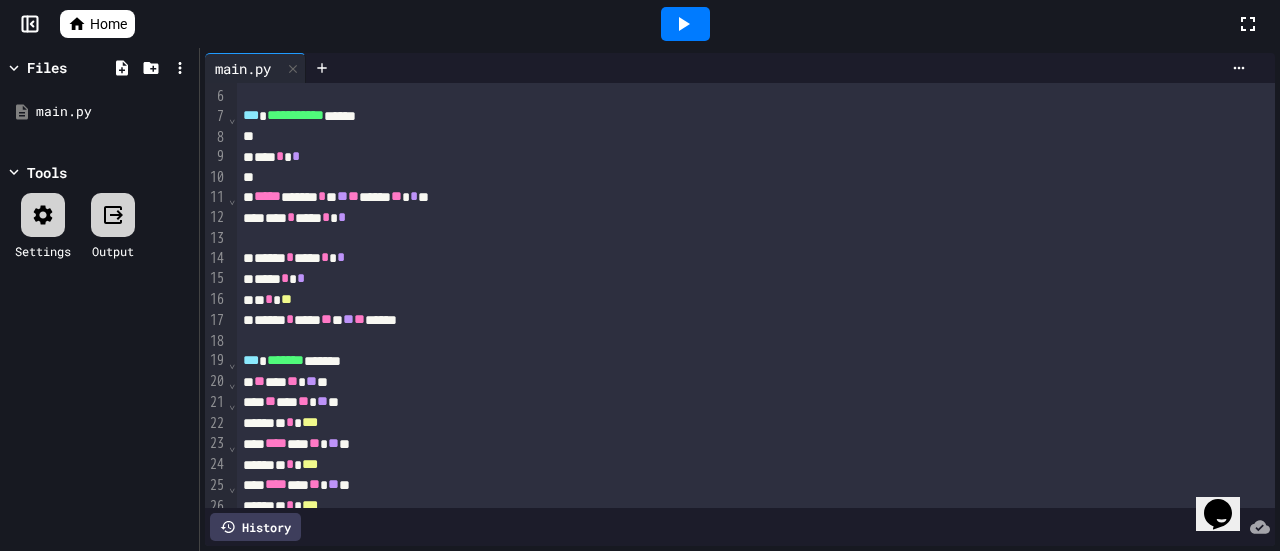 click on "**** *   *" at bounding box center [732, 279] 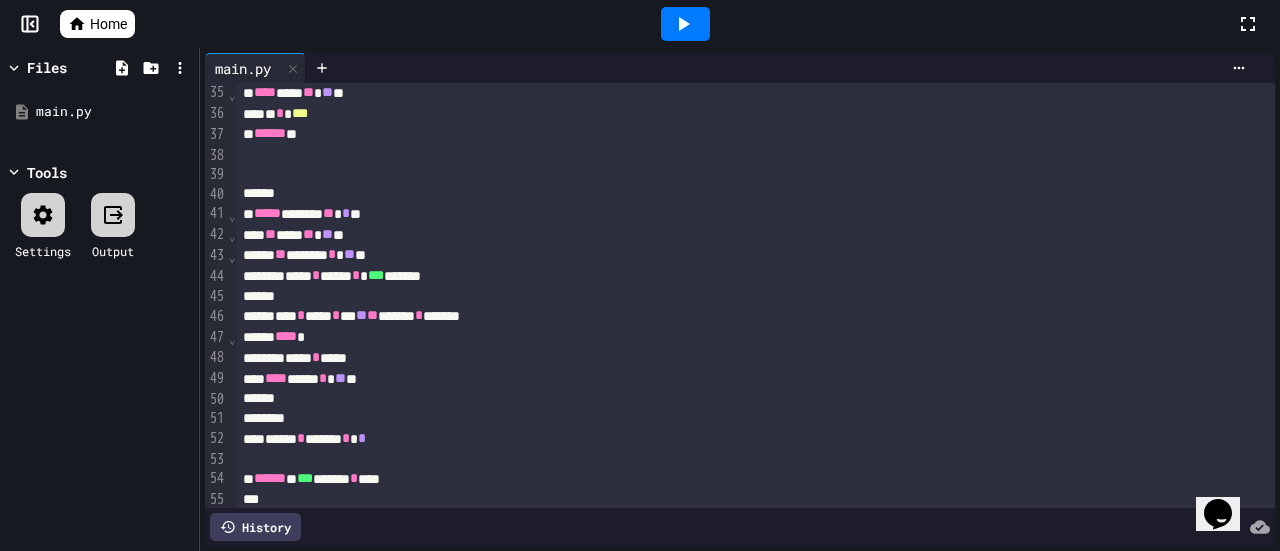 scroll, scrollTop: 200, scrollLeft: 0, axis: vertical 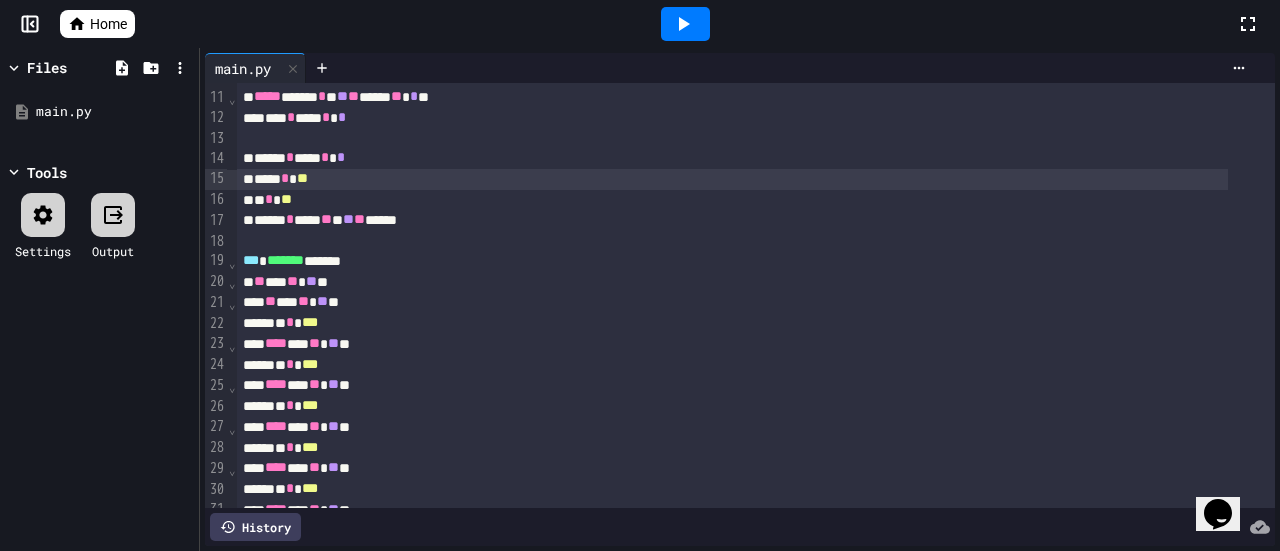click on "* *   **" at bounding box center (732, 200) 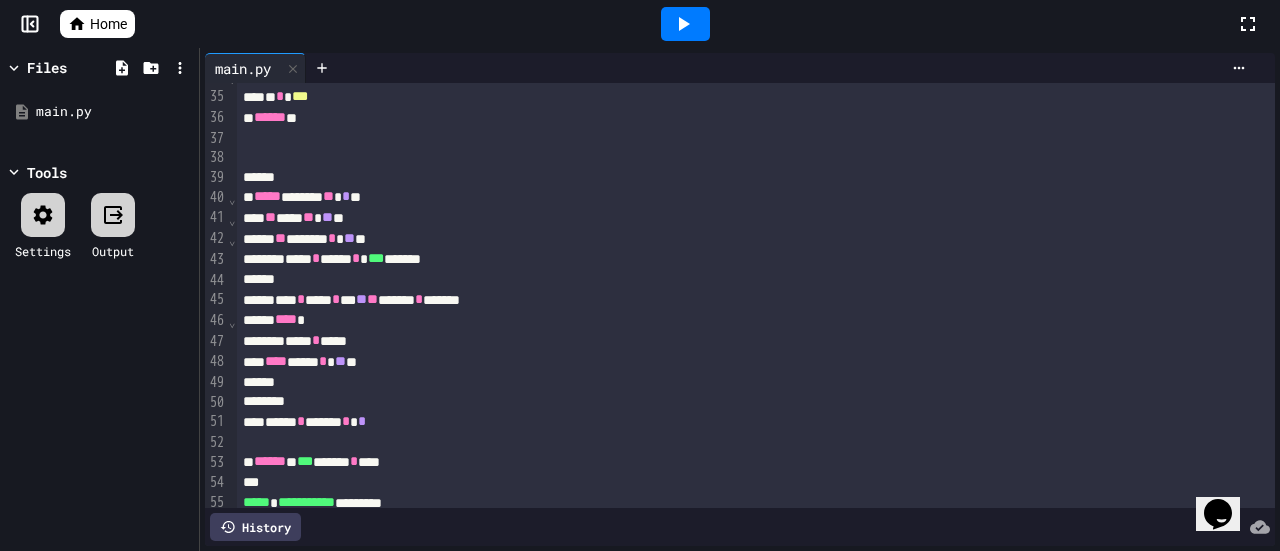 scroll, scrollTop: 700, scrollLeft: 0, axis: vertical 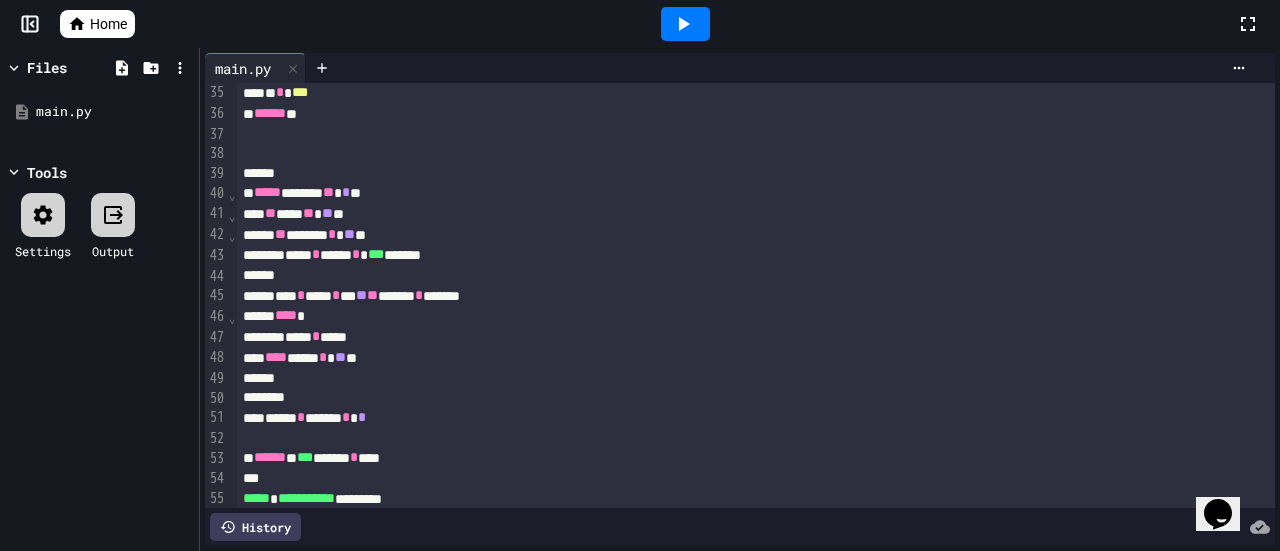 click on "**** * **** *   *** *******" at bounding box center [732, 255] 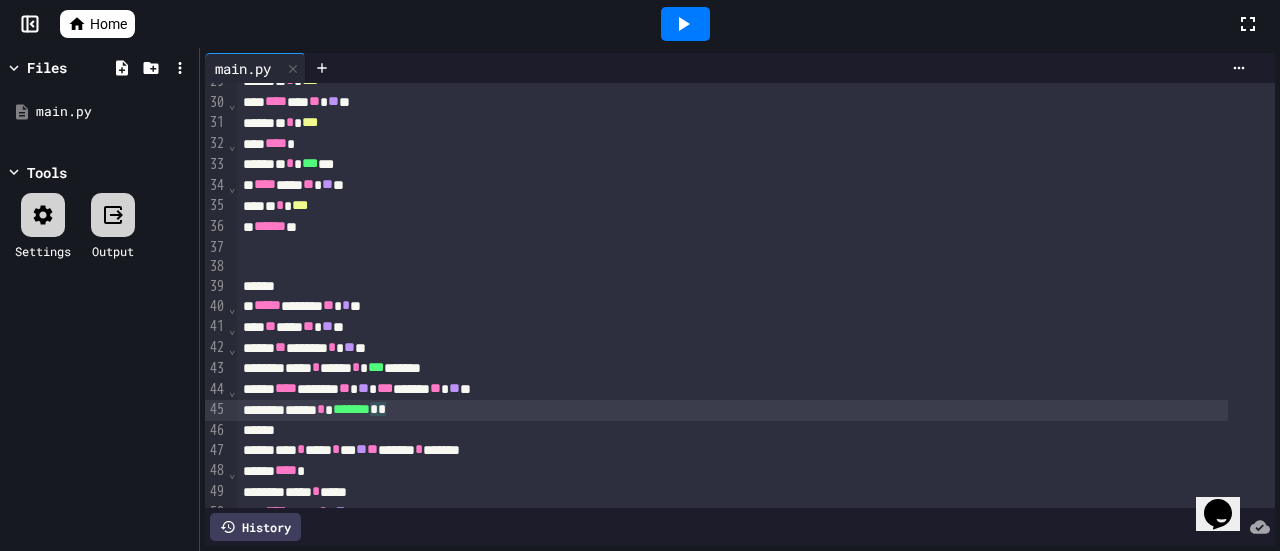scroll, scrollTop: 600, scrollLeft: 0, axis: vertical 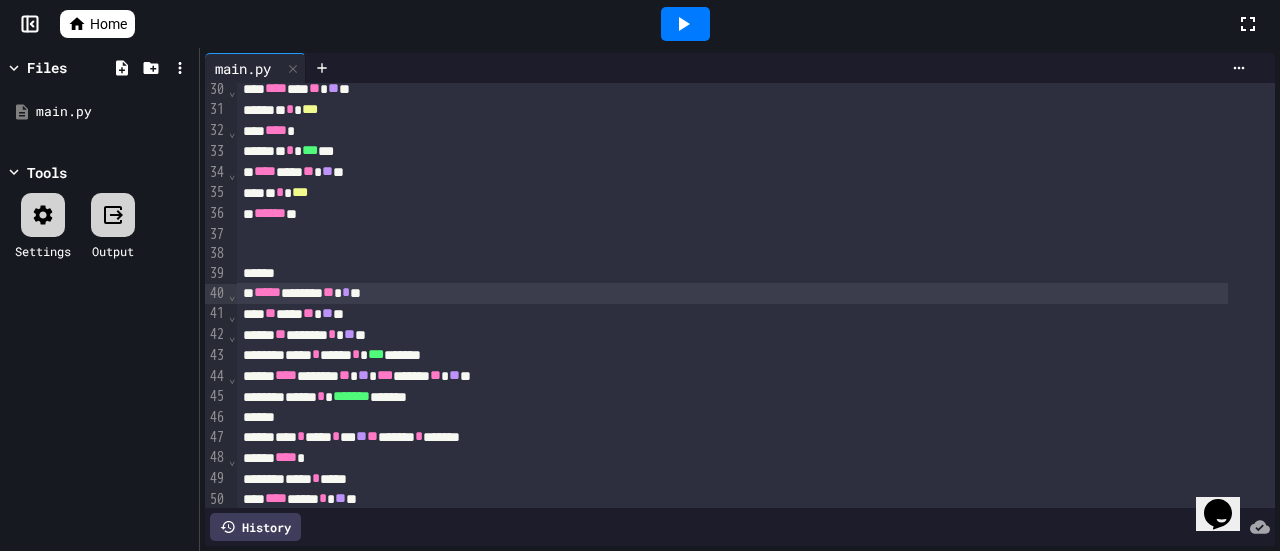 click on "***** ****** **   * **" at bounding box center [732, 293] 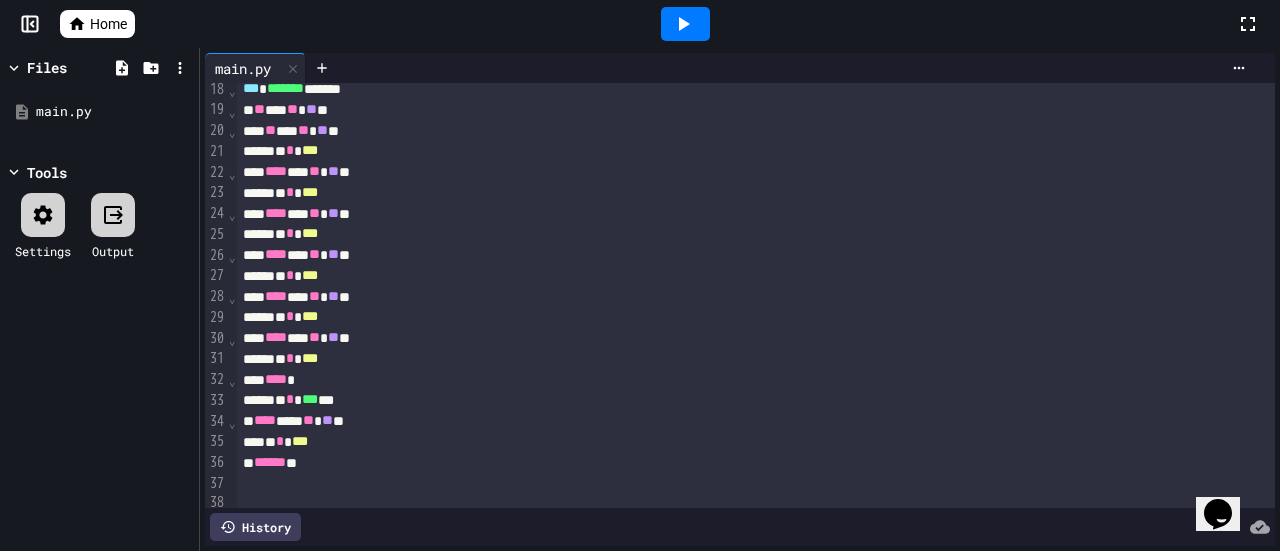 scroll, scrollTop: 300, scrollLeft: 0, axis: vertical 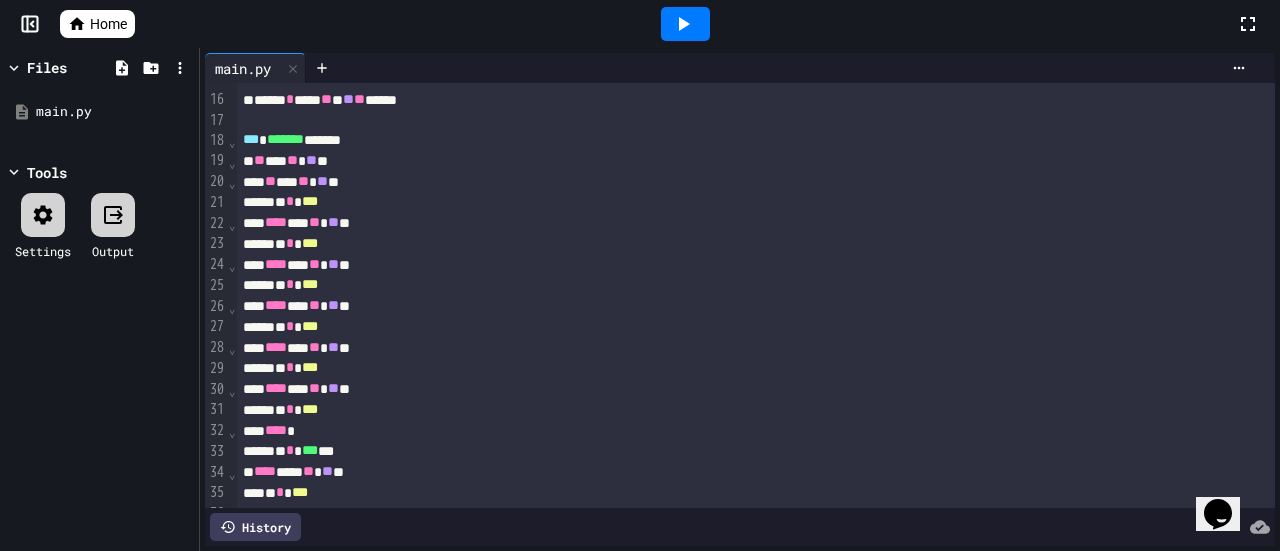 click on "***   ******* *******" at bounding box center (732, 140) 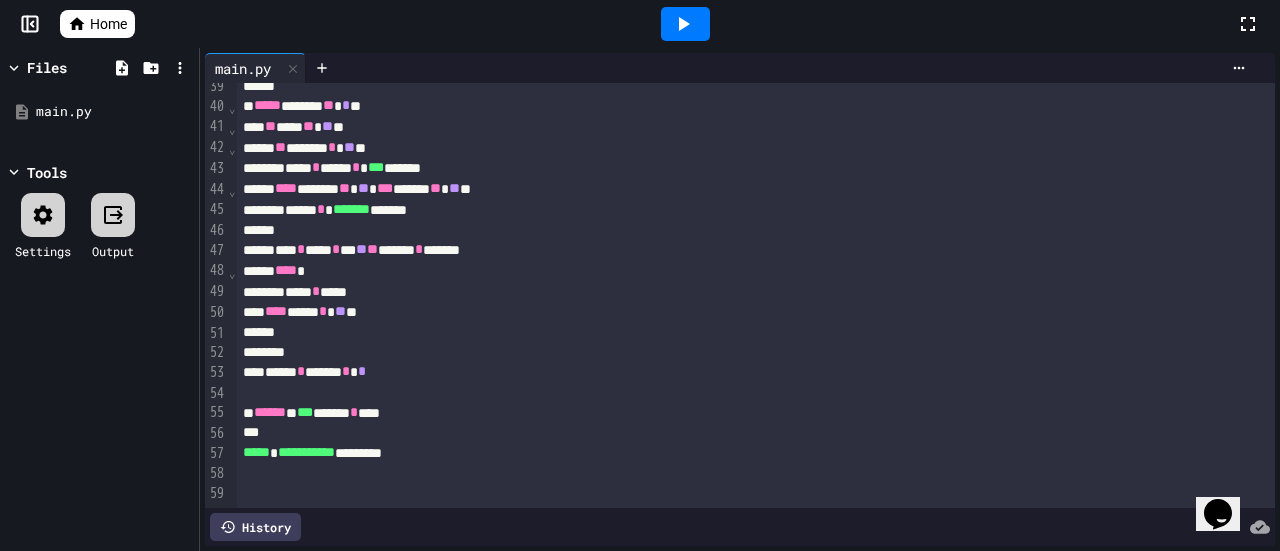 scroll, scrollTop: 717, scrollLeft: 0, axis: vertical 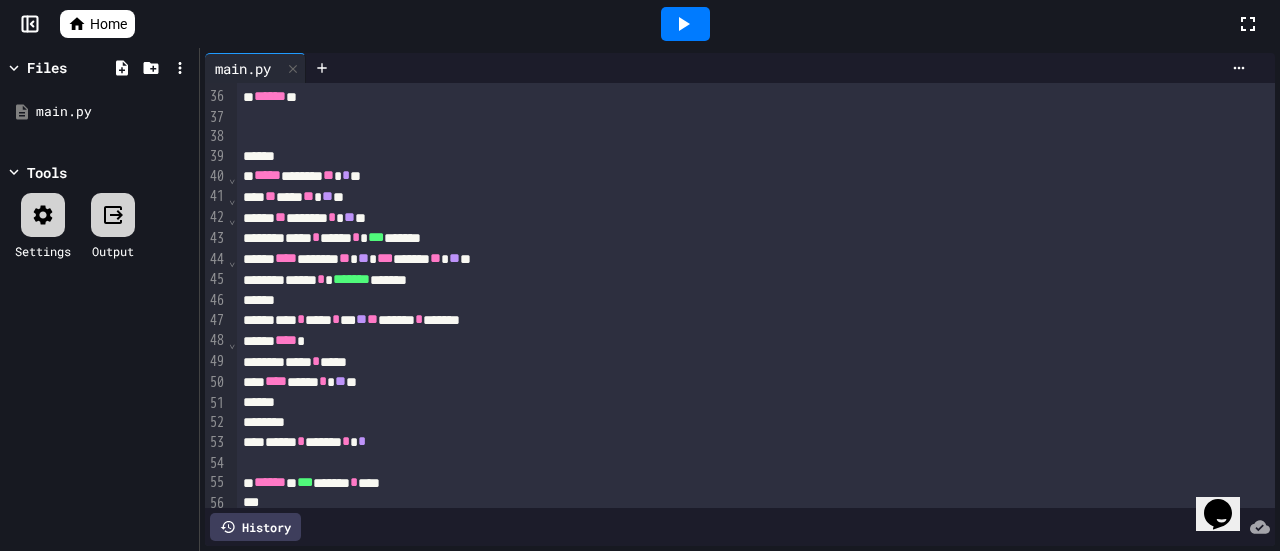 click at bounding box center (732, 301) 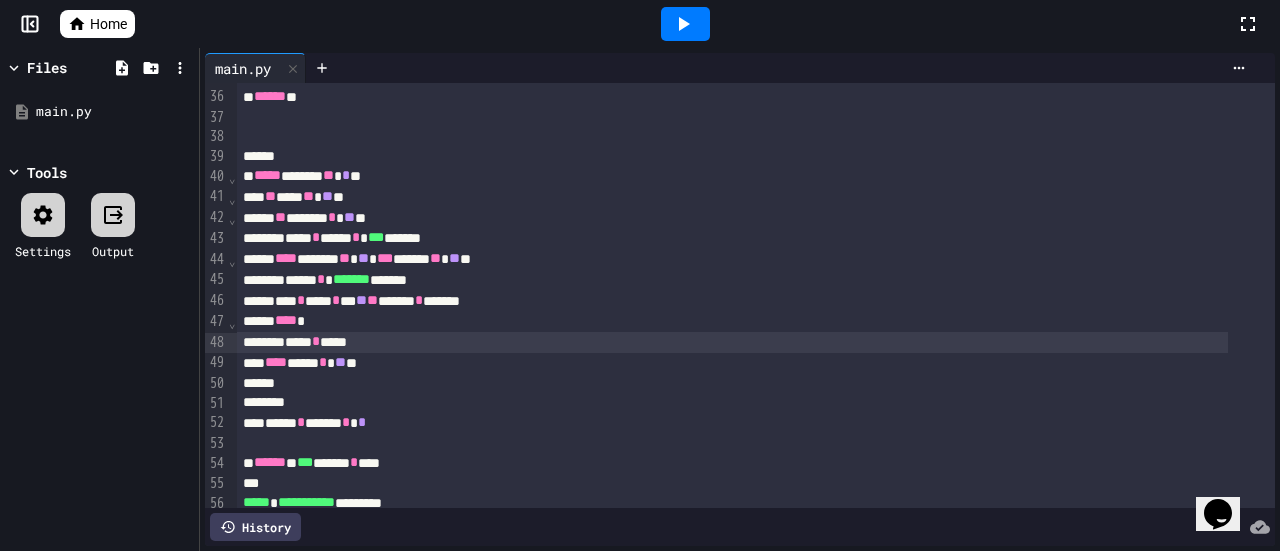 click on "**** * ****" at bounding box center (732, 342) 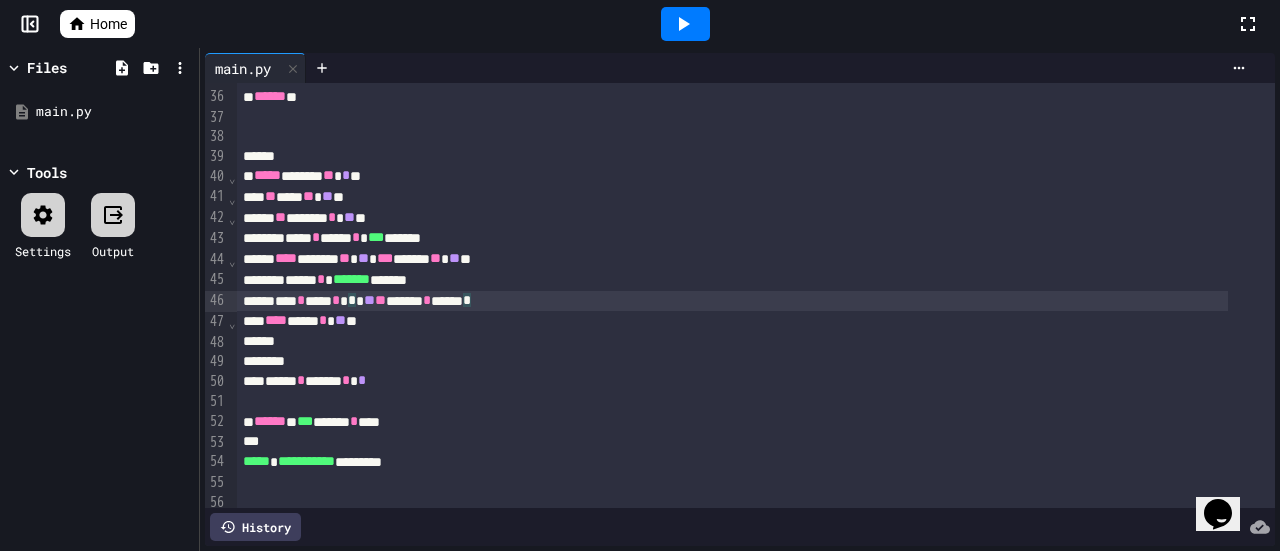 click on "***** *   ******* *******" at bounding box center (732, 280) 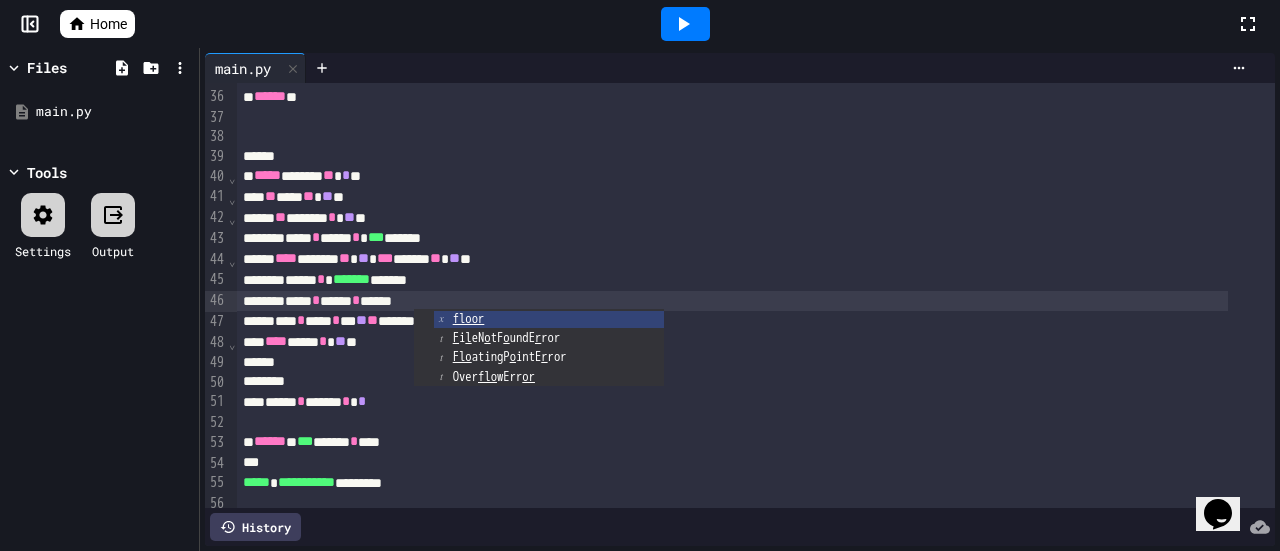 click at bounding box center (732, 382) 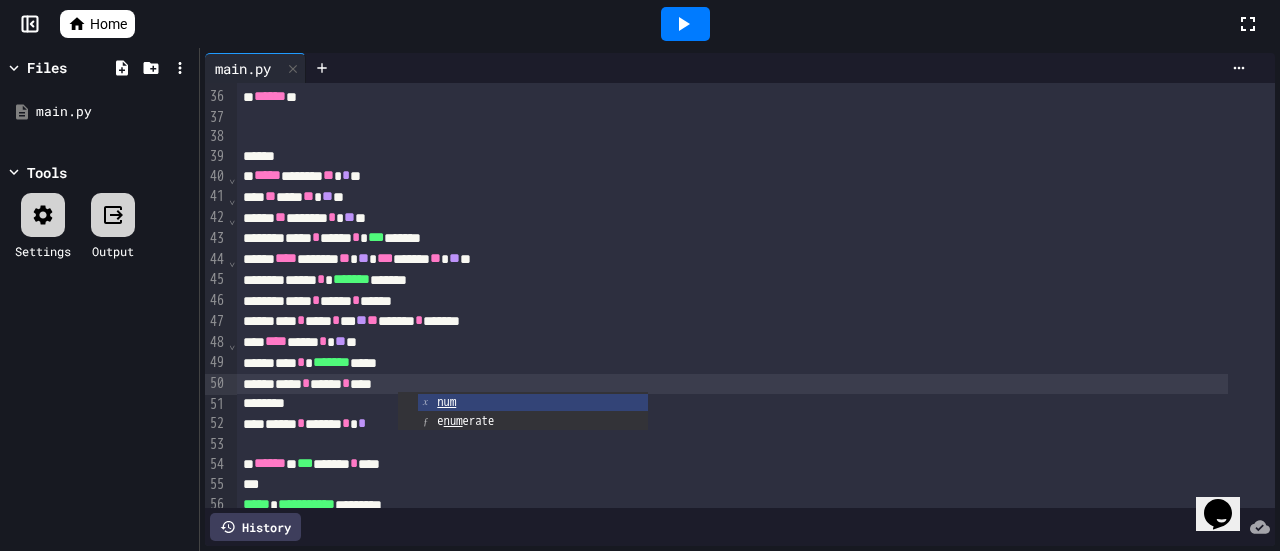 click at bounding box center (756, 445) 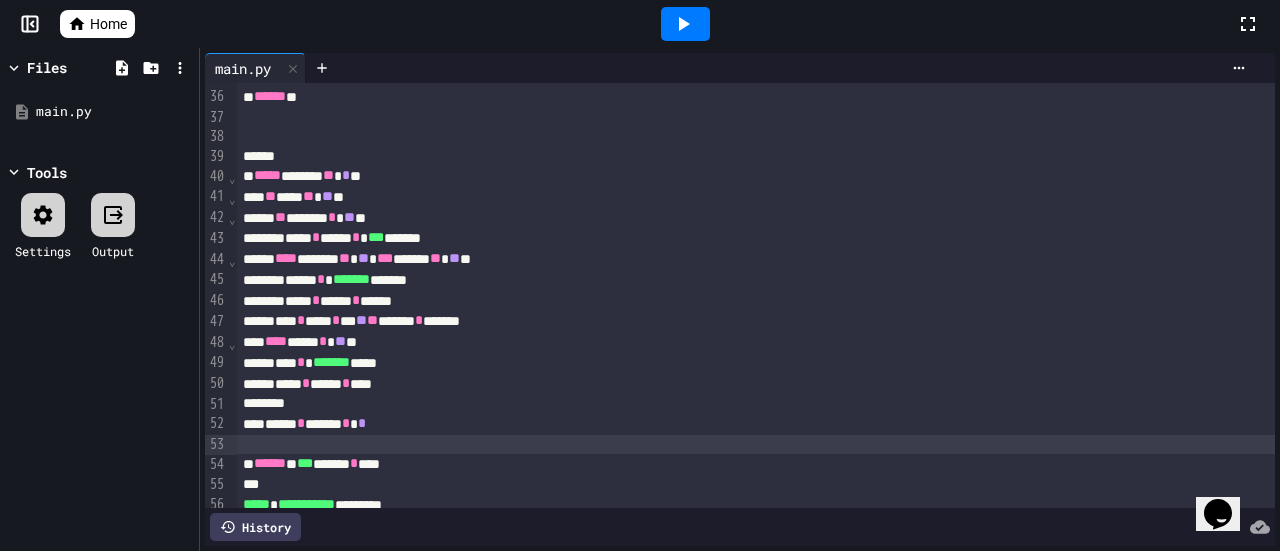 scroll, scrollTop: 798, scrollLeft: 0, axis: vertical 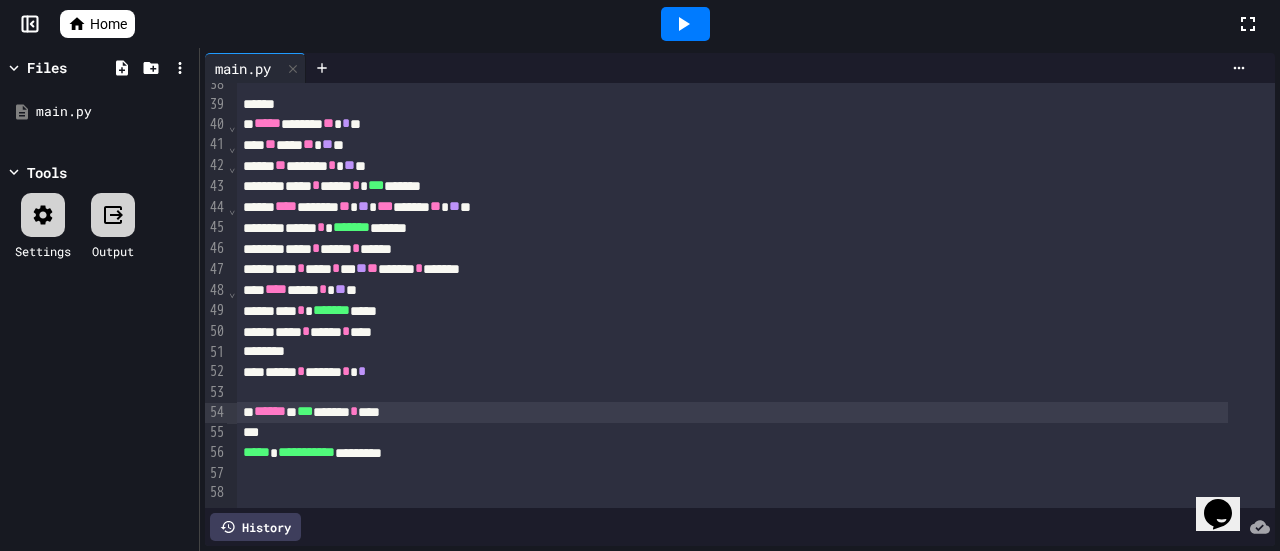 click on "****** * *** ****** * **" at bounding box center [732, 412] 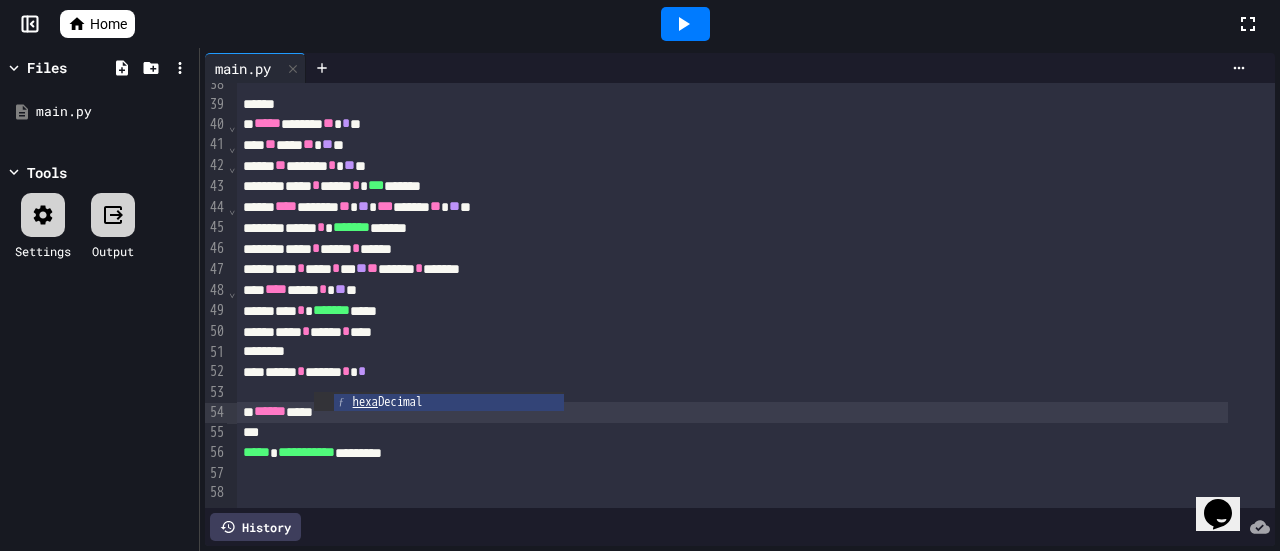 click at bounding box center [732, 433] 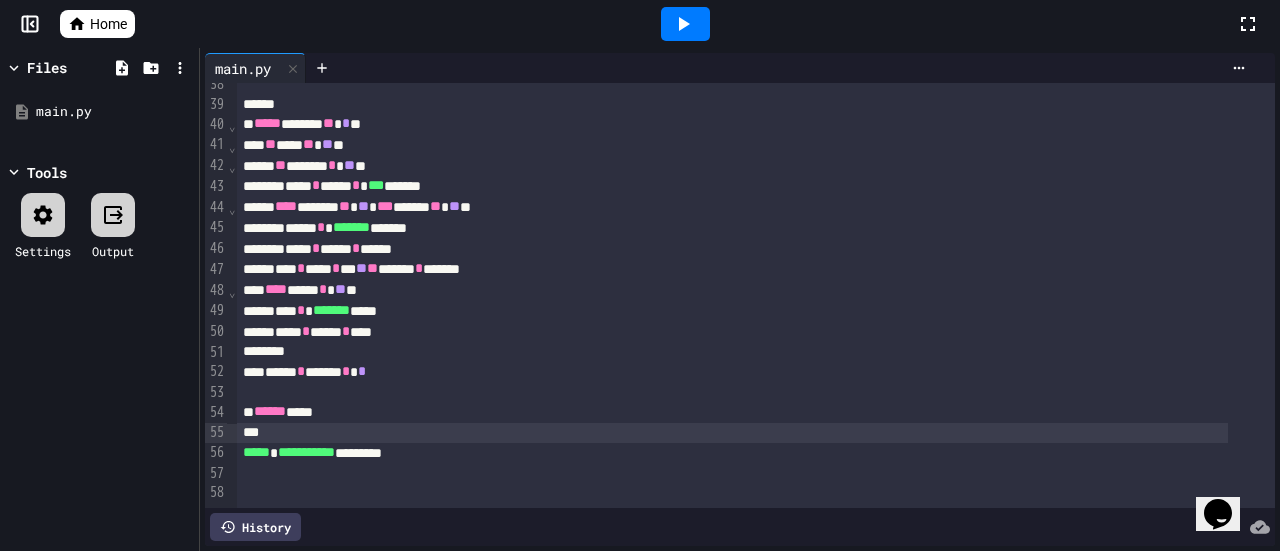 click 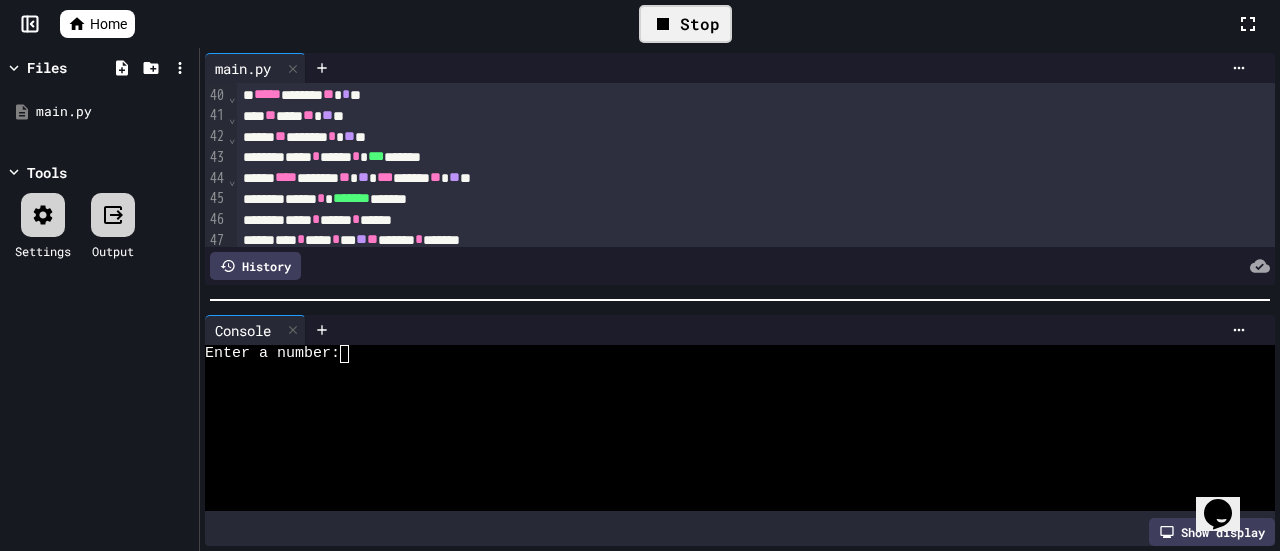 click at bounding box center [353, 354] 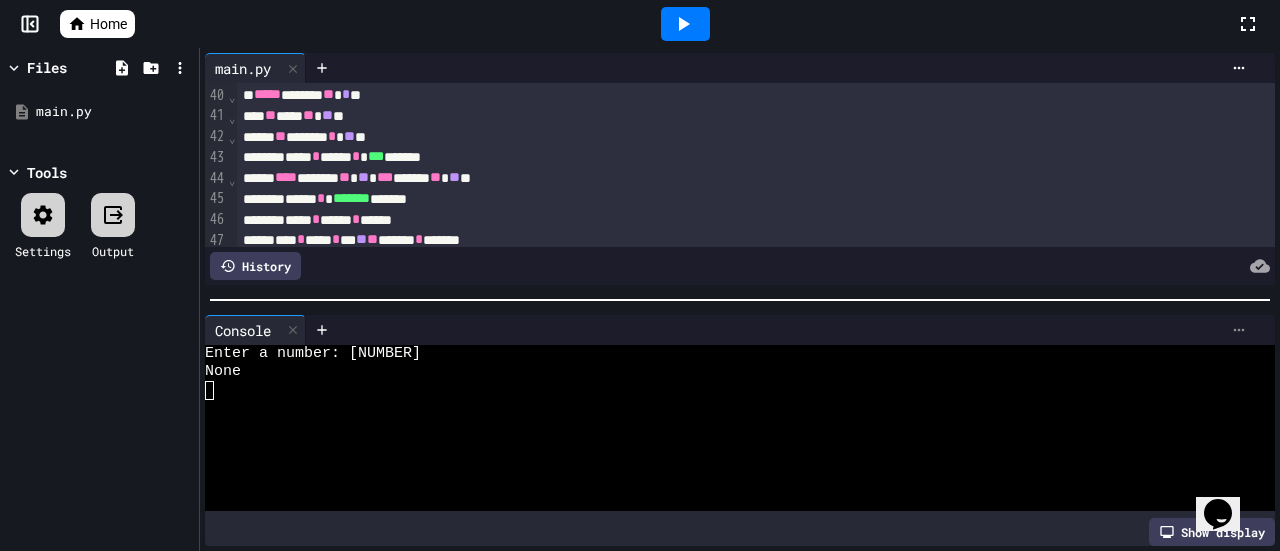 click 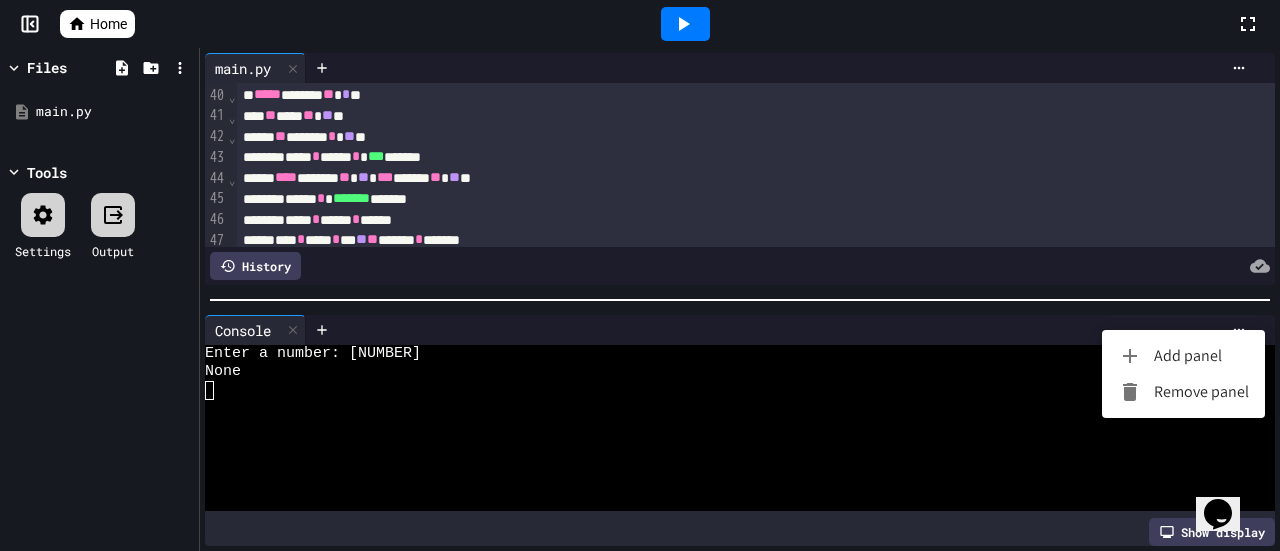 click on "Remove panel" at bounding box center [1183, 392] 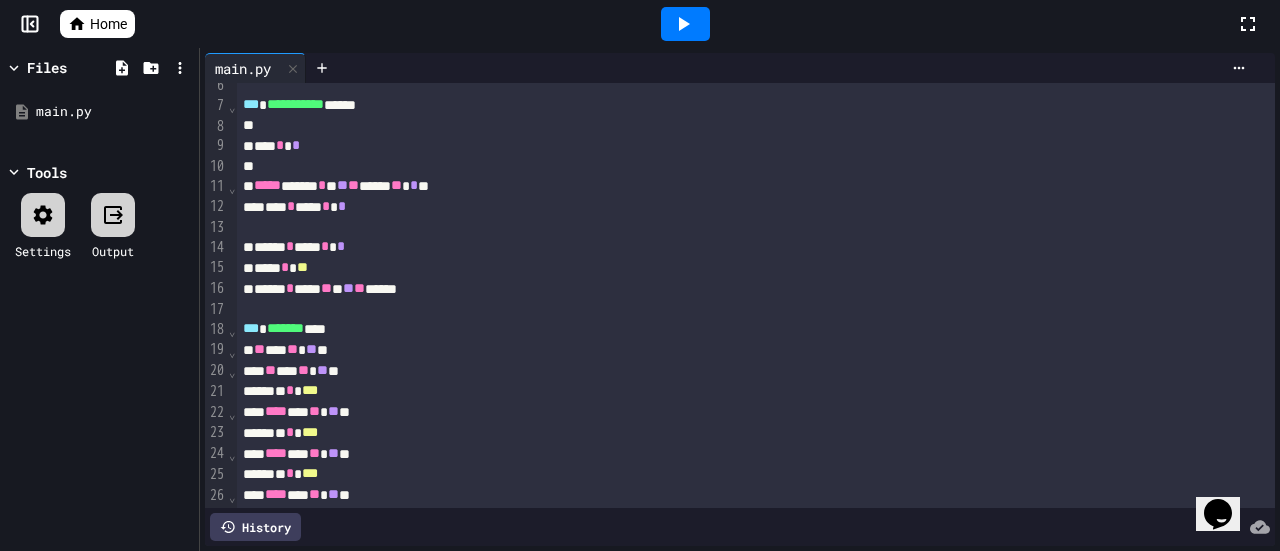 scroll, scrollTop: 98, scrollLeft: 0, axis: vertical 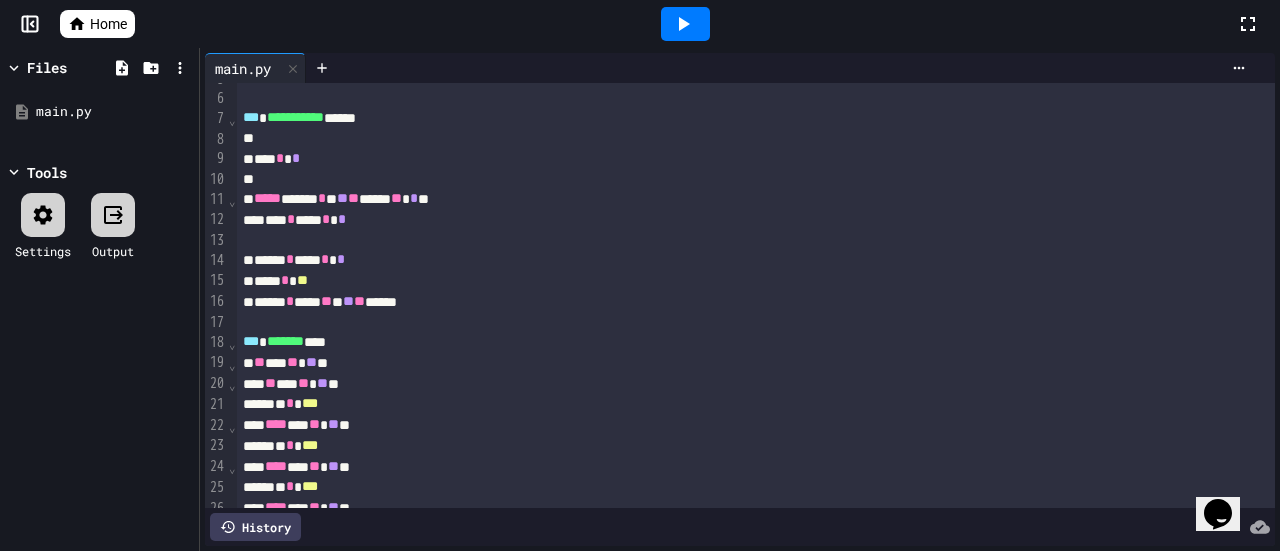 click on "***" at bounding box center [251, 341] 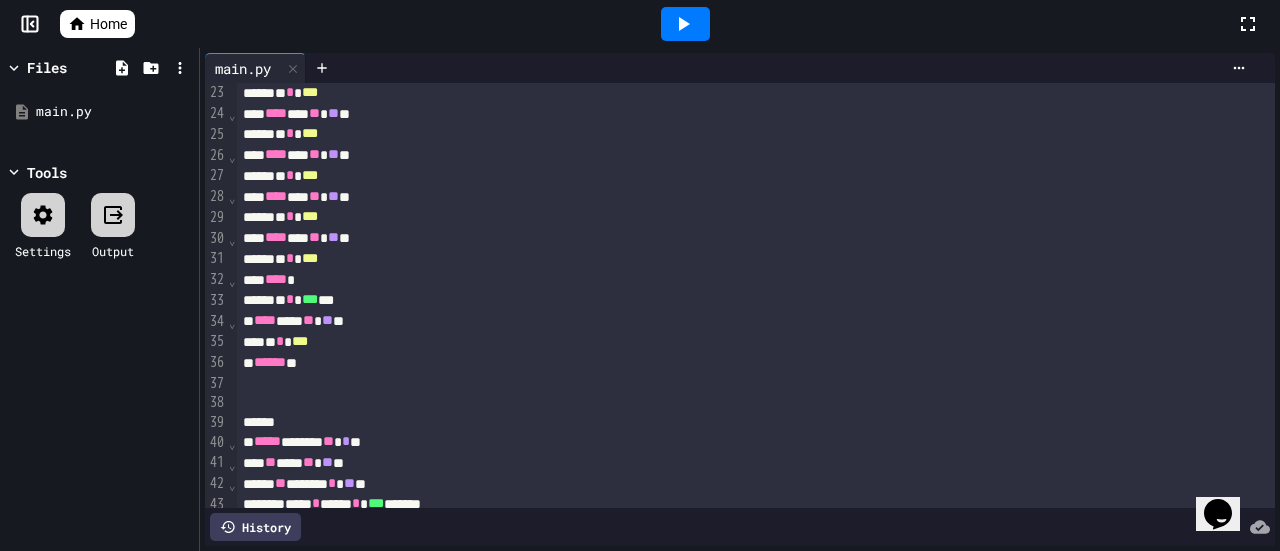 scroll, scrollTop: 398, scrollLeft: 0, axis: vertical 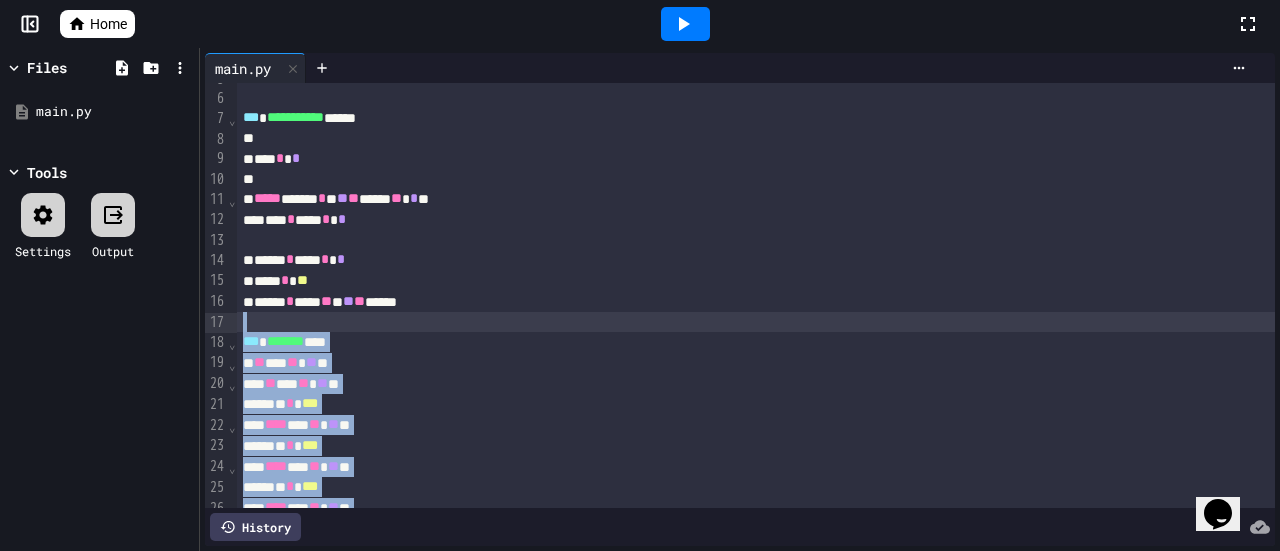 drag, startPoint x: 326, startPoint y: 416, endPoint x: 240, endPoint y: 328, distance: 123.04471 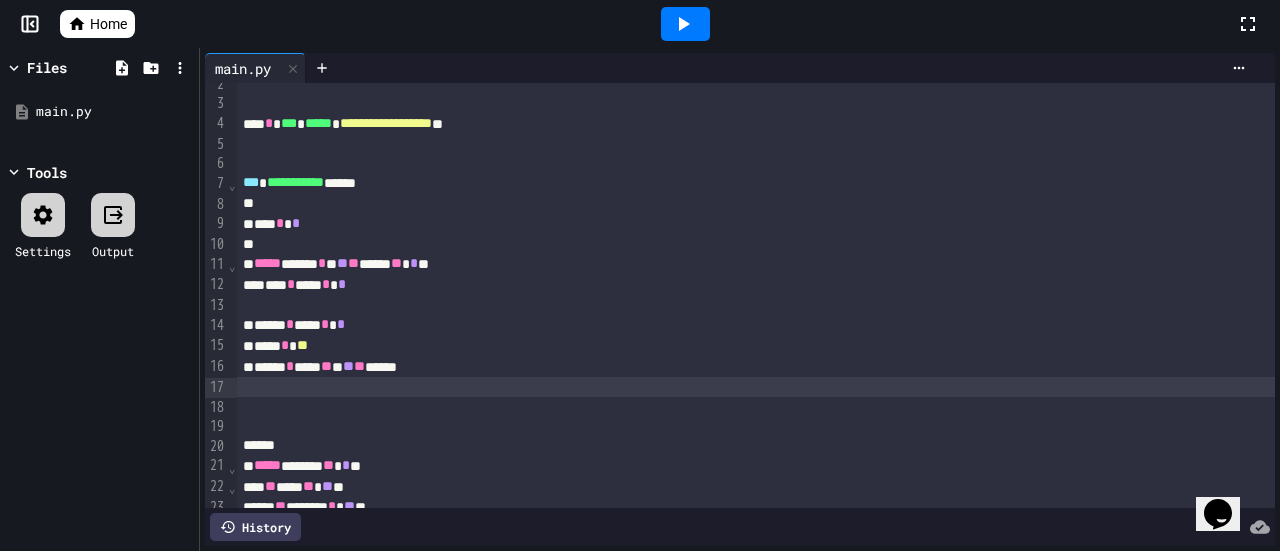 scroll, scrollTop: 0, scrollLeft: 0, axis: both 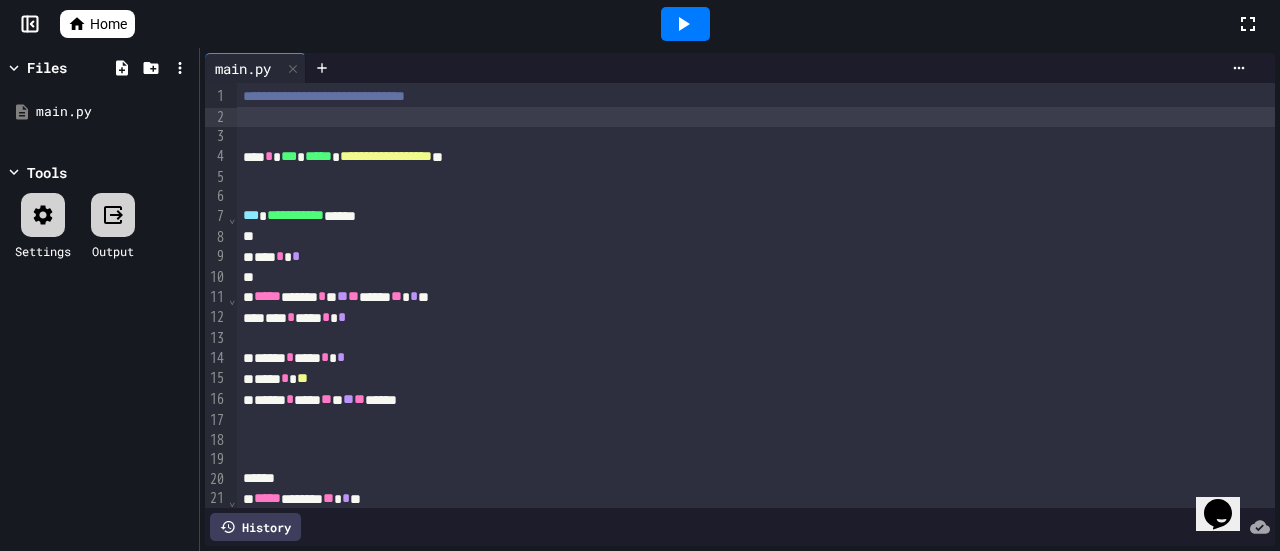 click at bounding box center (756, 117) 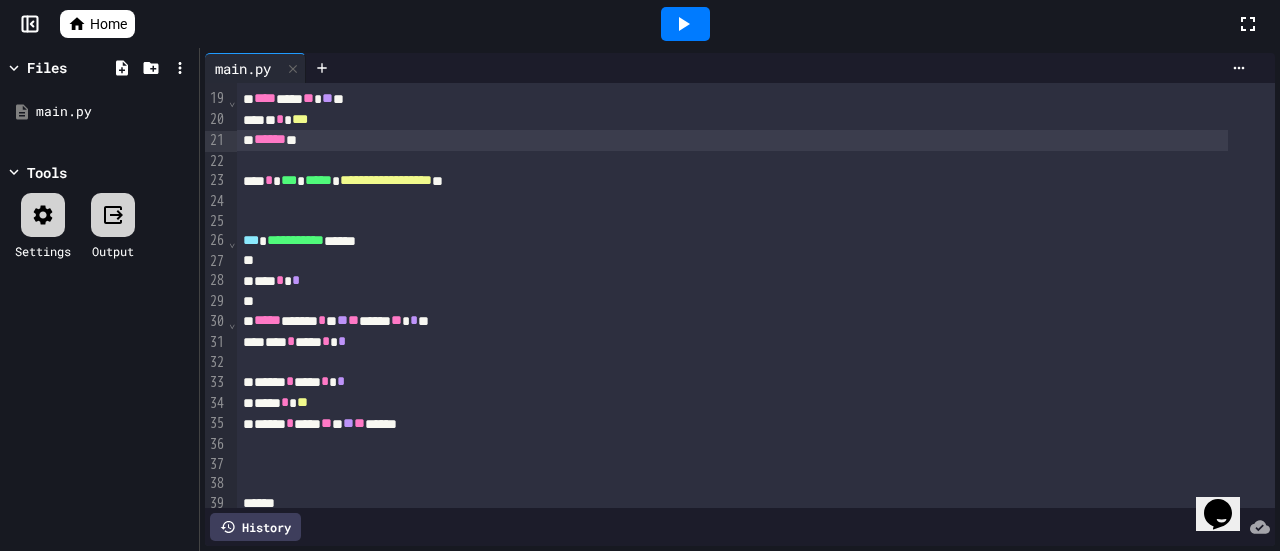 scroll, scrollTop: 400, scrollLeft: 0, axis: vertical 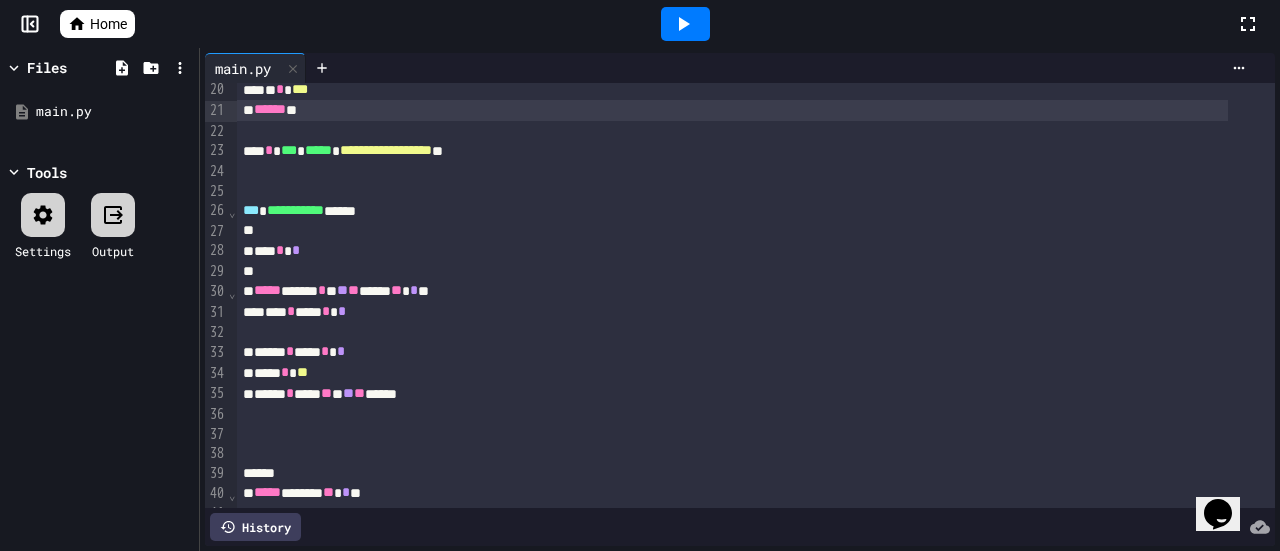 click 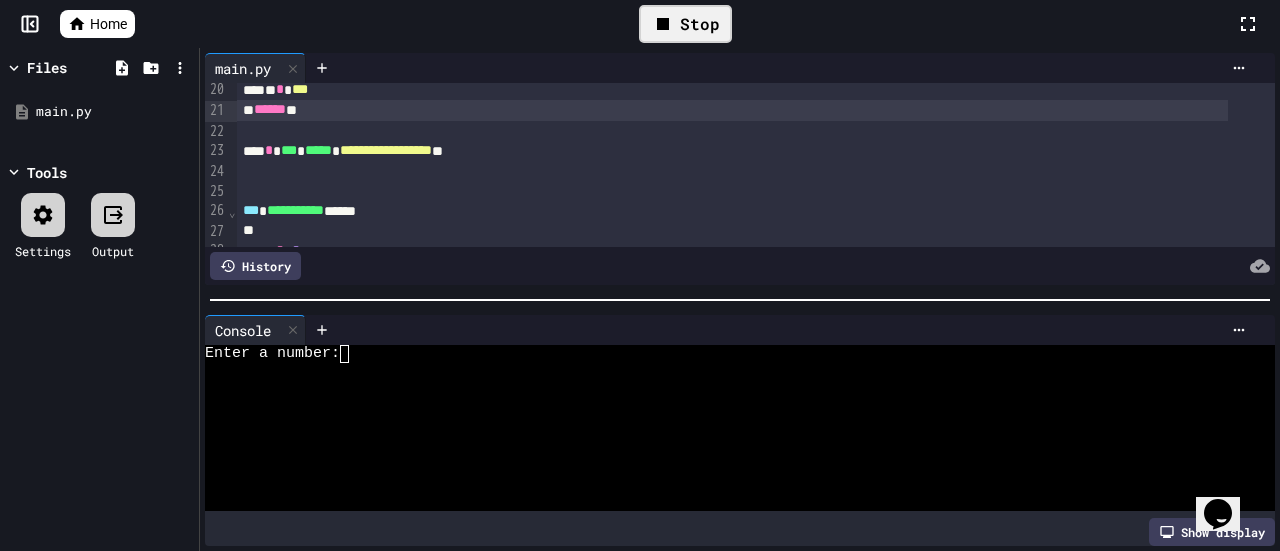 click at bounding box center (353, 354) 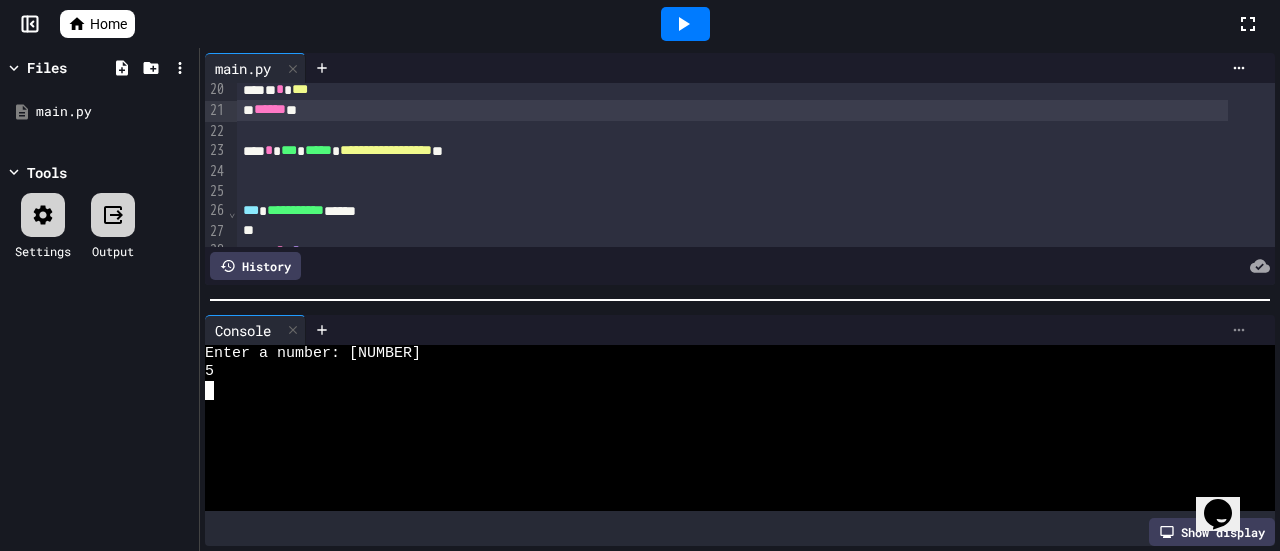 click 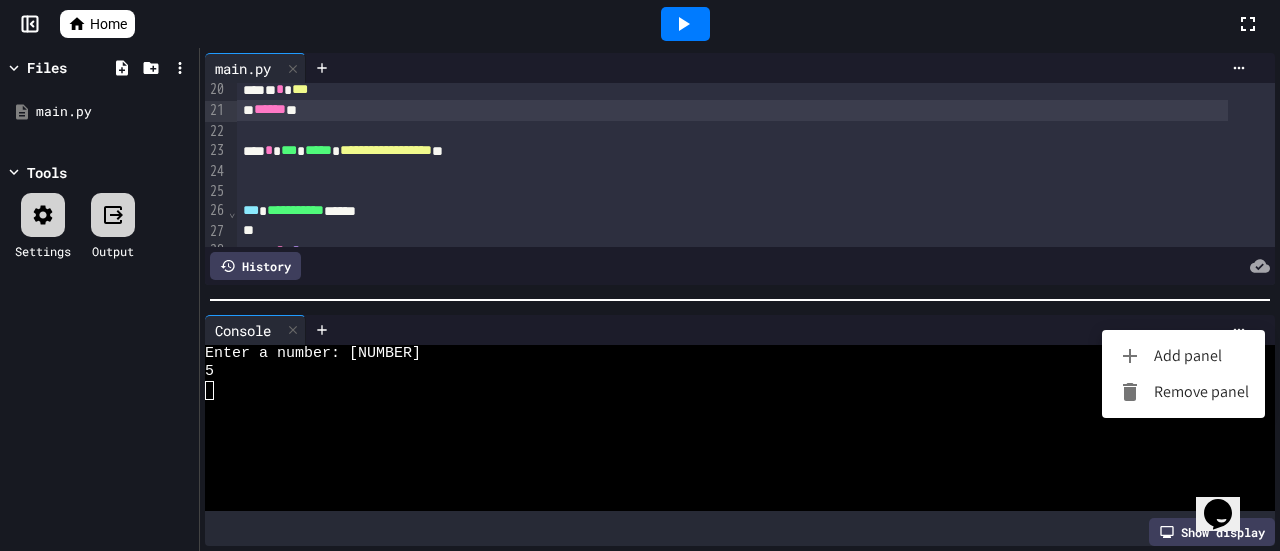 click on "Remove panel" at bounding box center [1183, 392] 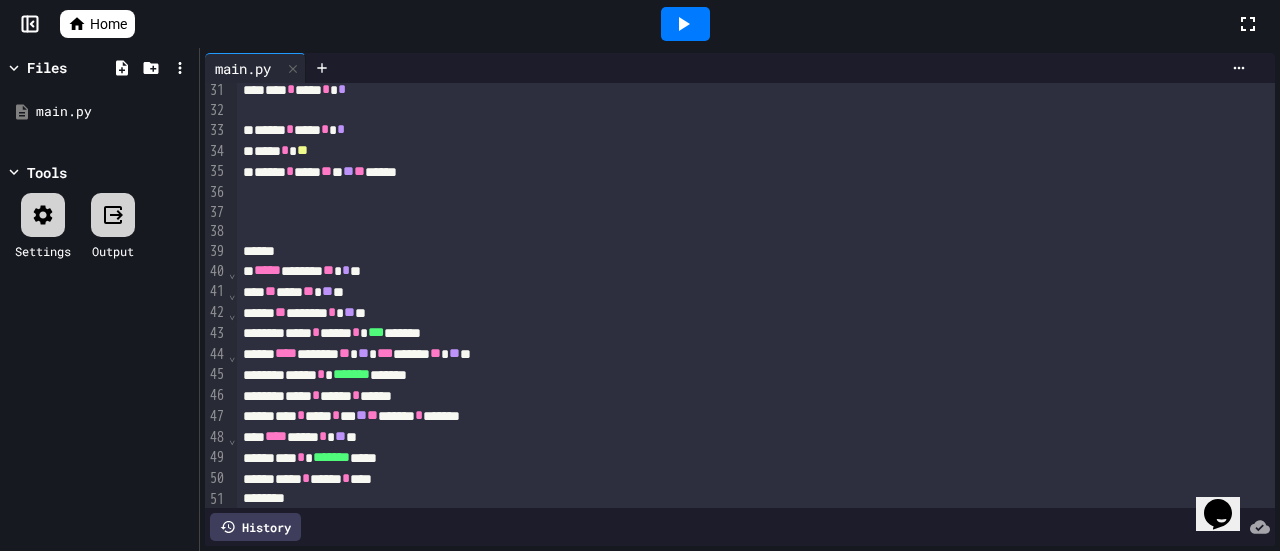 scroll, scrollTop: 500, scrollLeft: 0, axis: vertical 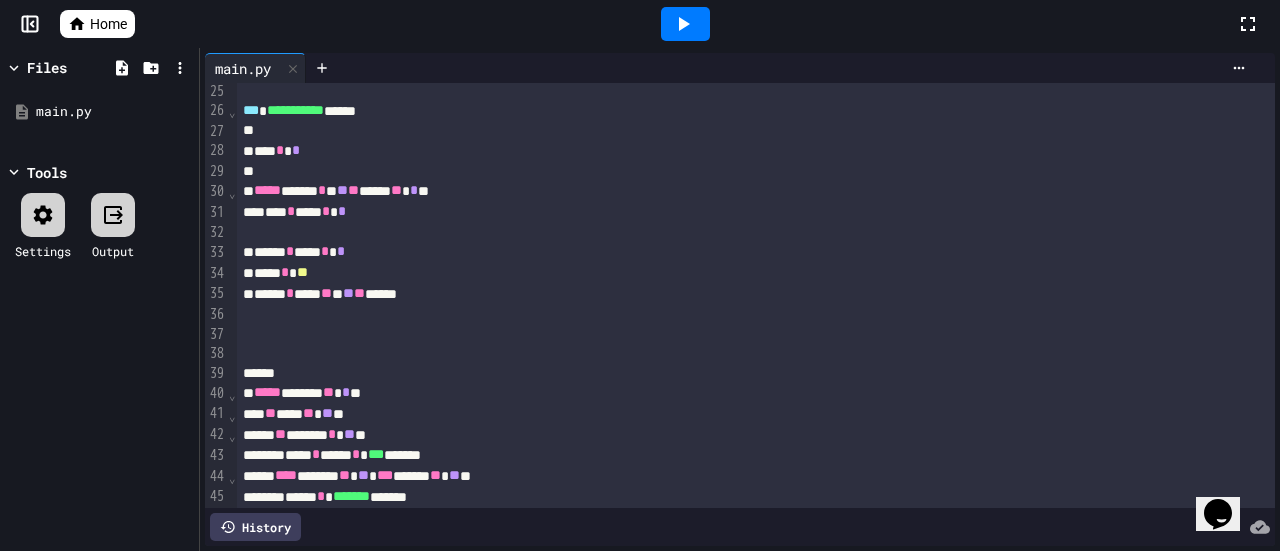click at bounding box center (732, 354) 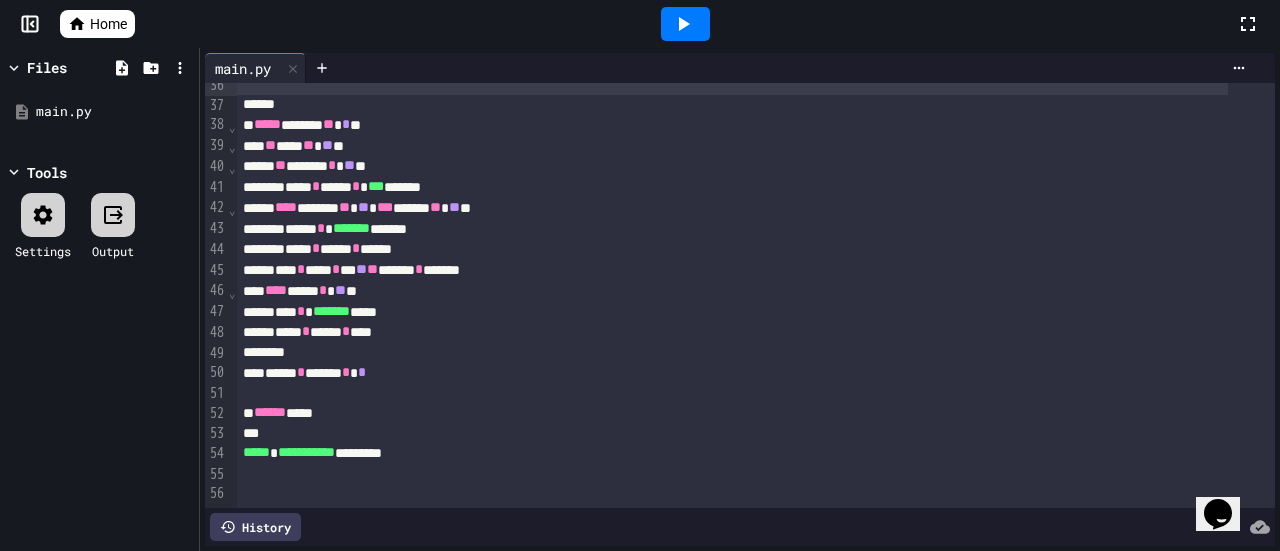 scroll, scrollTop: 759, scrollLeft: 0, axis: vertical 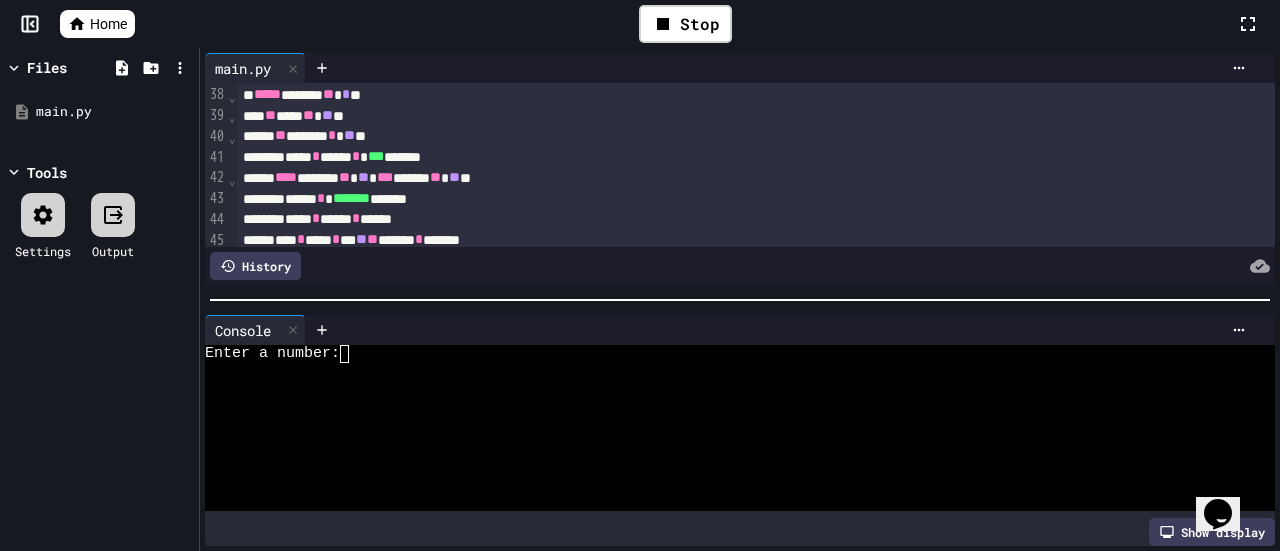 click at bounding box center [353, 354] 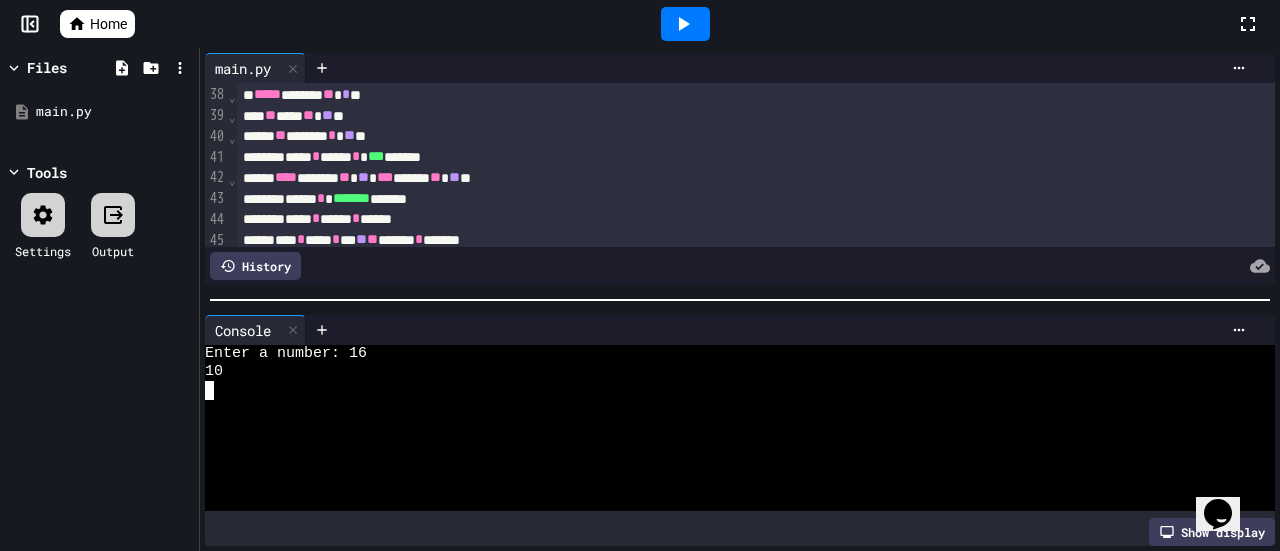 click at bounding box center (685, 24) 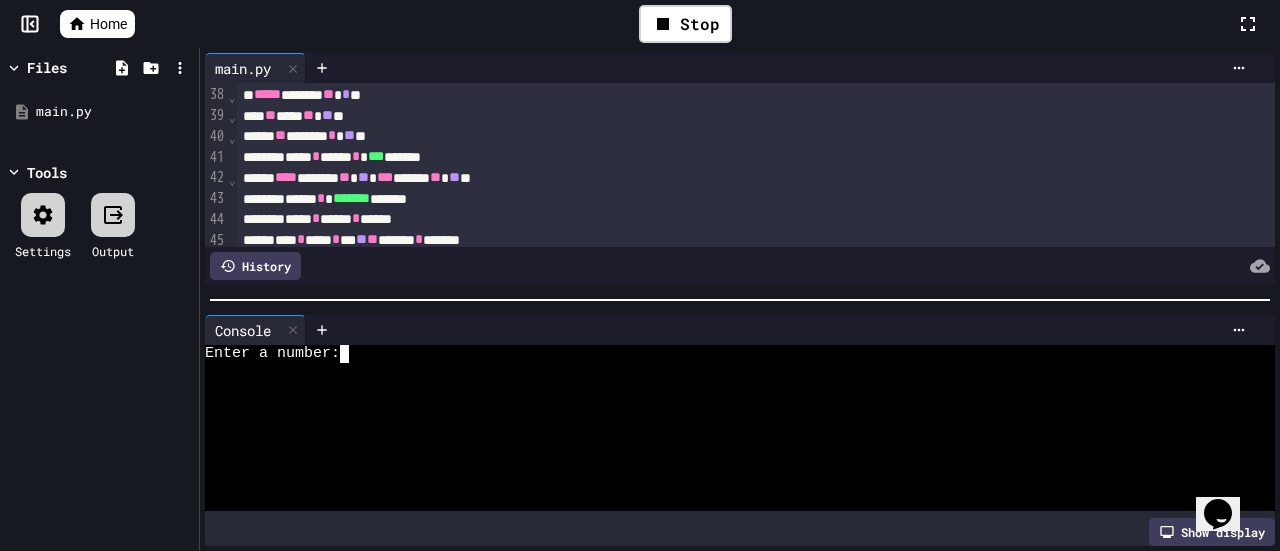 click at bounding box center [353, 354] 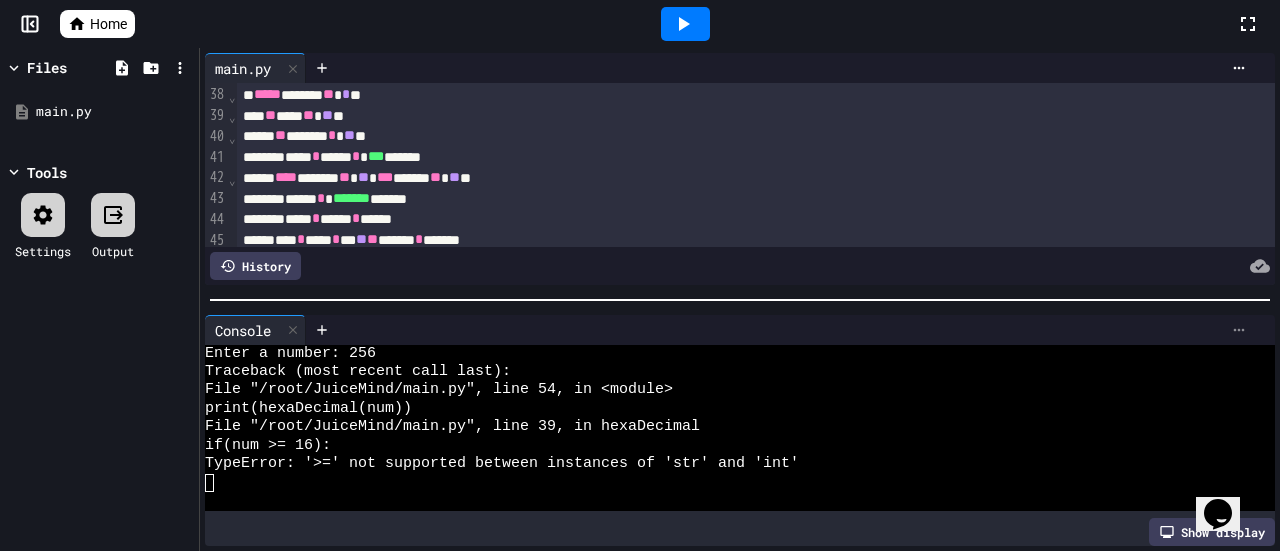 click 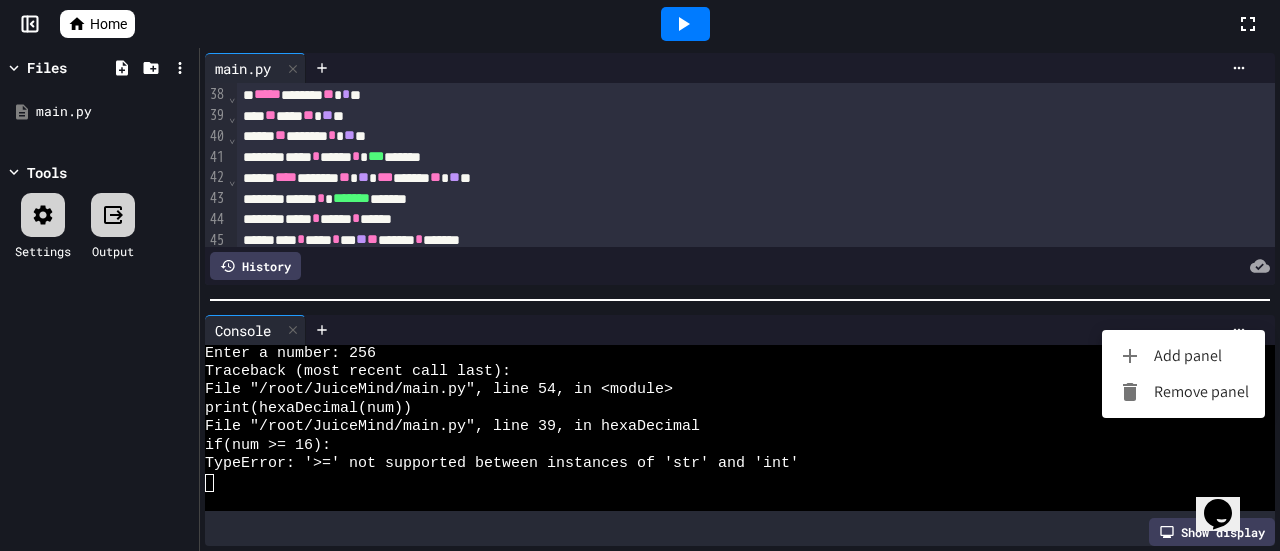 click on "Remove panel" at bounding box center (1183, 392) 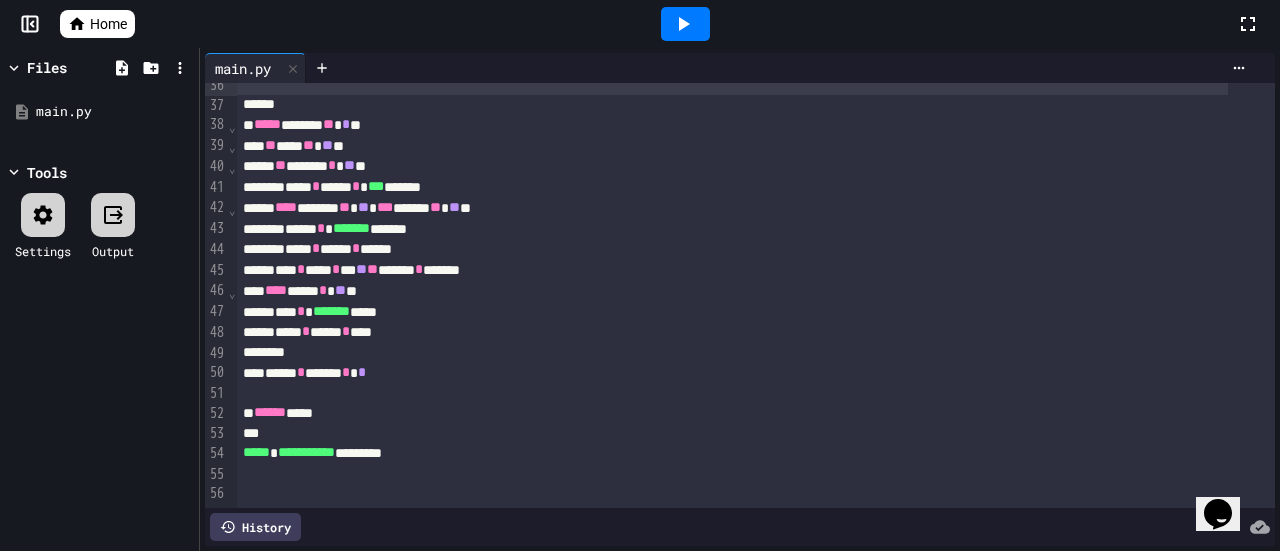 click 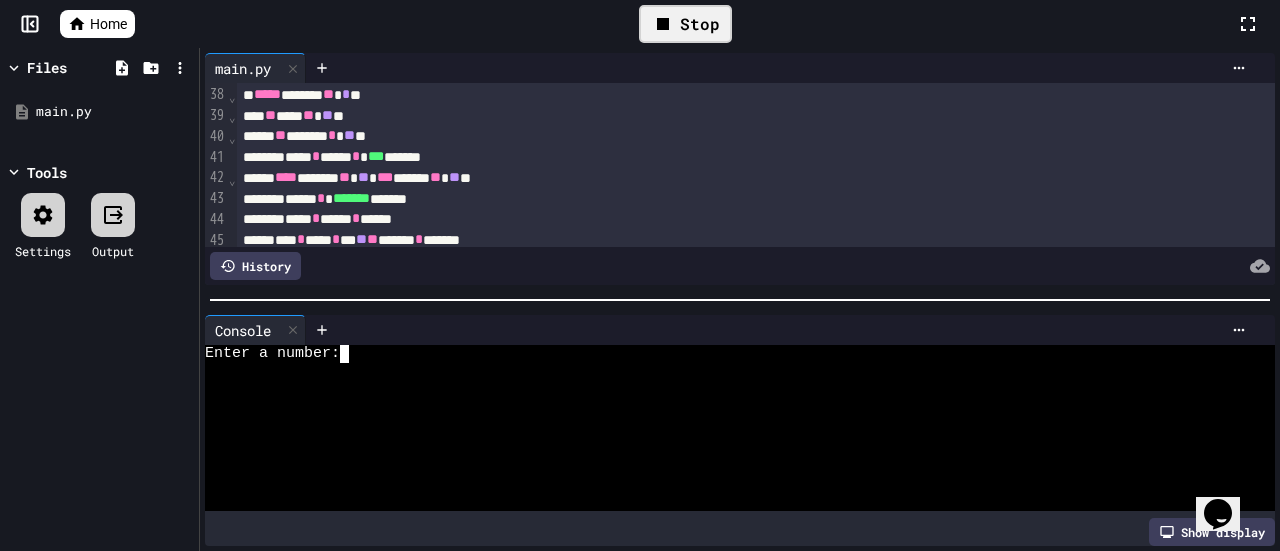click at bounding box center (353, 354) 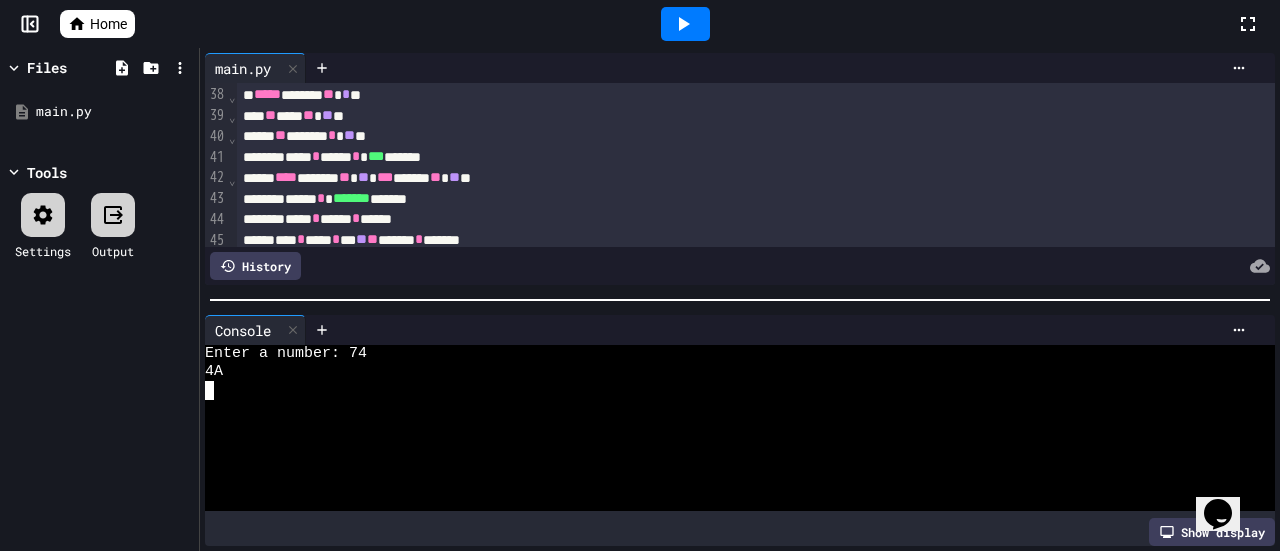 click 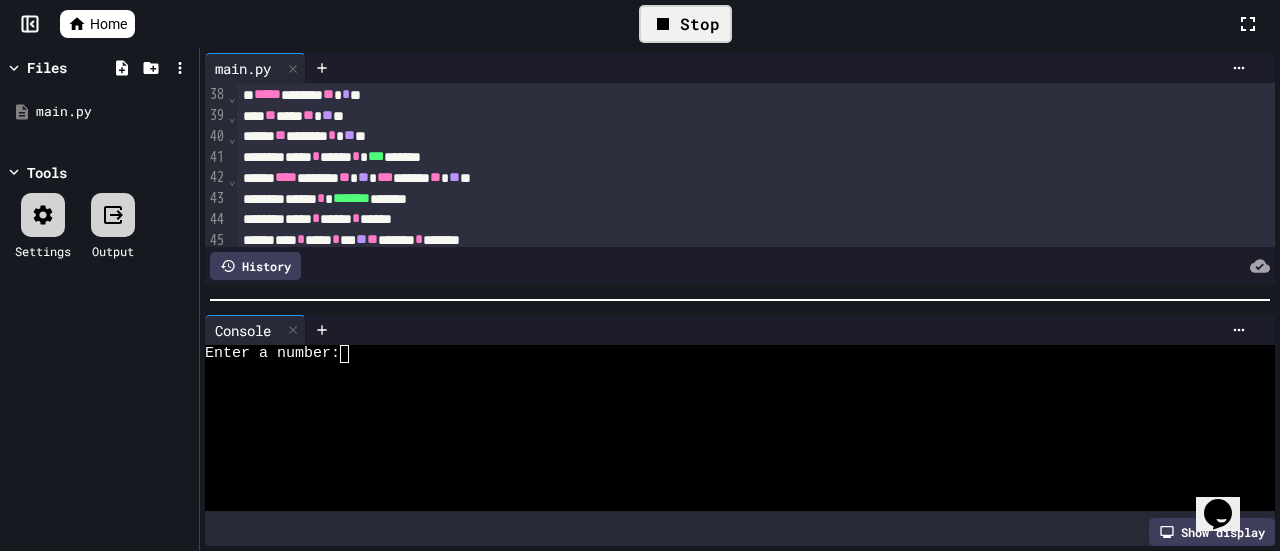 click at bounding box center [353, 354] 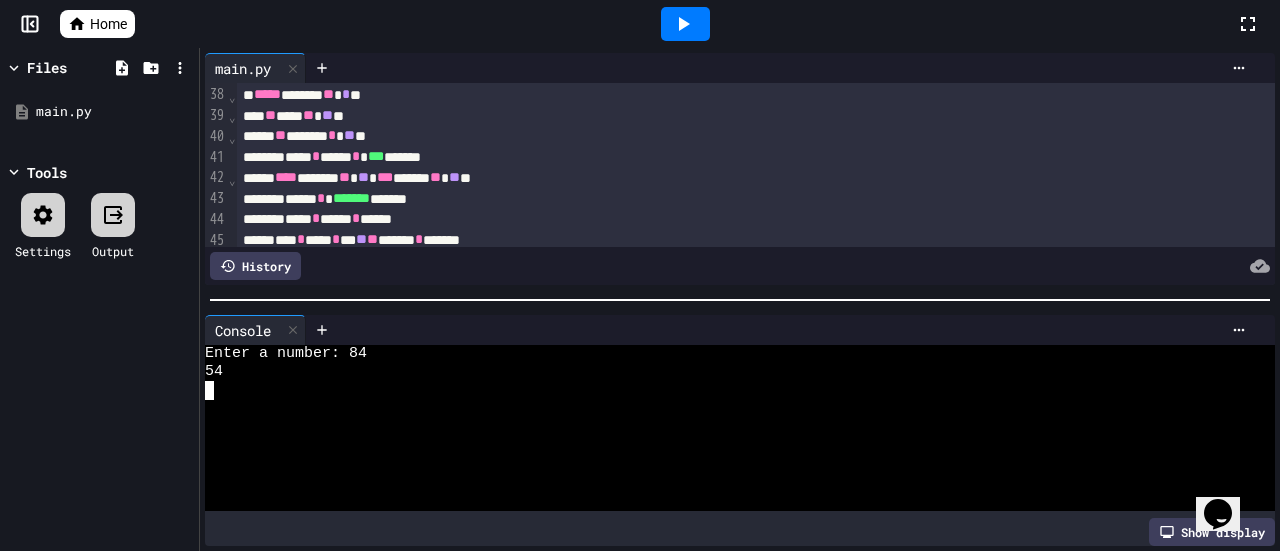 click 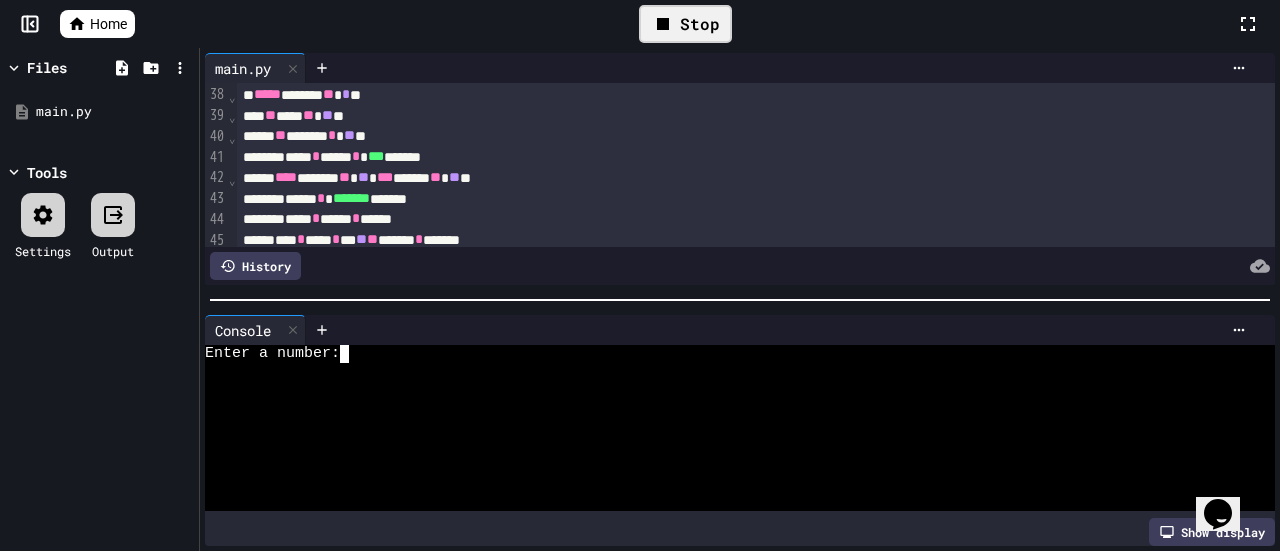 click at bounding box center (353, 354) 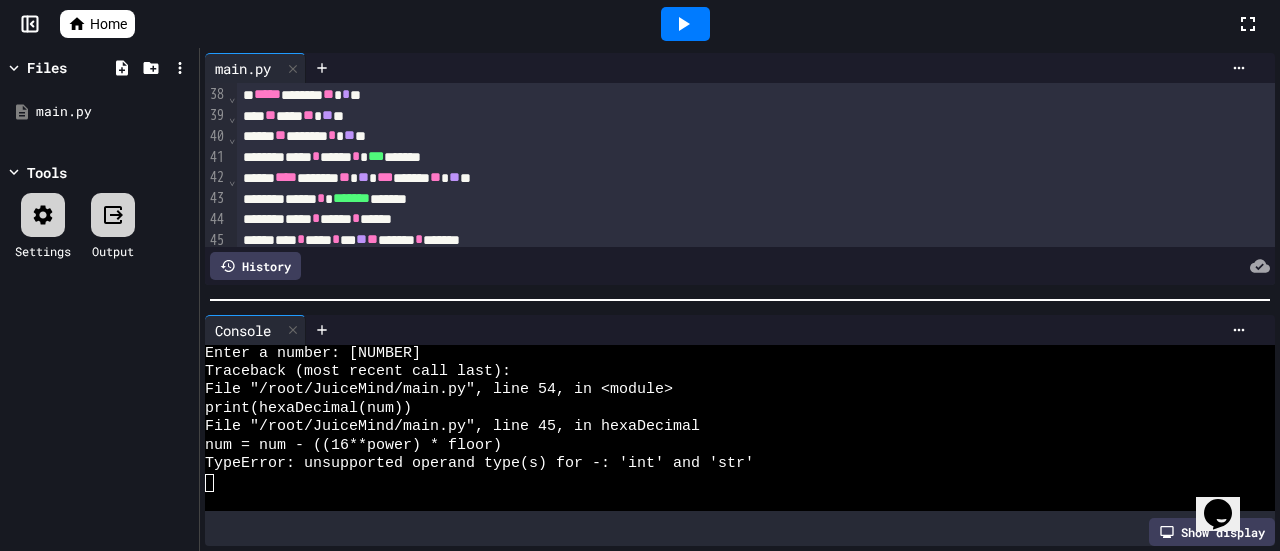 click at bounding box center (780, 330) 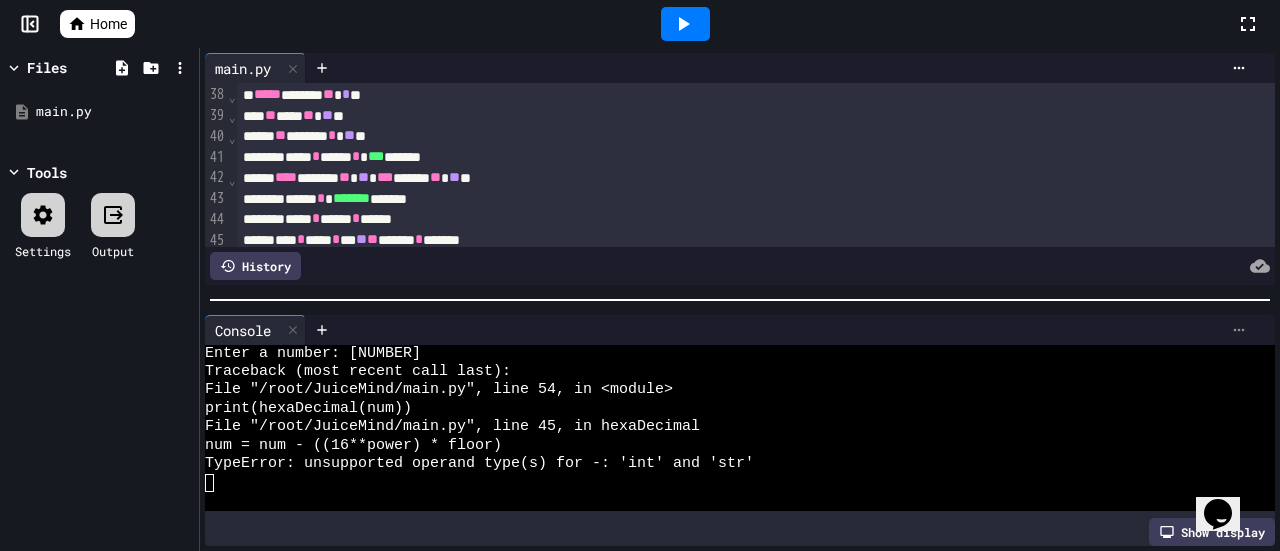 click 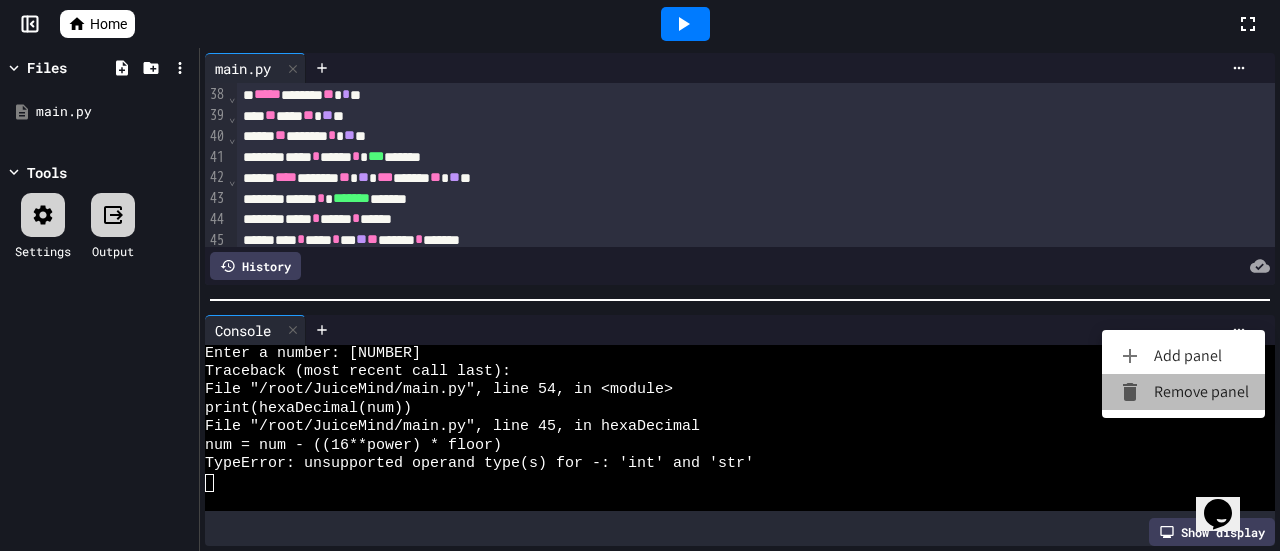 click on "Remove panel" at bounding box center (1183, 392) 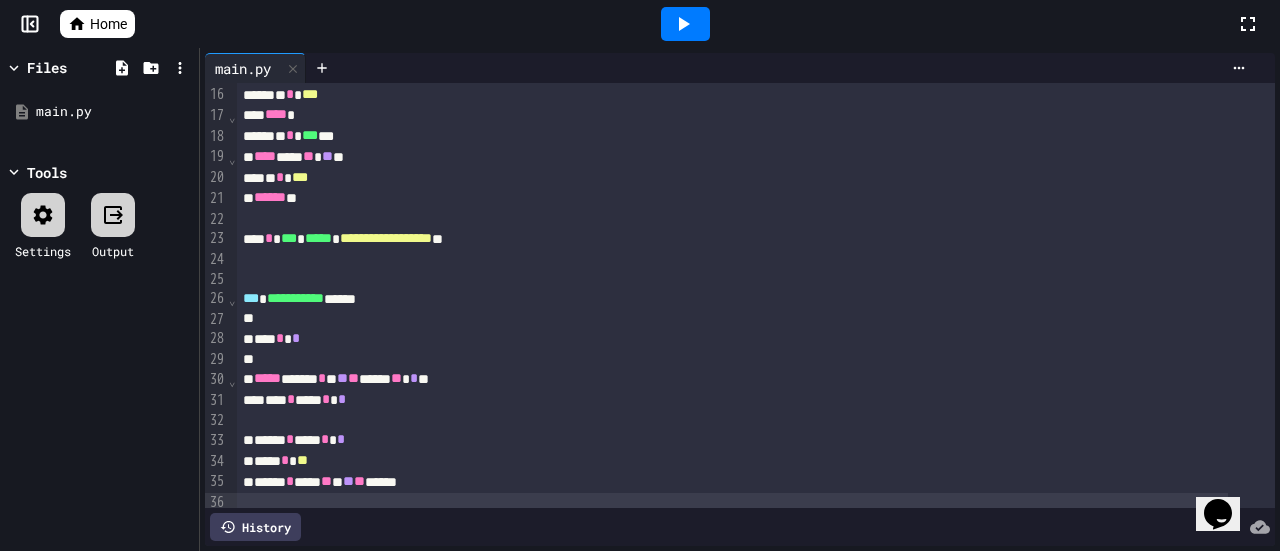 scroll, scrollTop: 359, scrollLeft: 0, axis: vertical 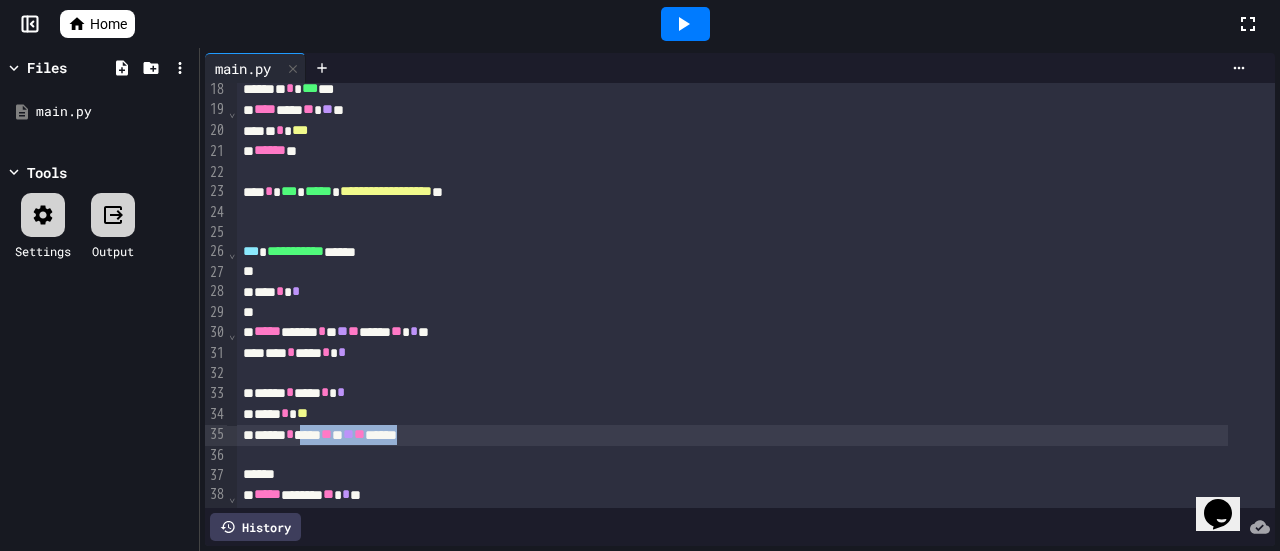 drag, startPoint x: 321, startPoint y: 433, endPoint x: 459, endPoint y: 435, distance: 138.0145 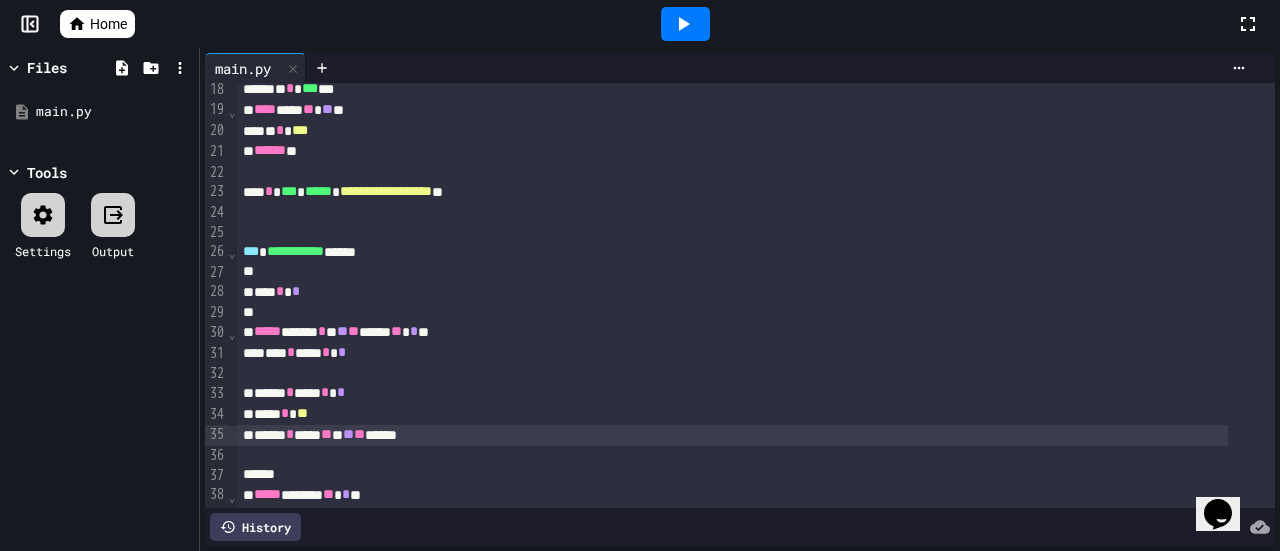 click on "***** * *** ** * ** ** ******" at bounding box center (732, 435) 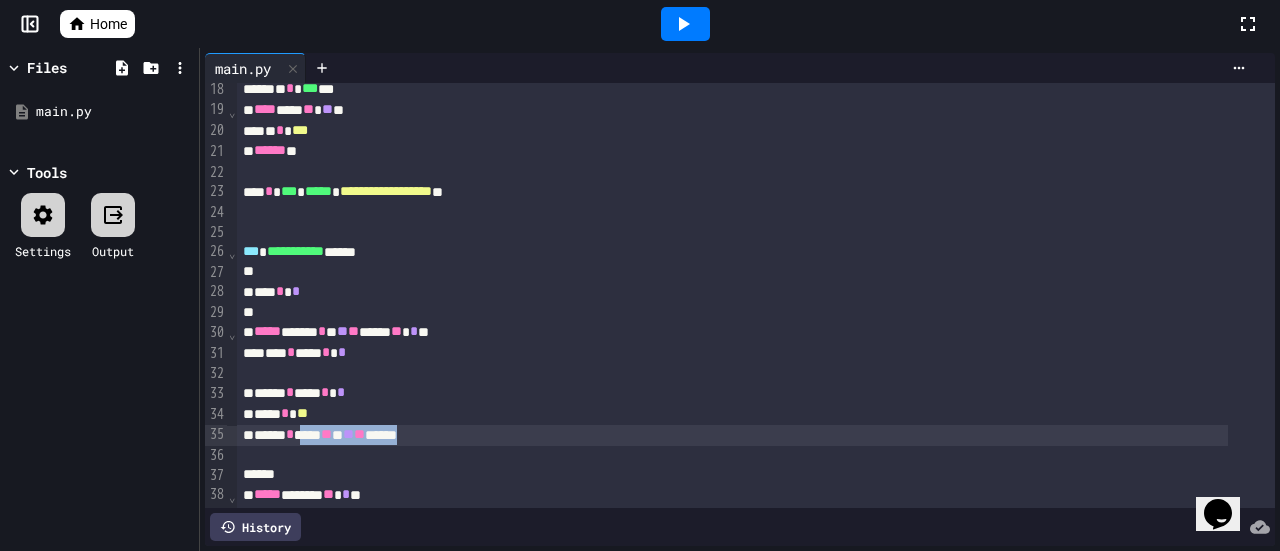 drag, startPoint x: 321, startPoint y: 431, endPoint x: 458, endPoint y: 439, distance: 137.23338 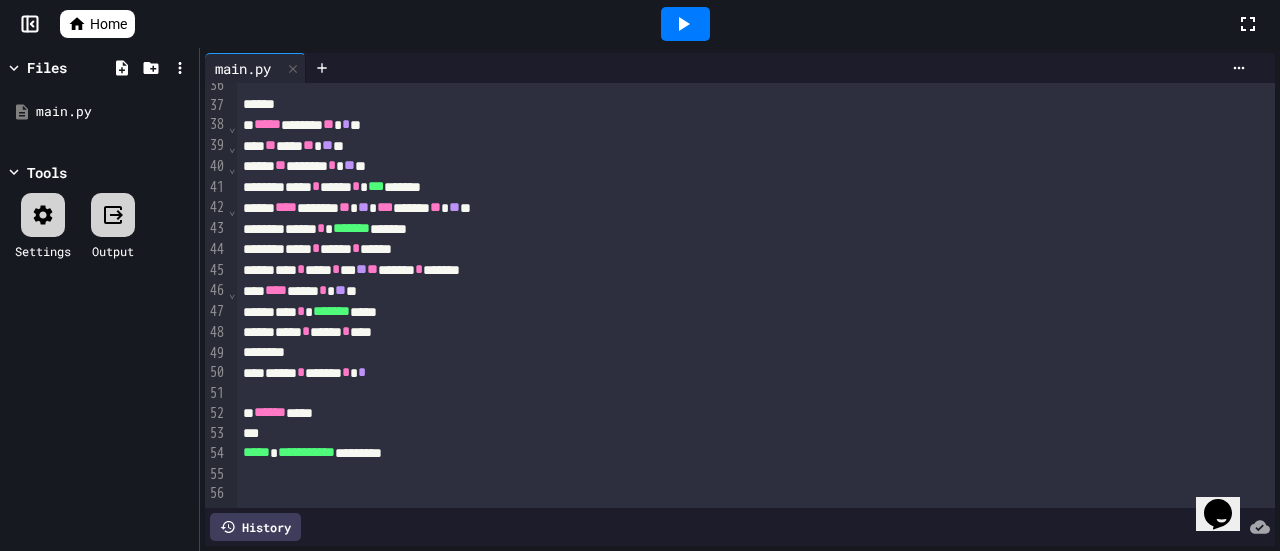 click on "*** * *** * ** ** ** ****** * ******" at bounding box center (732, 270) 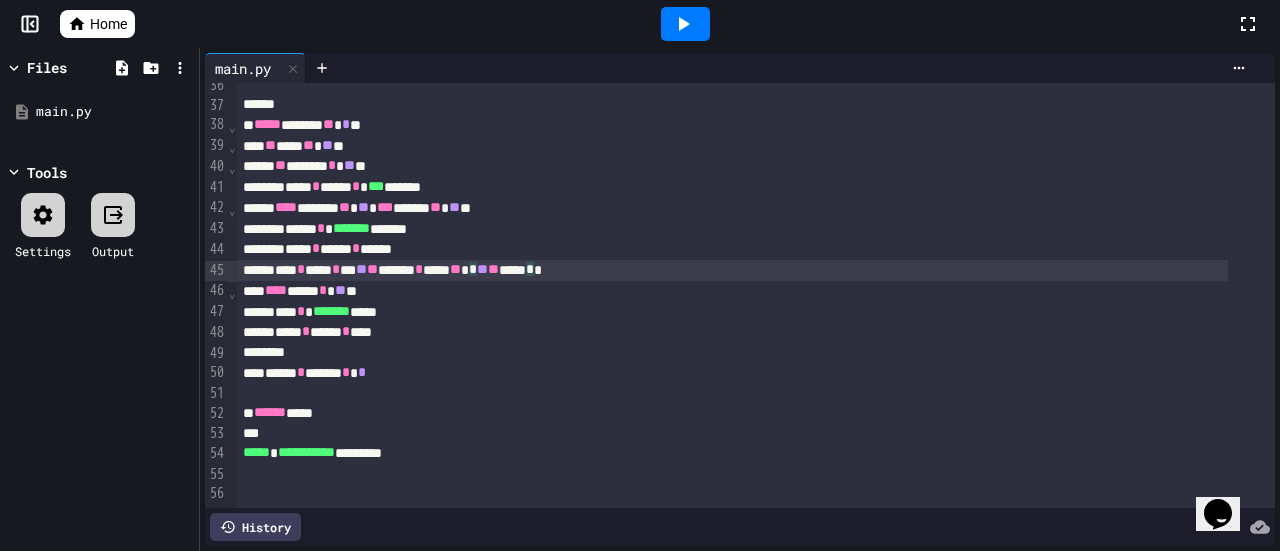 click on "****** * *** ****** * **" at bounding box center [732, 270] 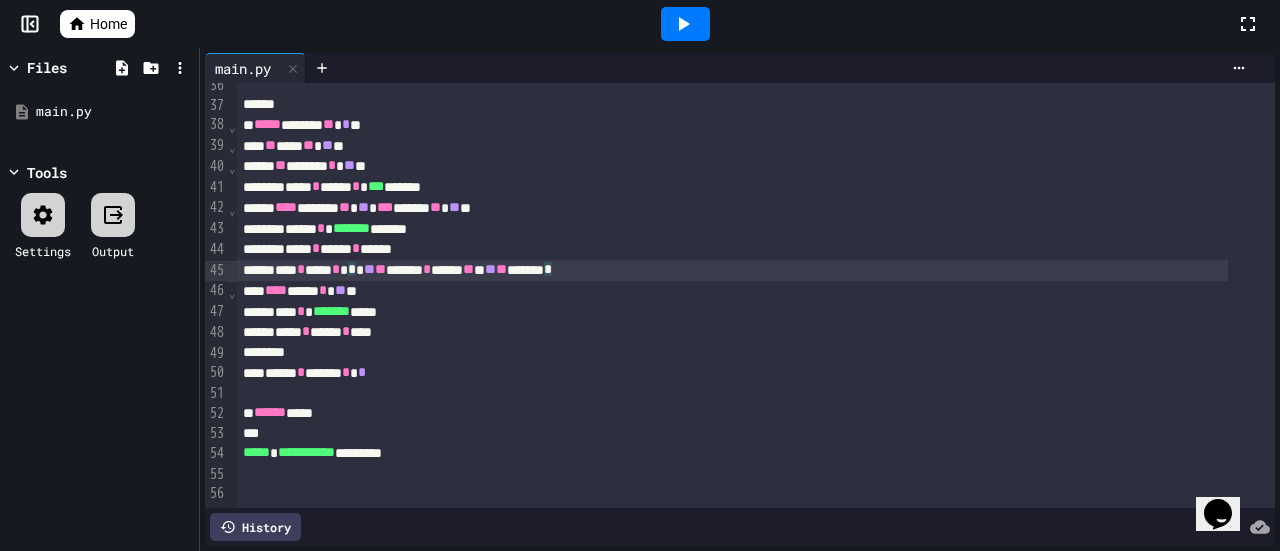 click 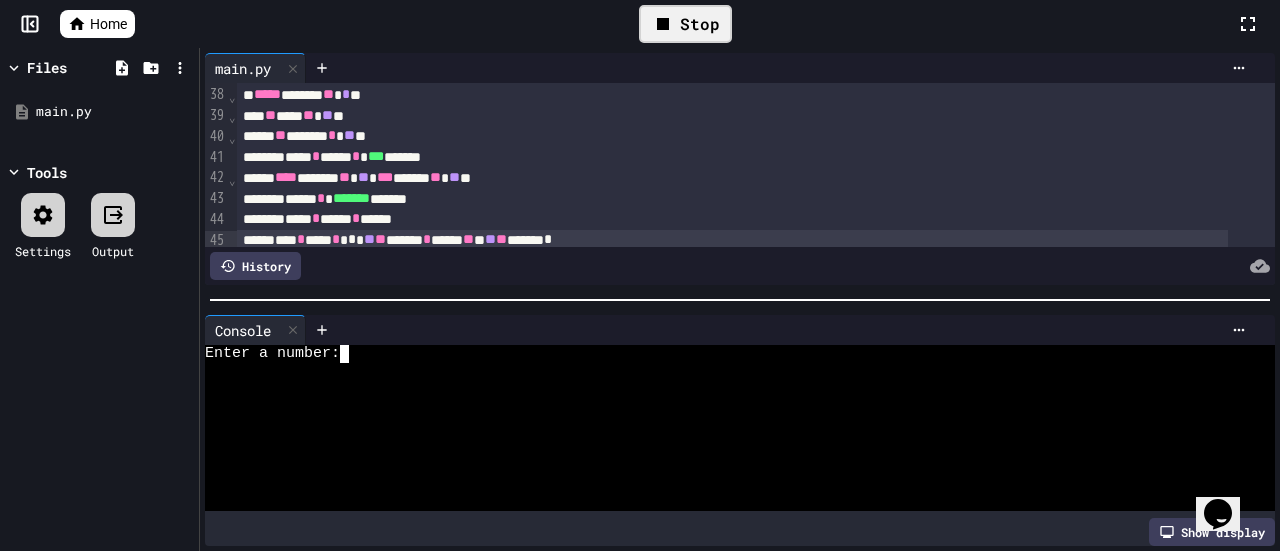 click at bounding box center (353, 354) 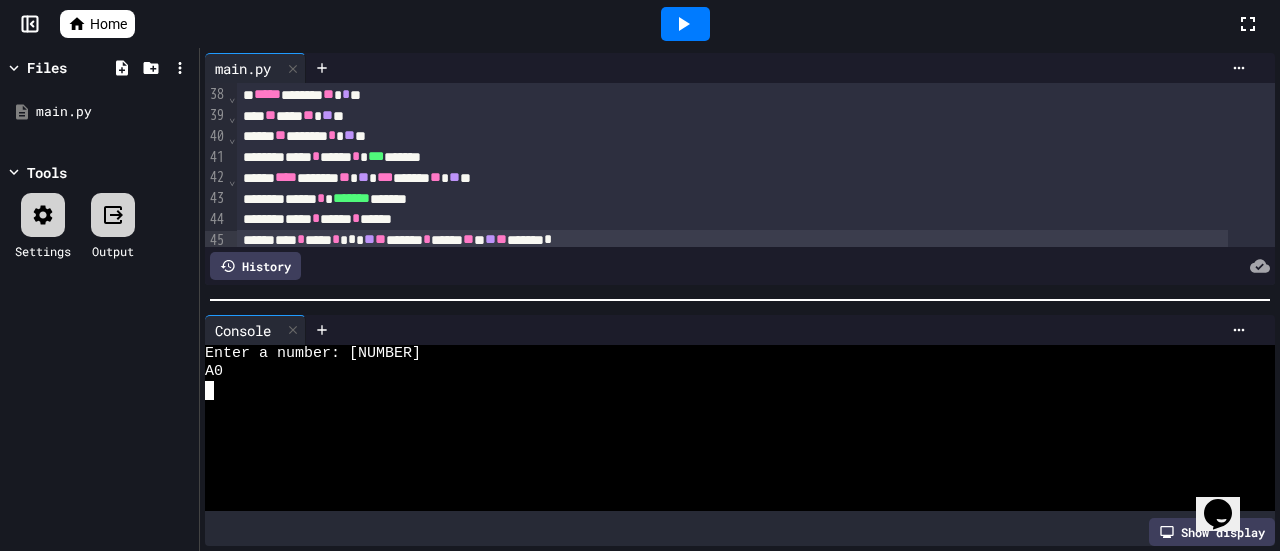 click 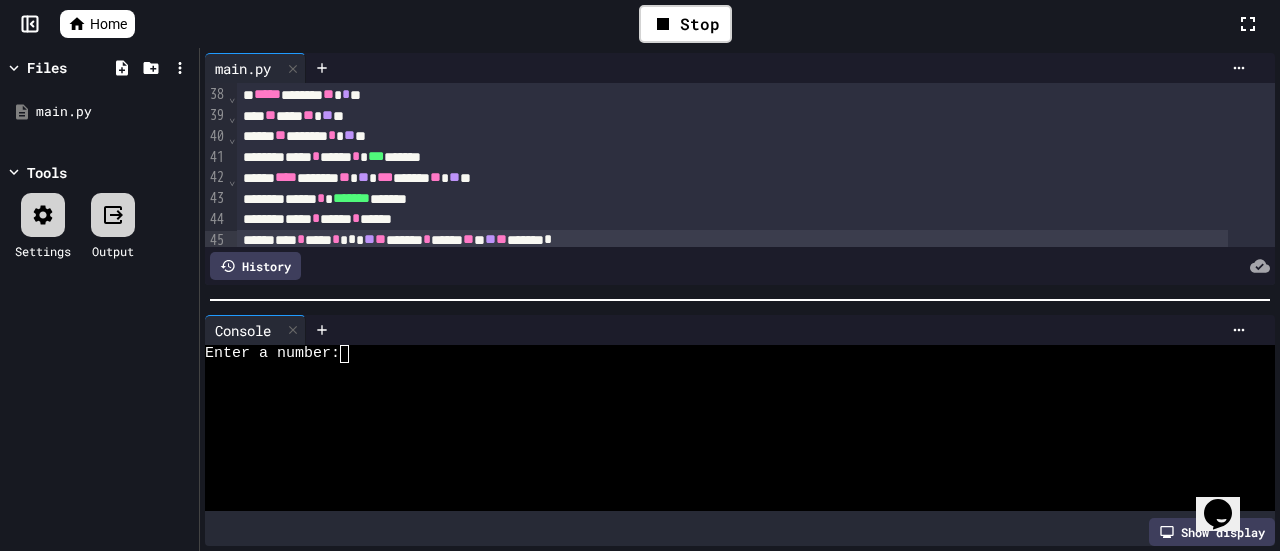 click at bounding box center [353, 354] 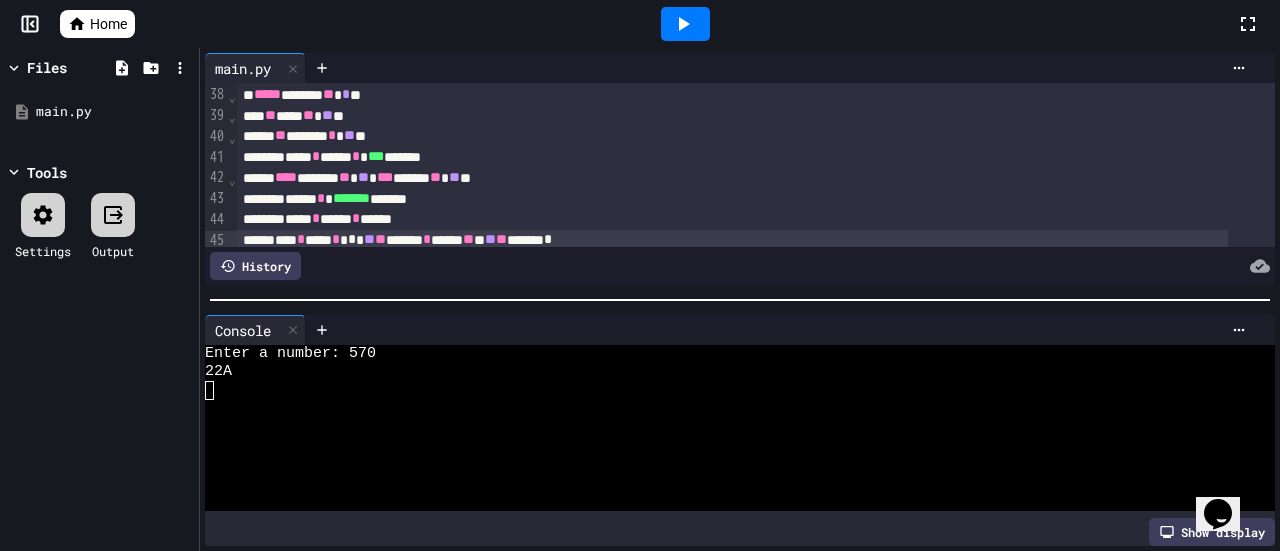 click 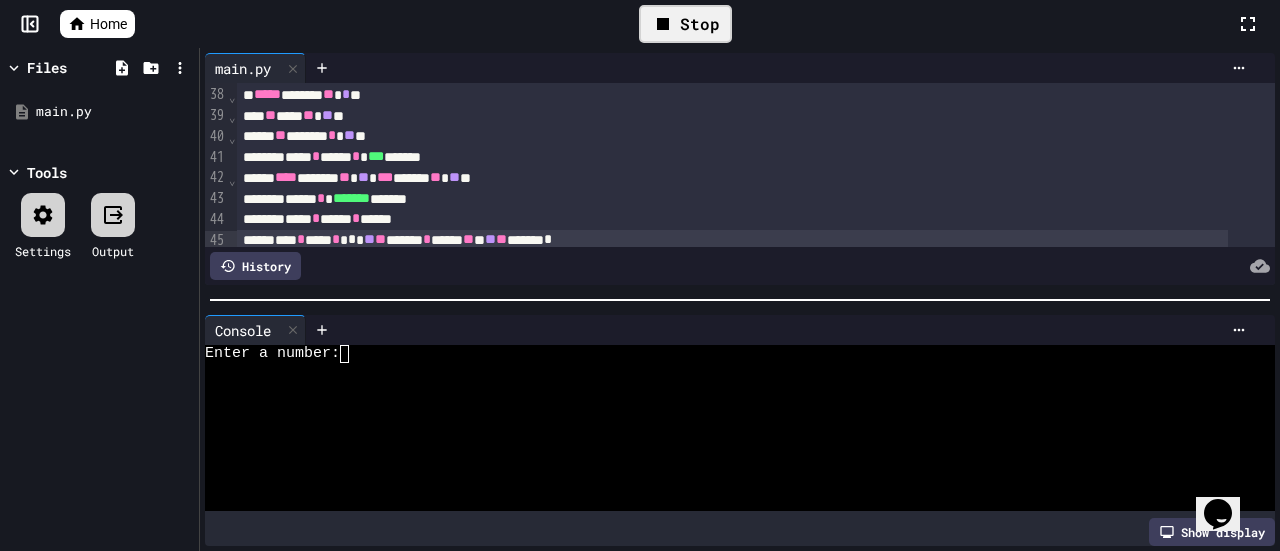 click at bounding box center (353, 354) 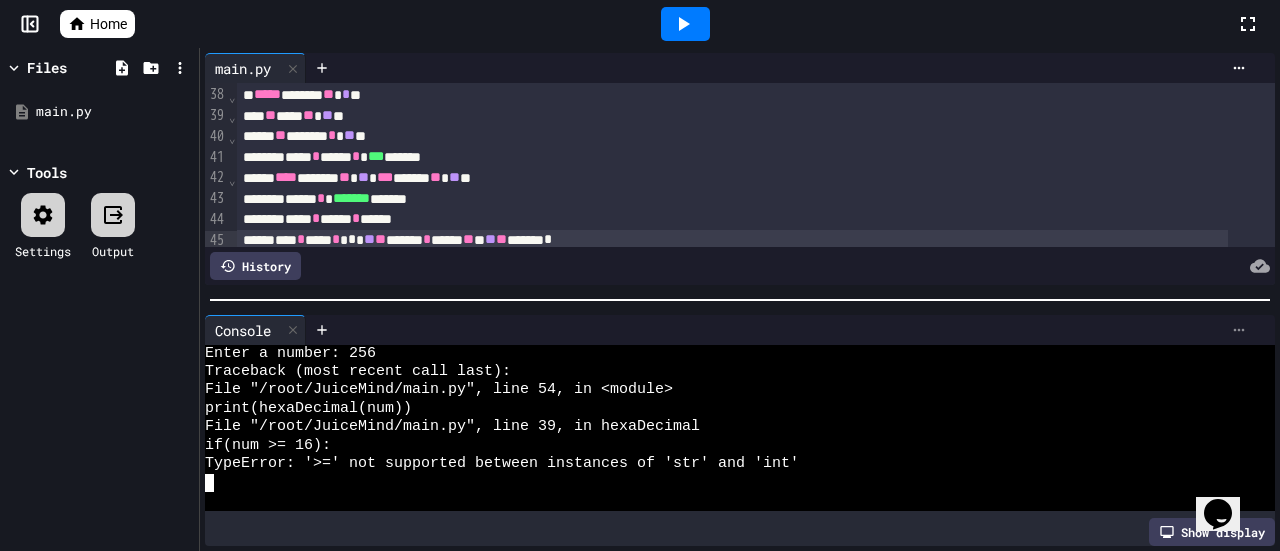 click 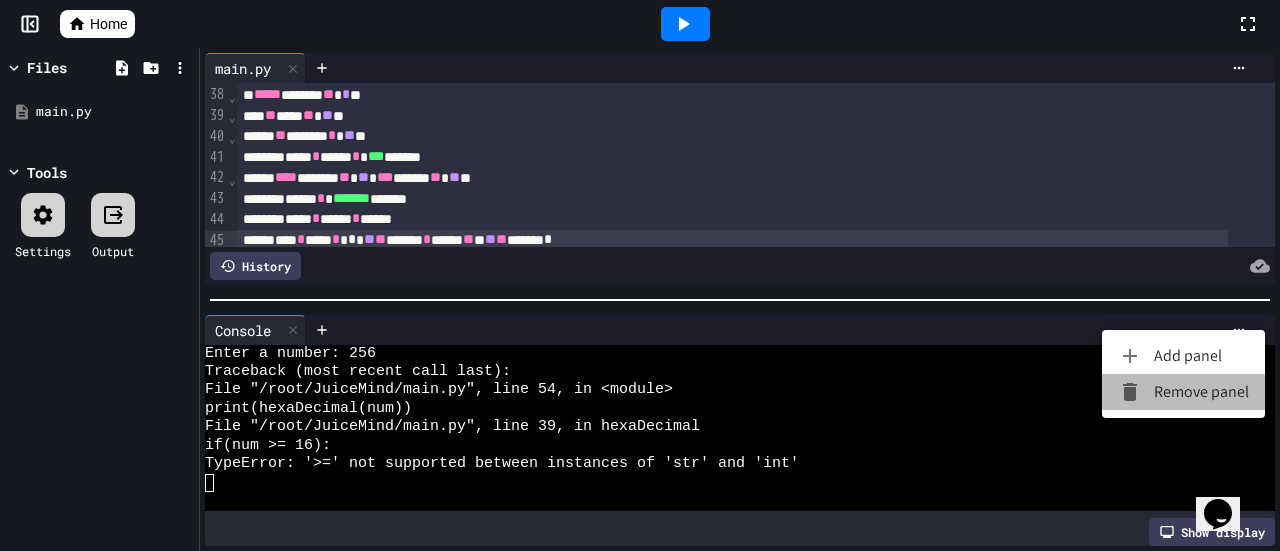 drag, startPoint x: 1190, startPoint y: 387, endPoint x: 888, endPoint y: 340, distance: 305.6354 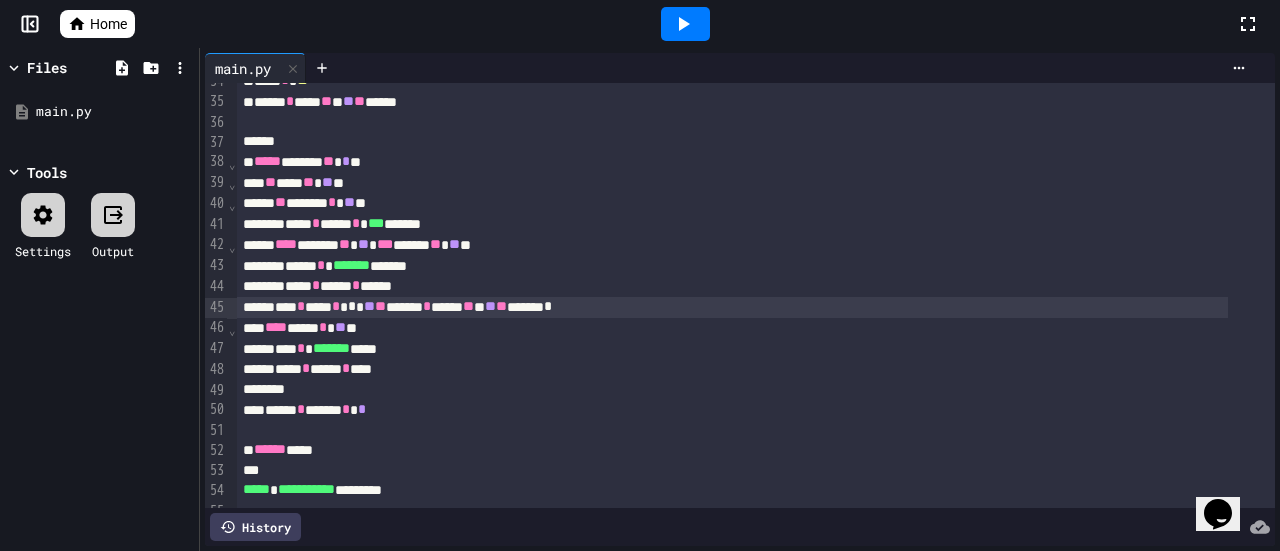 scroll, scrollTop: 659, scrollLeft: 0, axis: vertical 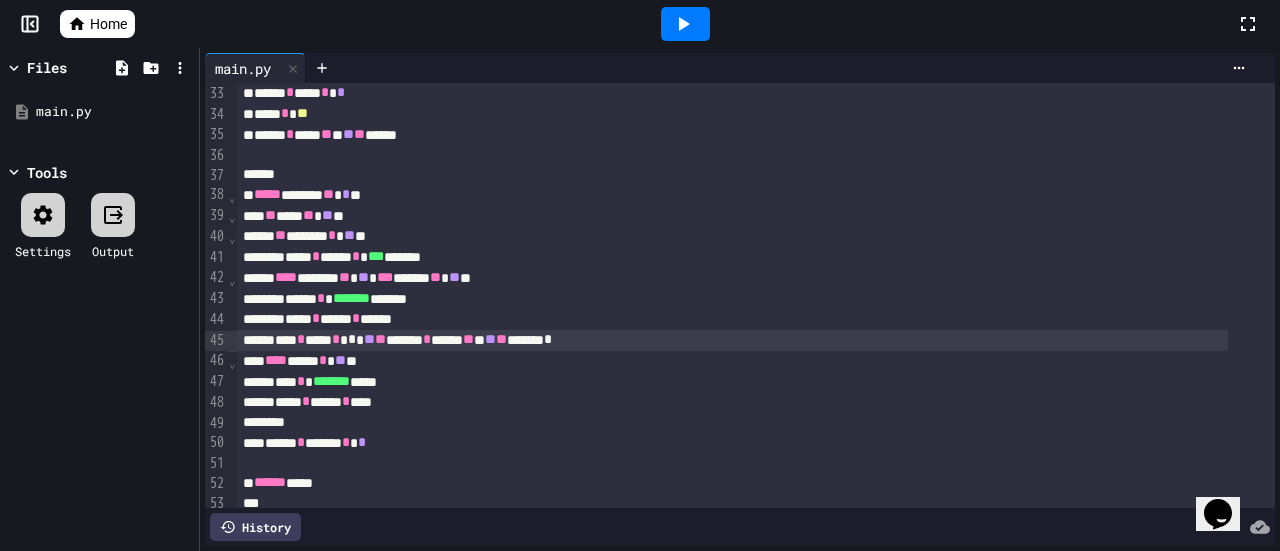 click on "*** *   ******* *****" at bounding box center [732, 382] 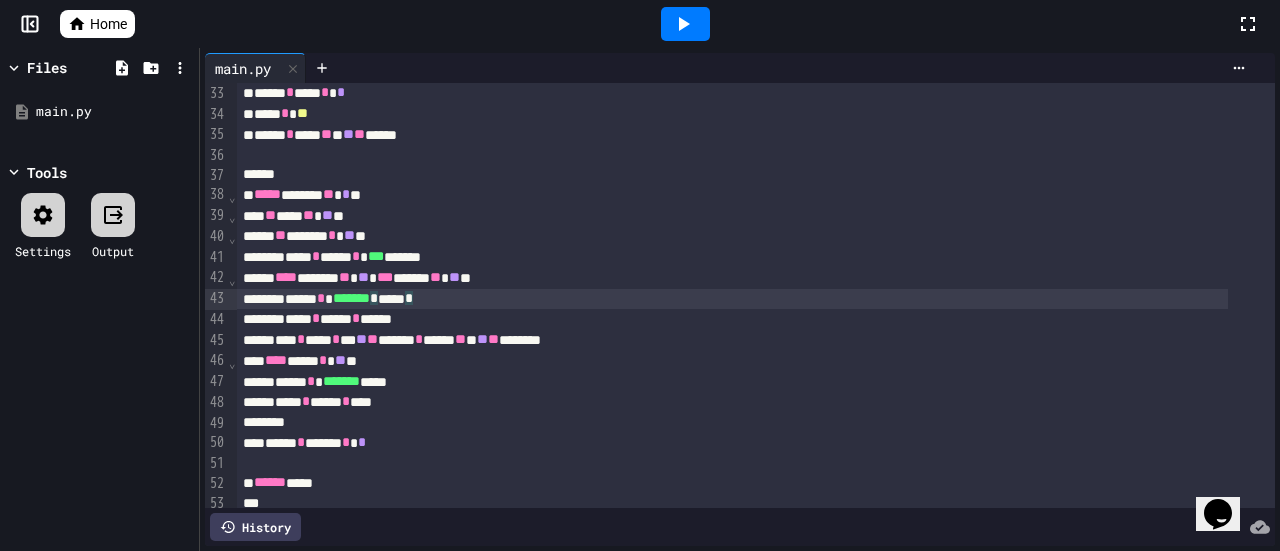 click on "**** * **** * *****" at bounding box center [732, 319] 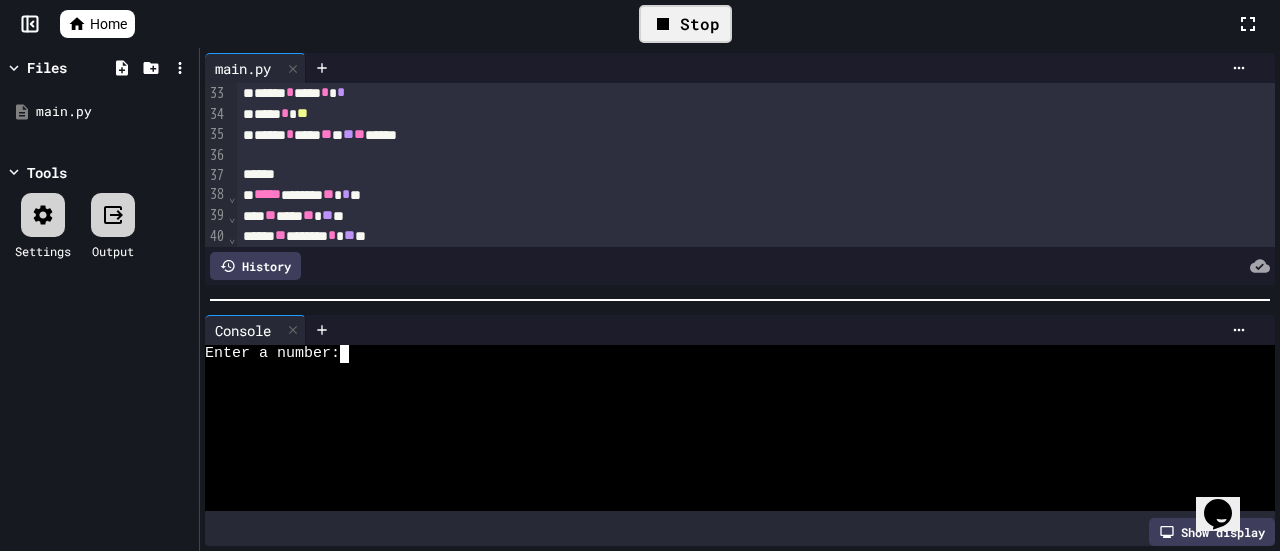 click at bounding box center [353, 354] 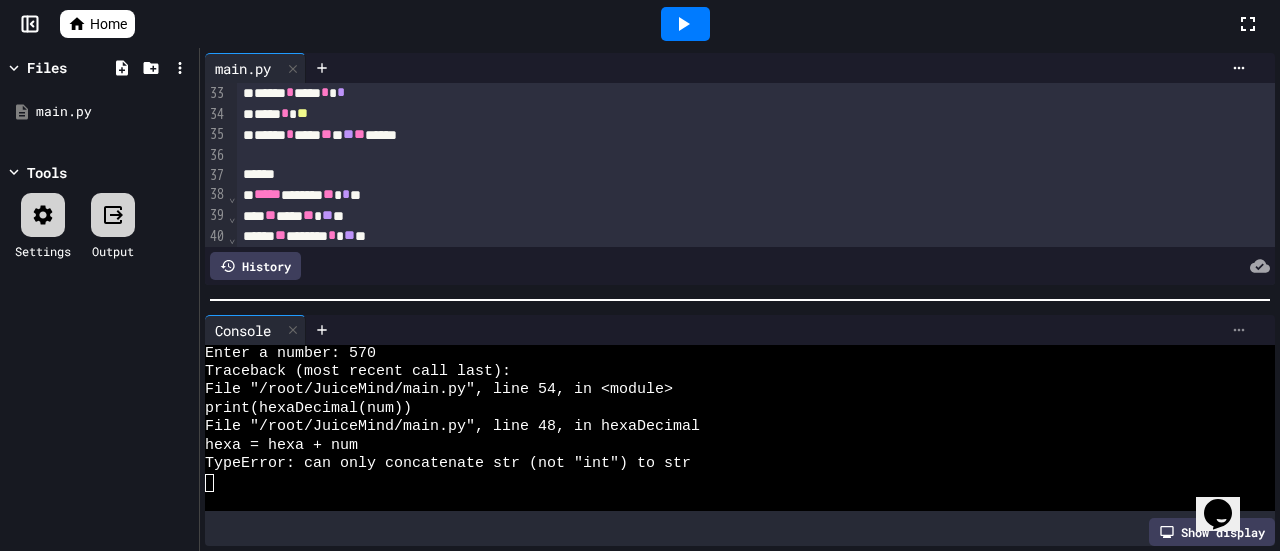 click 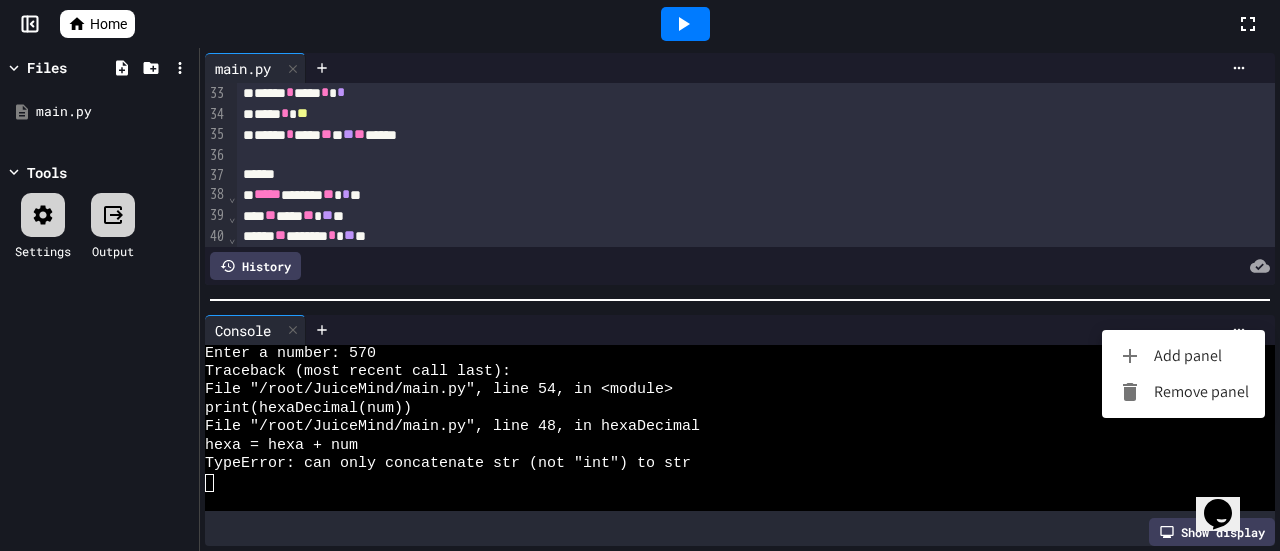 drag, startPoint x: 1184, startPoint y: 396, endPoint x: 1030, endPoint y: 364, distance: 157.28954 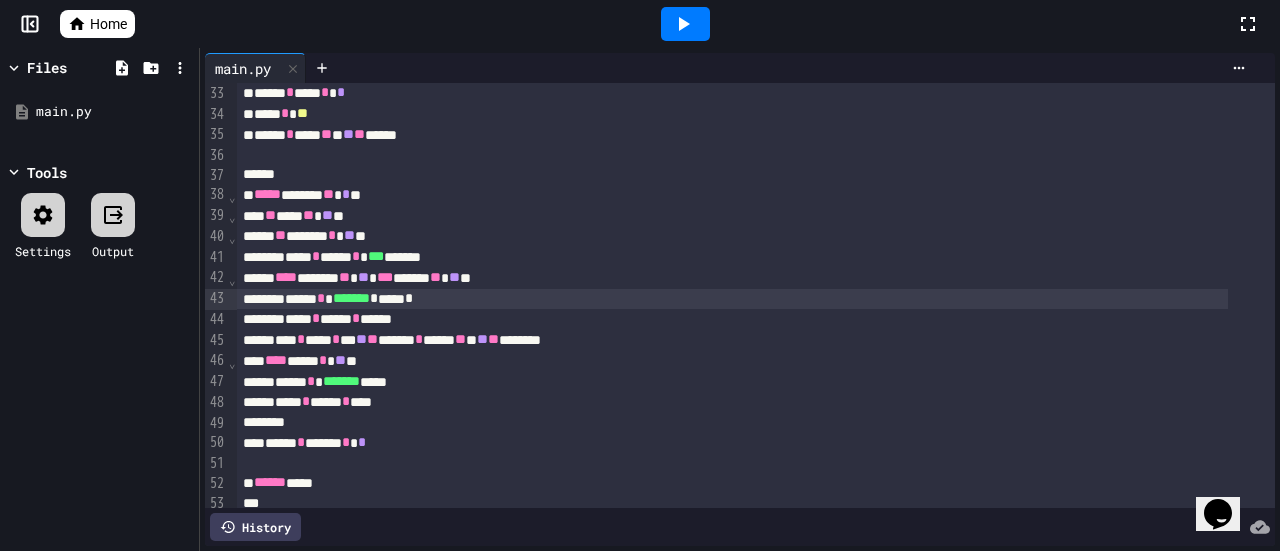 click on "**** * **** * ***" at bounding box center [732, 402] 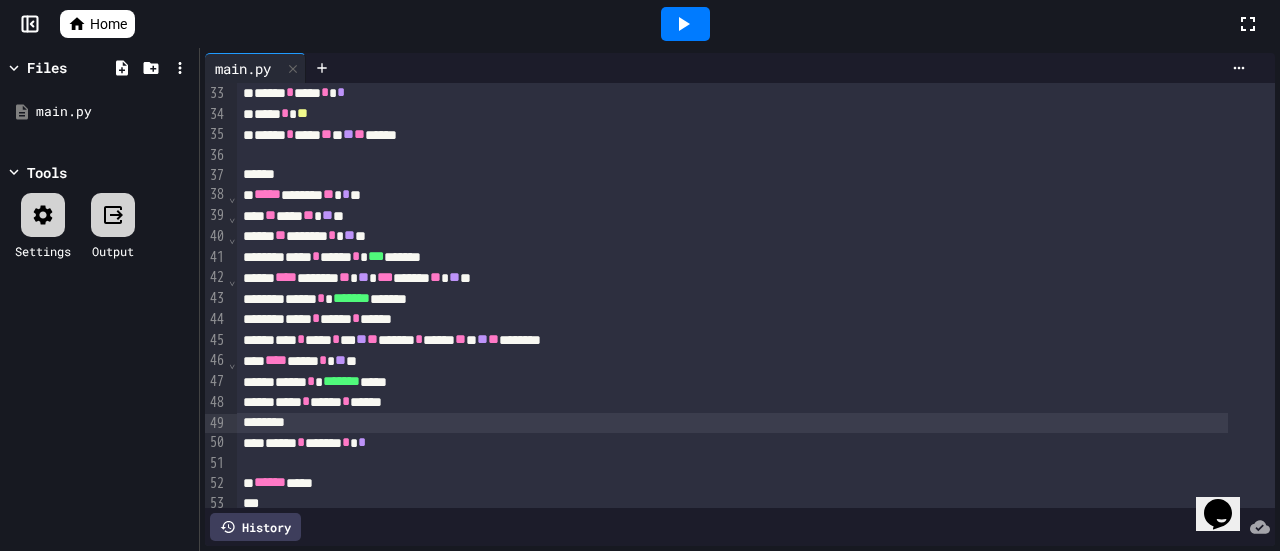 click at bounding box center [732, 423] 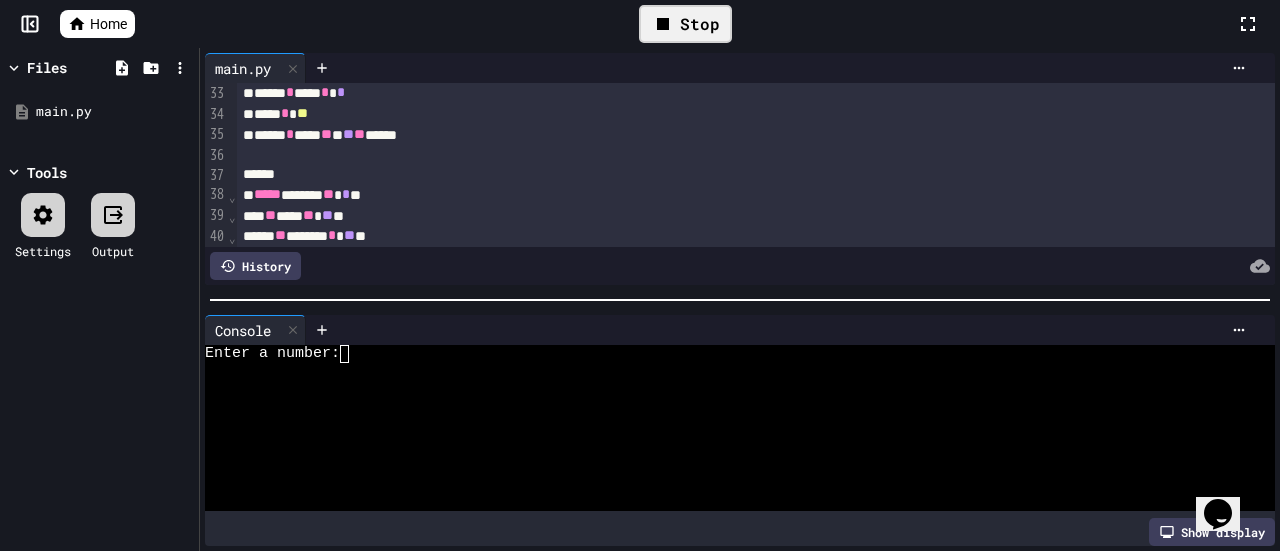 click at bounding box center (353, 354) 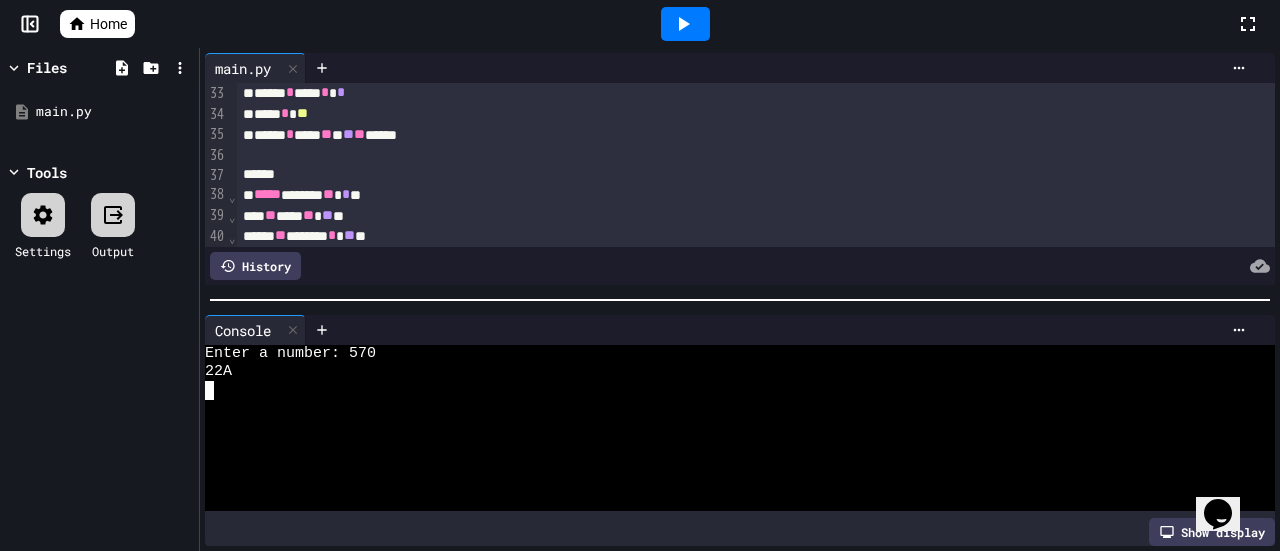 click 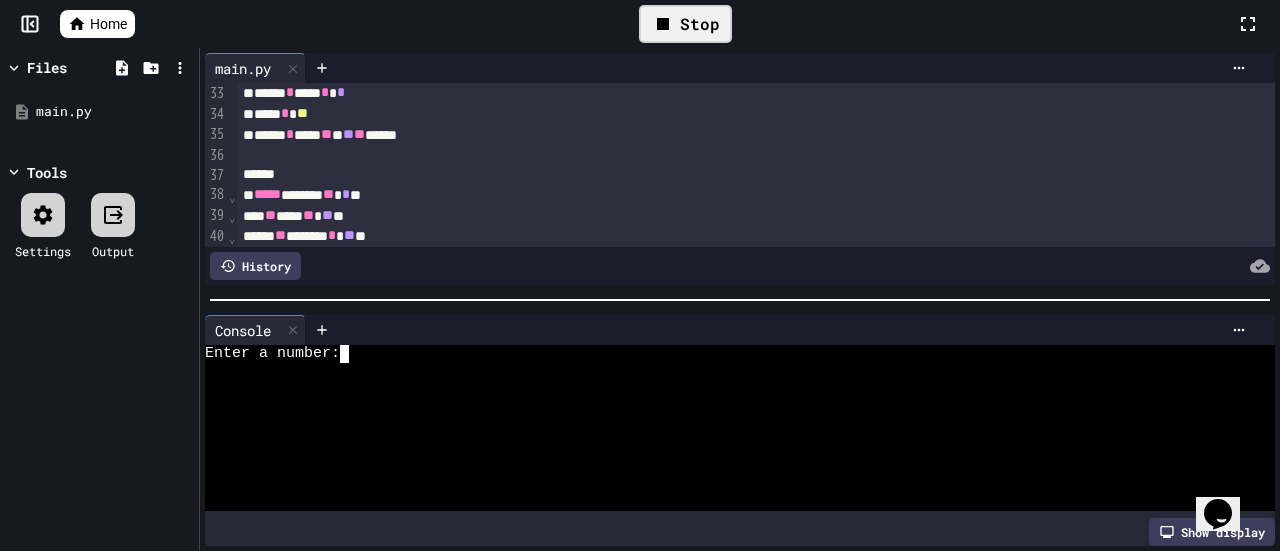 click at bounding box center [353, 354] 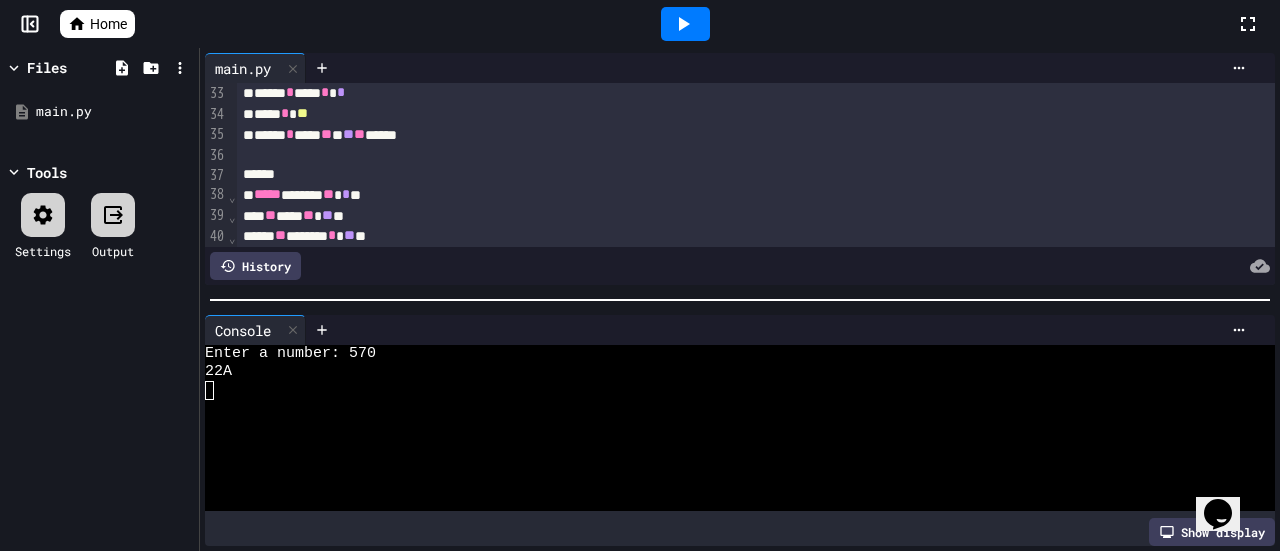click 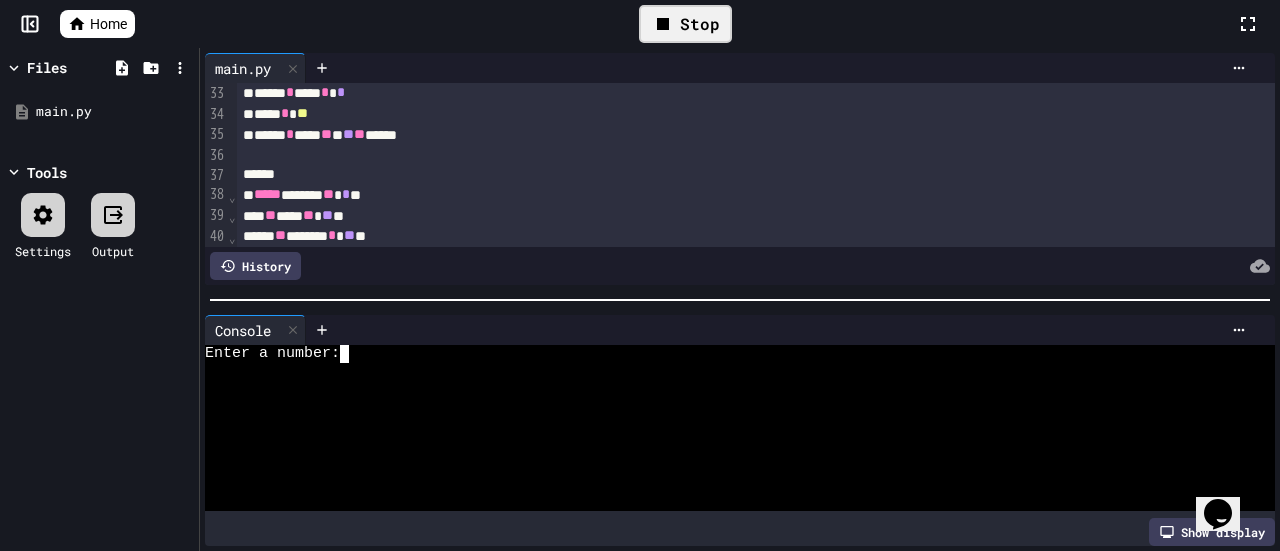 click at bounding box center (353, 354) 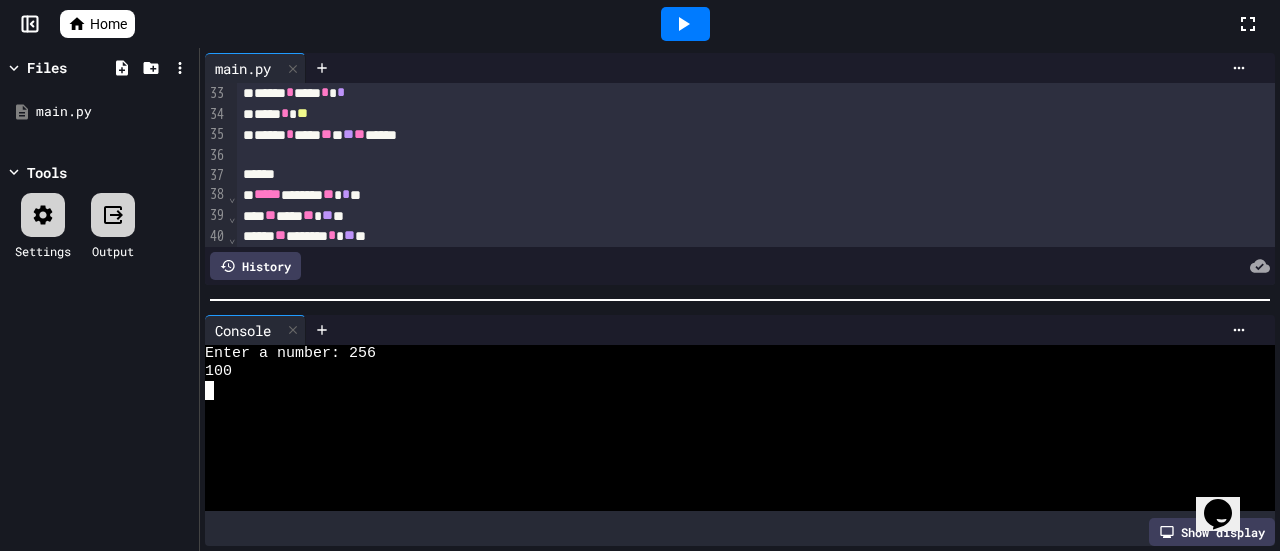 click 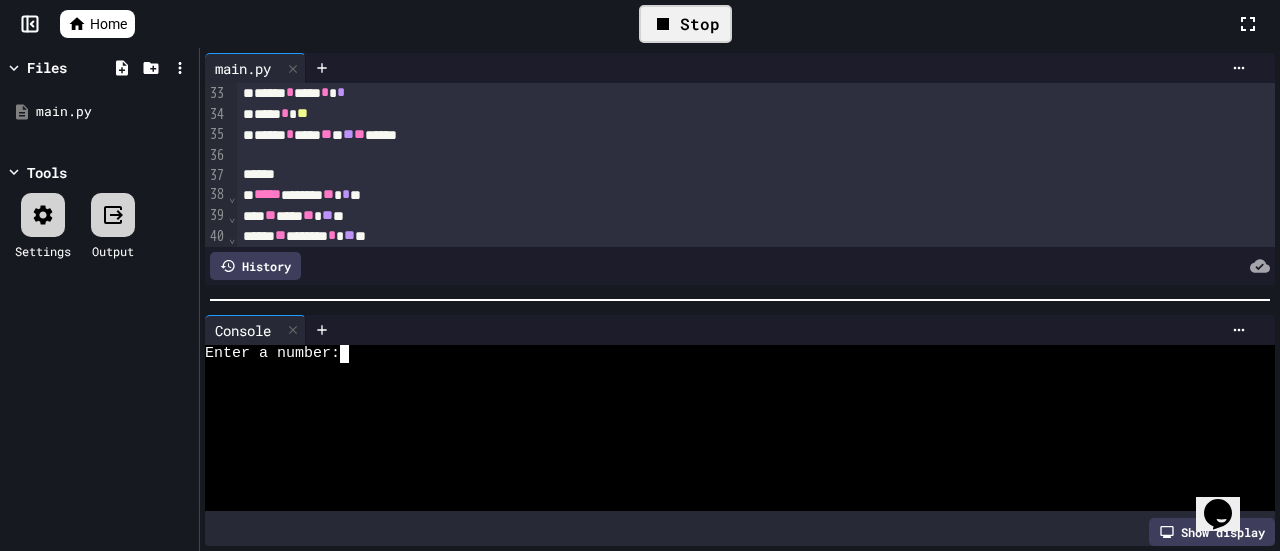 click at bounding box center [353, 354] 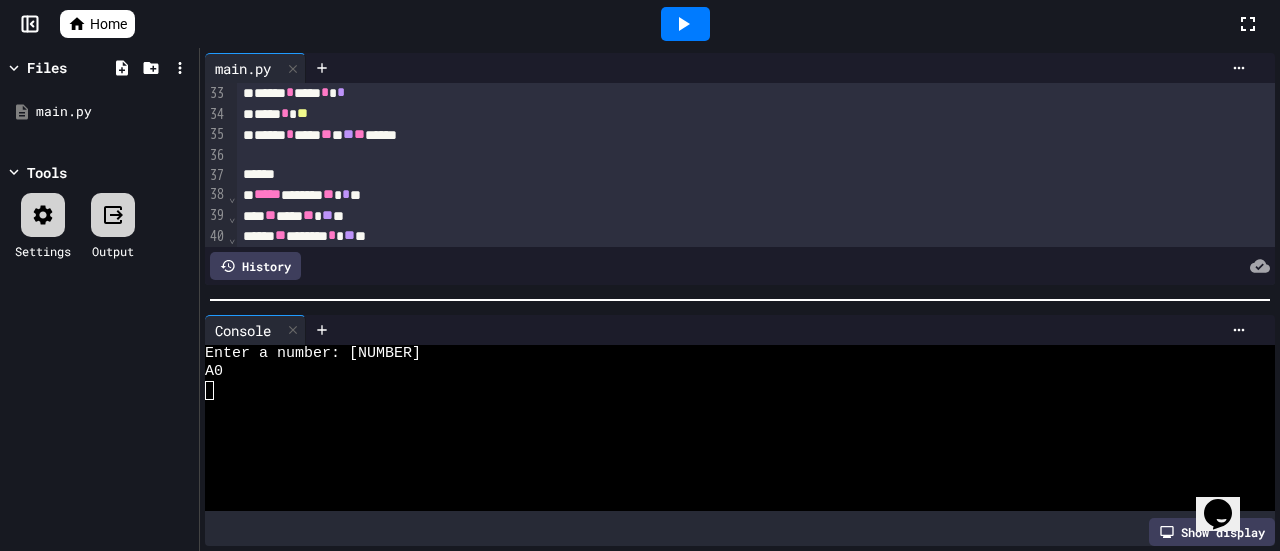 click 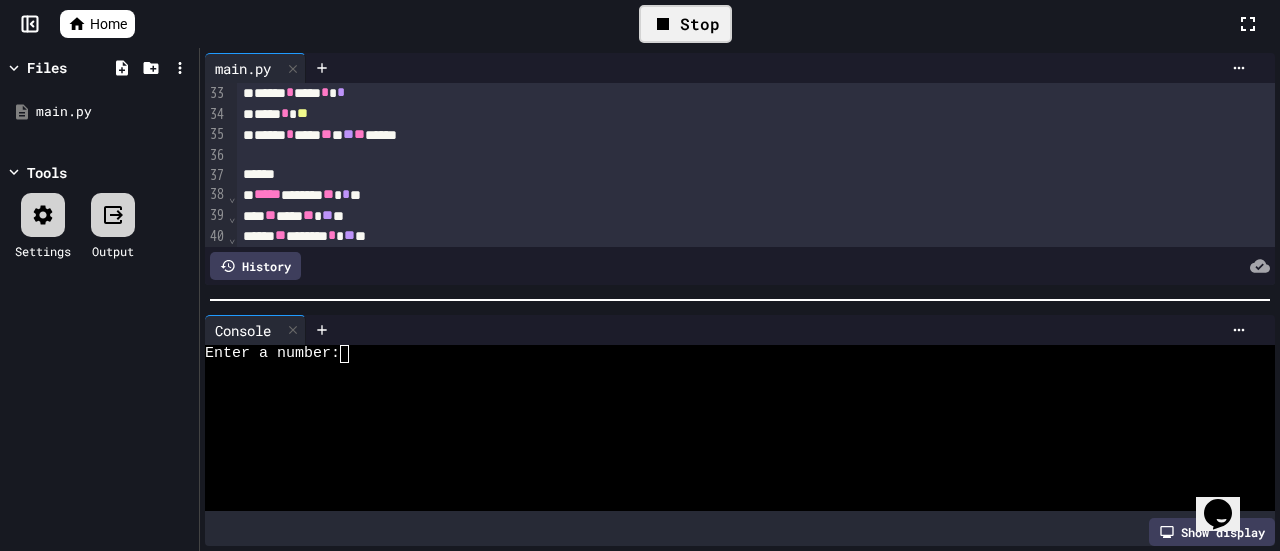click at bounding box center [353, 354] 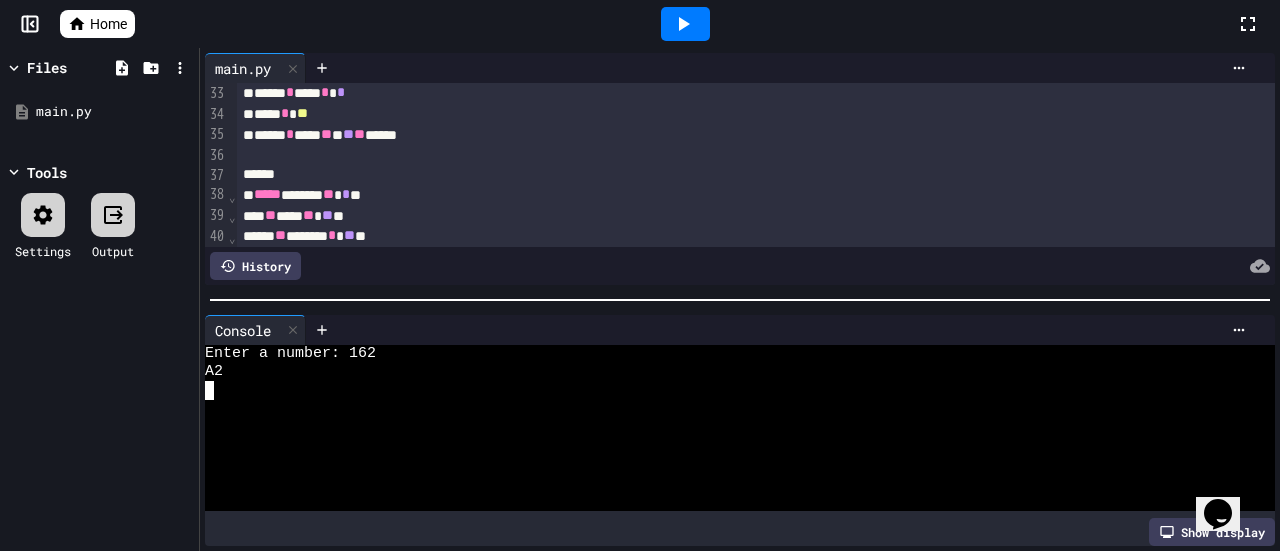 click 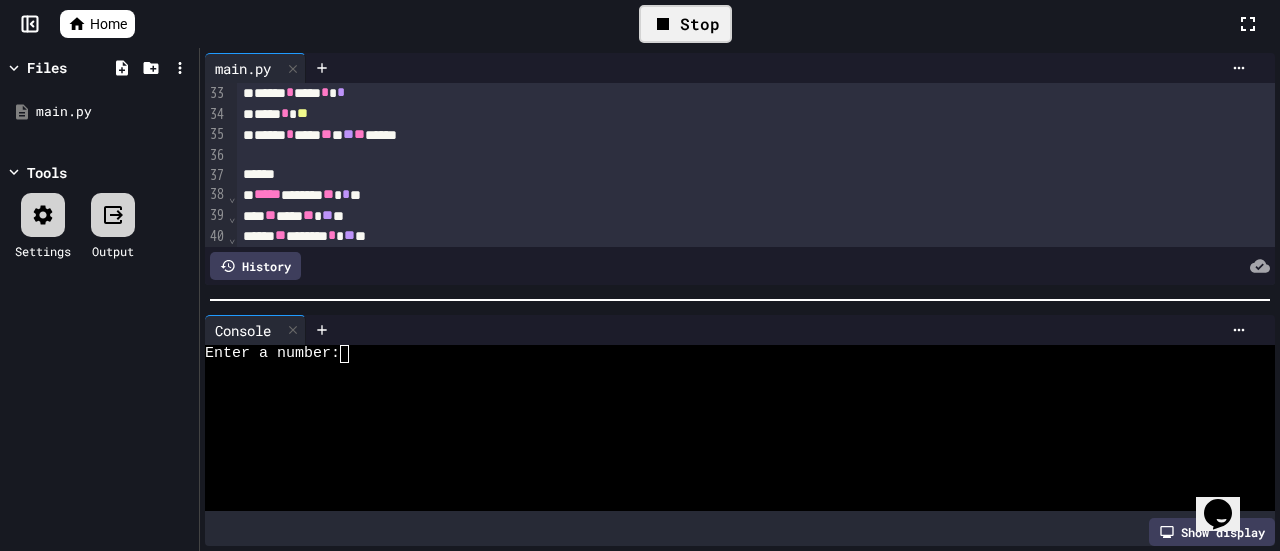 click at bounding box center (353, 354) 